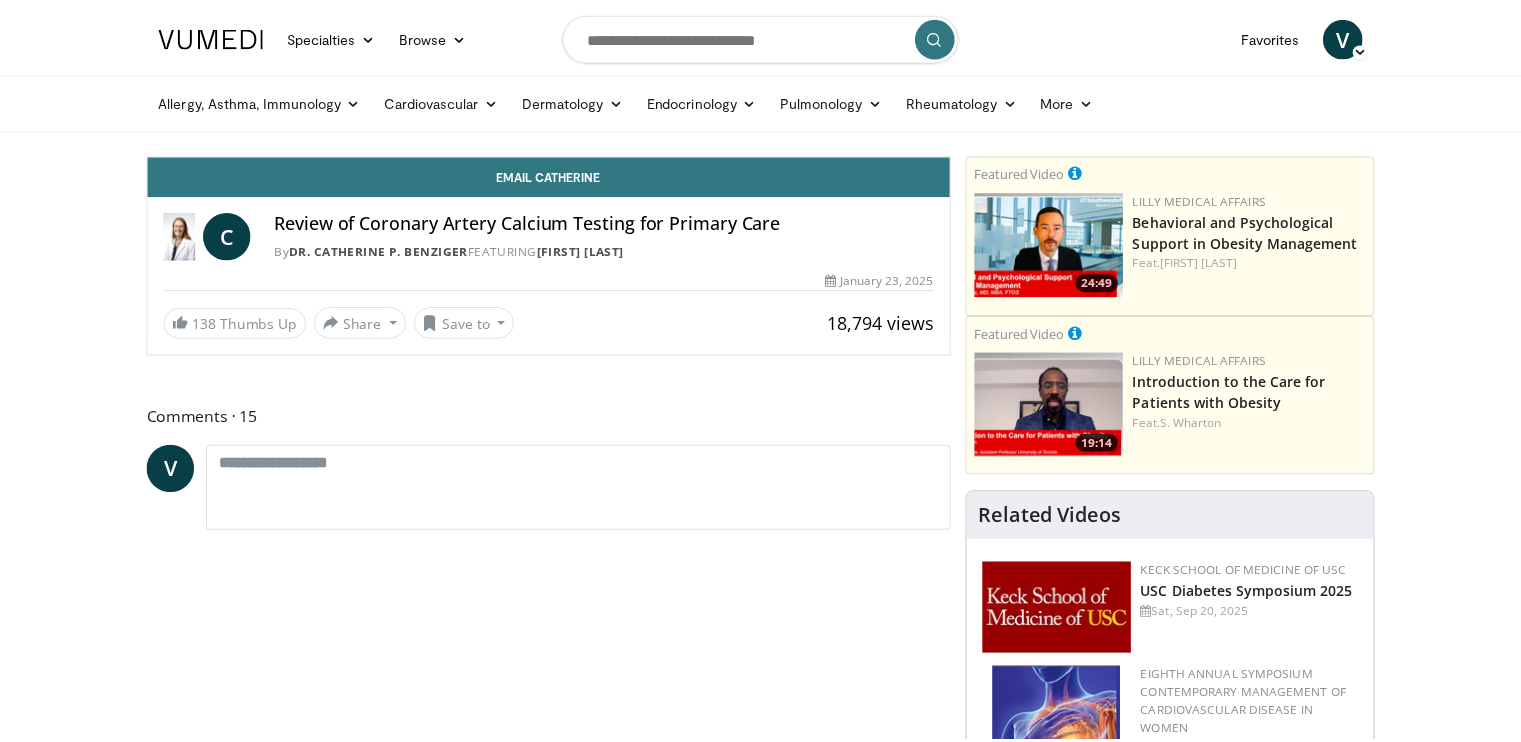 scroll, scrollTop: 0, scrollLeft: 0, axis: both 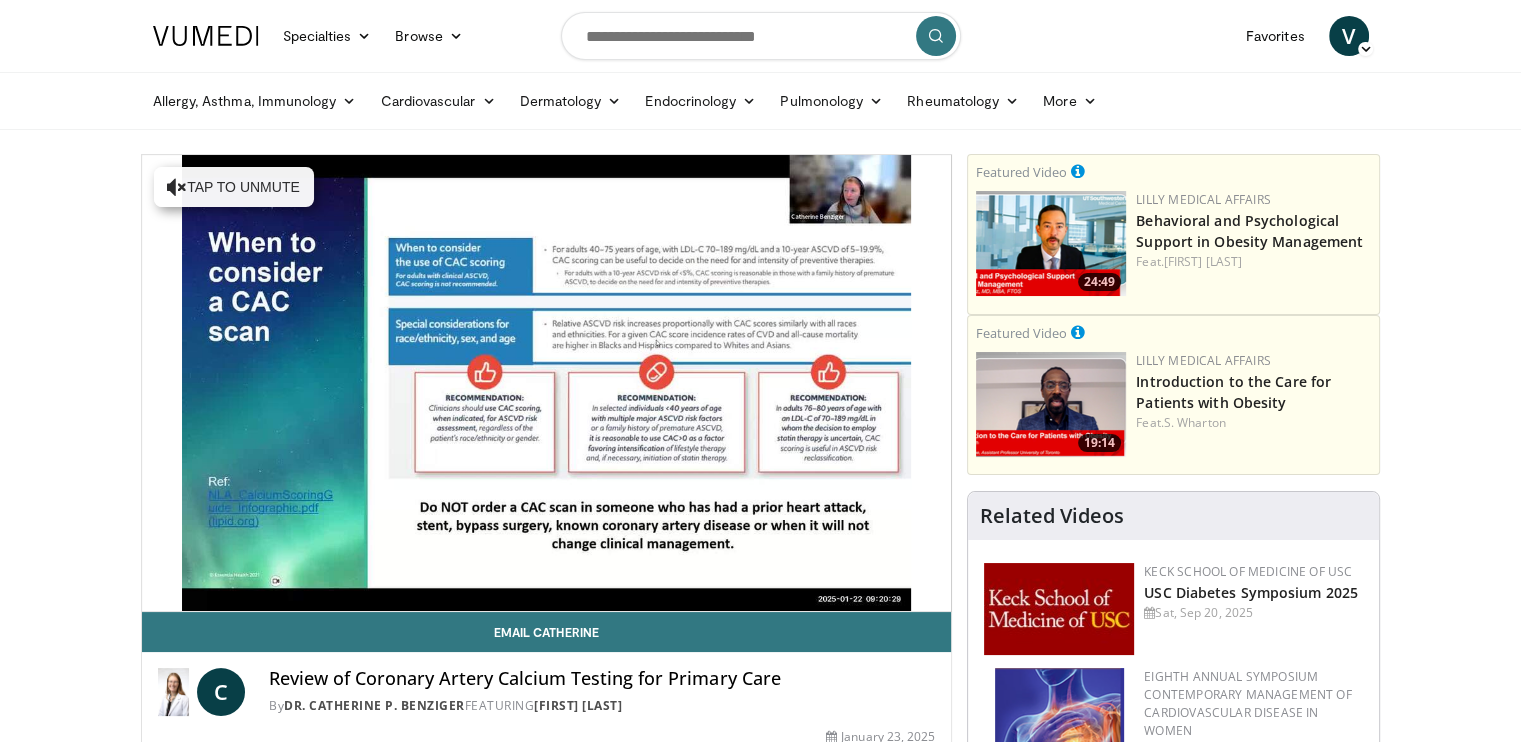 click on "10 seconds
Tap to unmute" at bounding box center (547, 383) 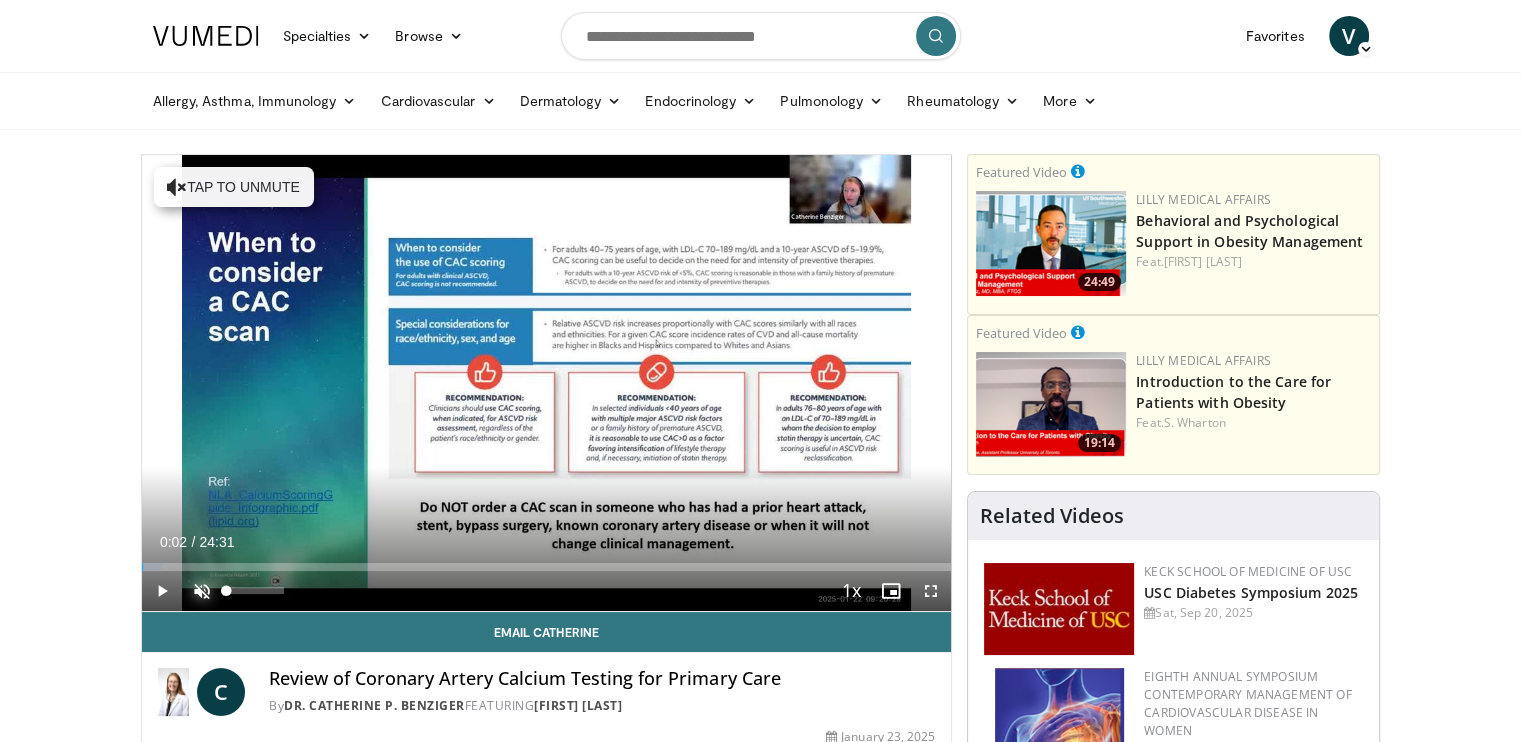 click at bounding box center [202, 591] 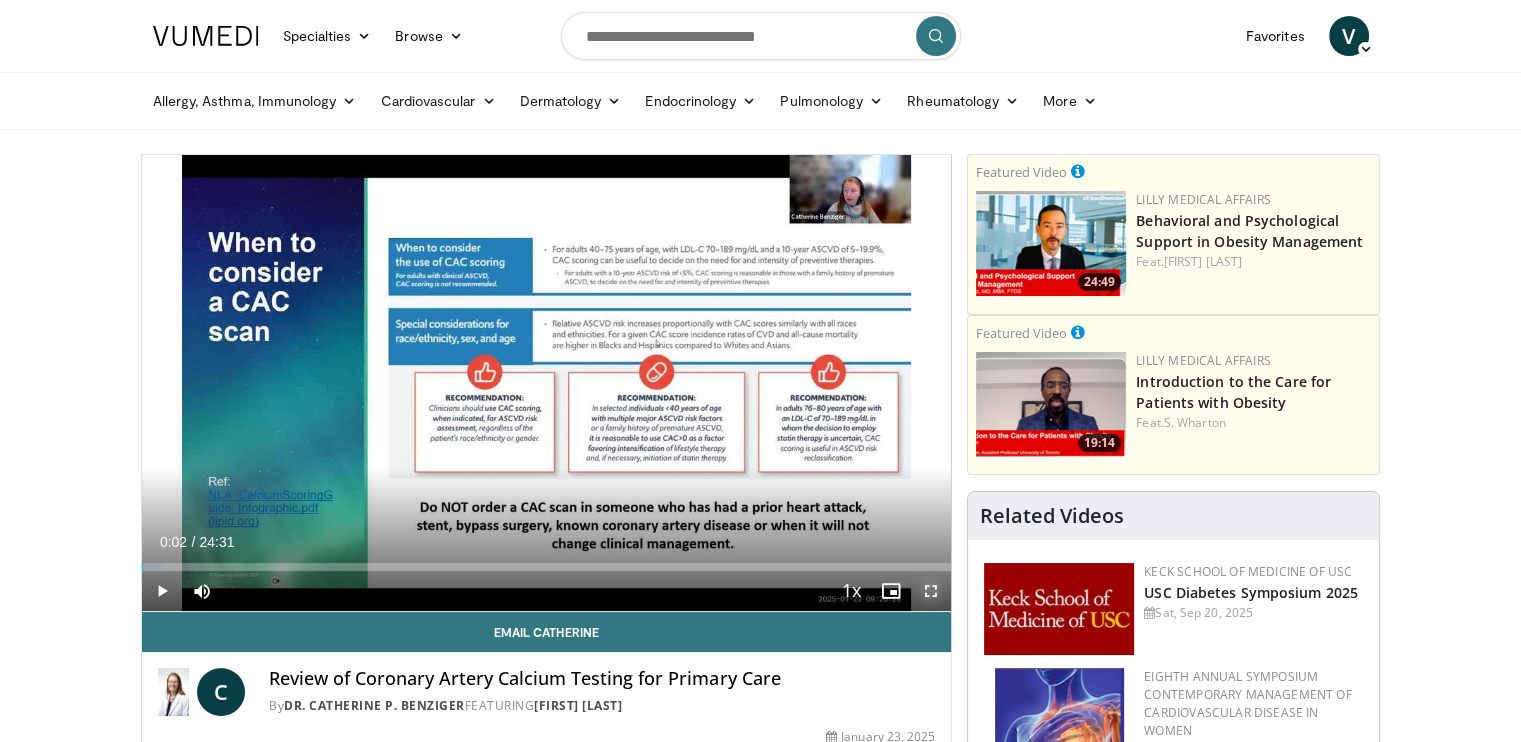 click at bounding box center (931, 591) 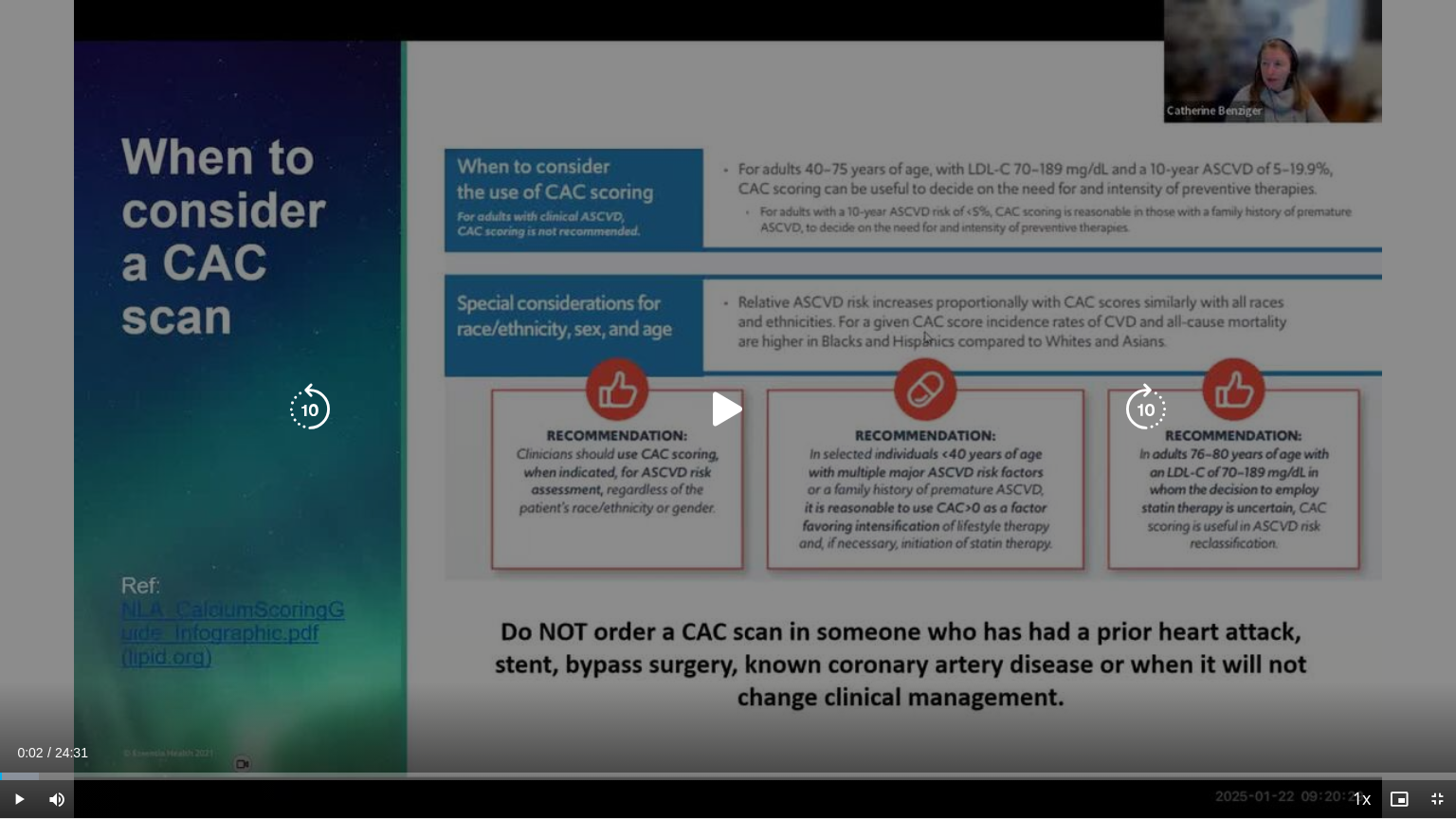 click at bounding box center (728, 410) 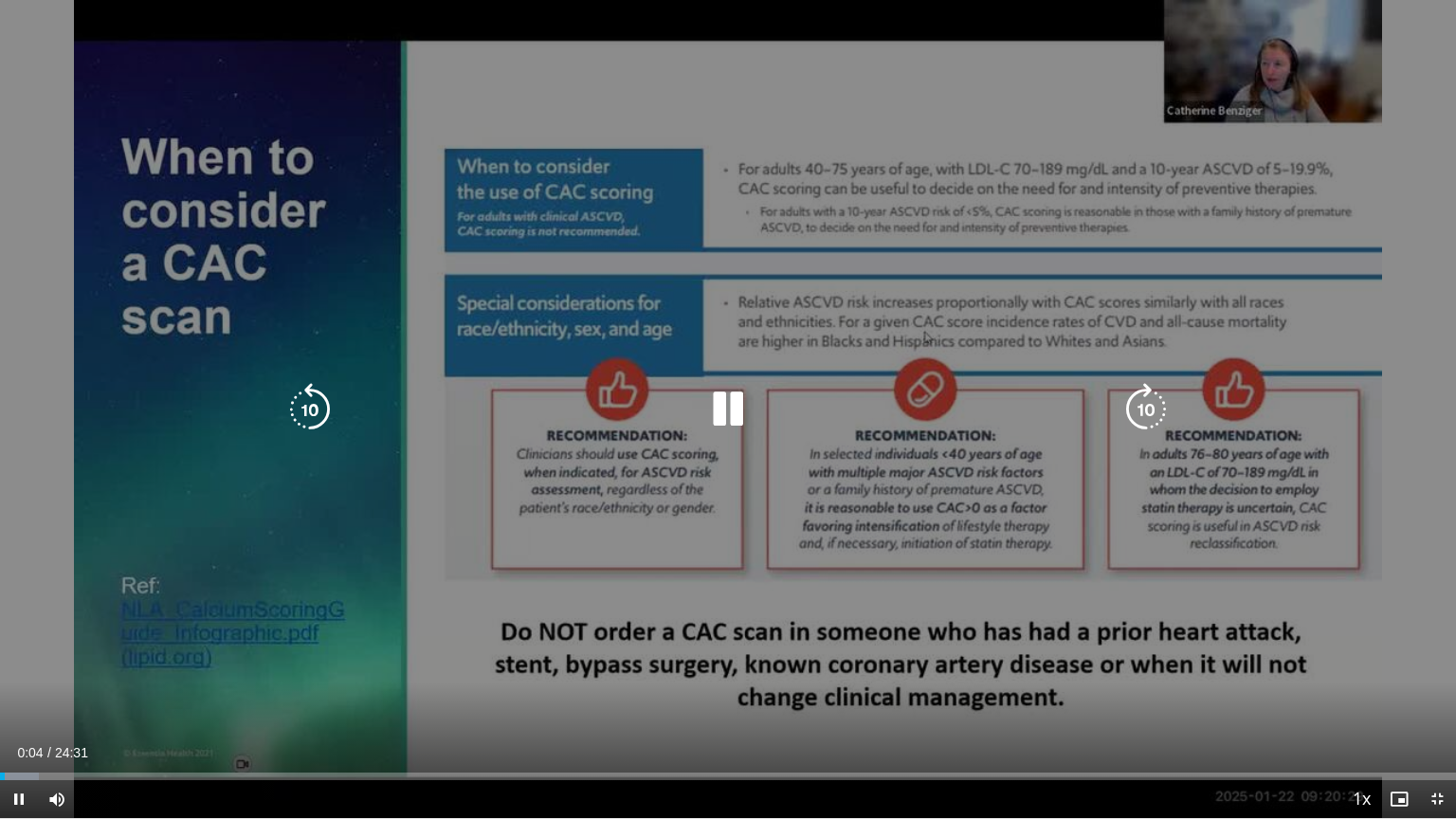type 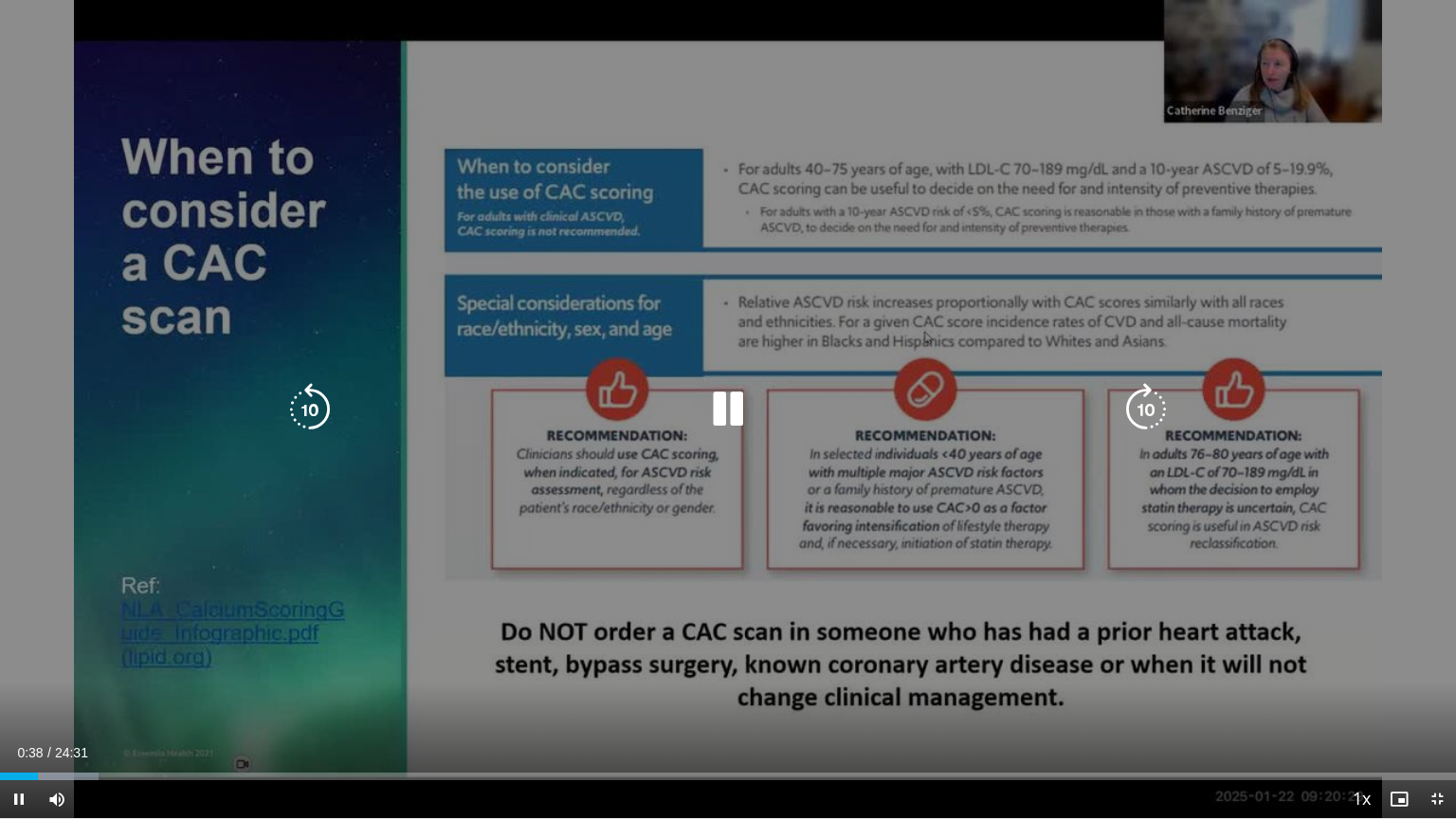 click at bounding box center (1146, 410) 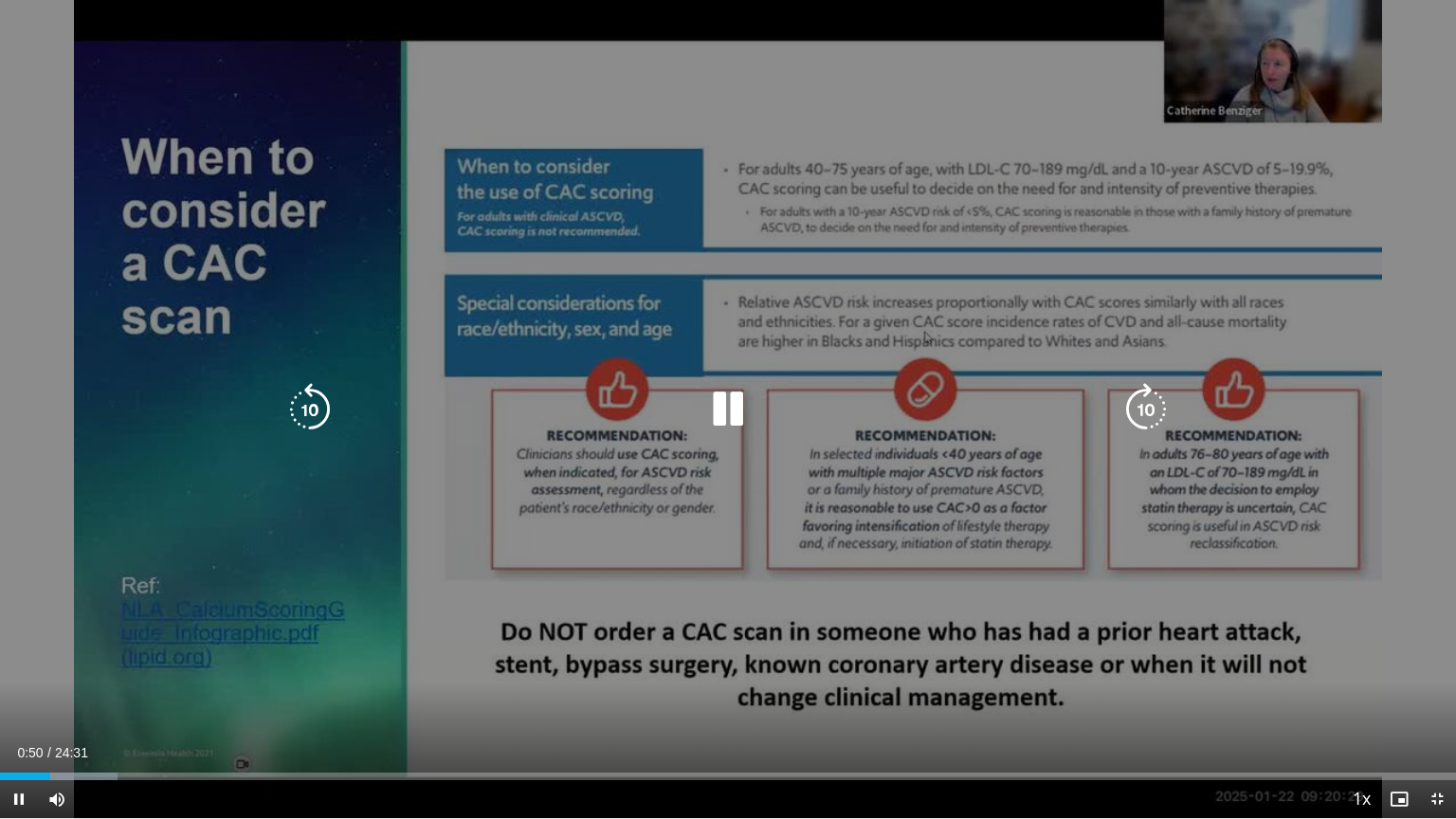 click at bounding box center [1146, 410] 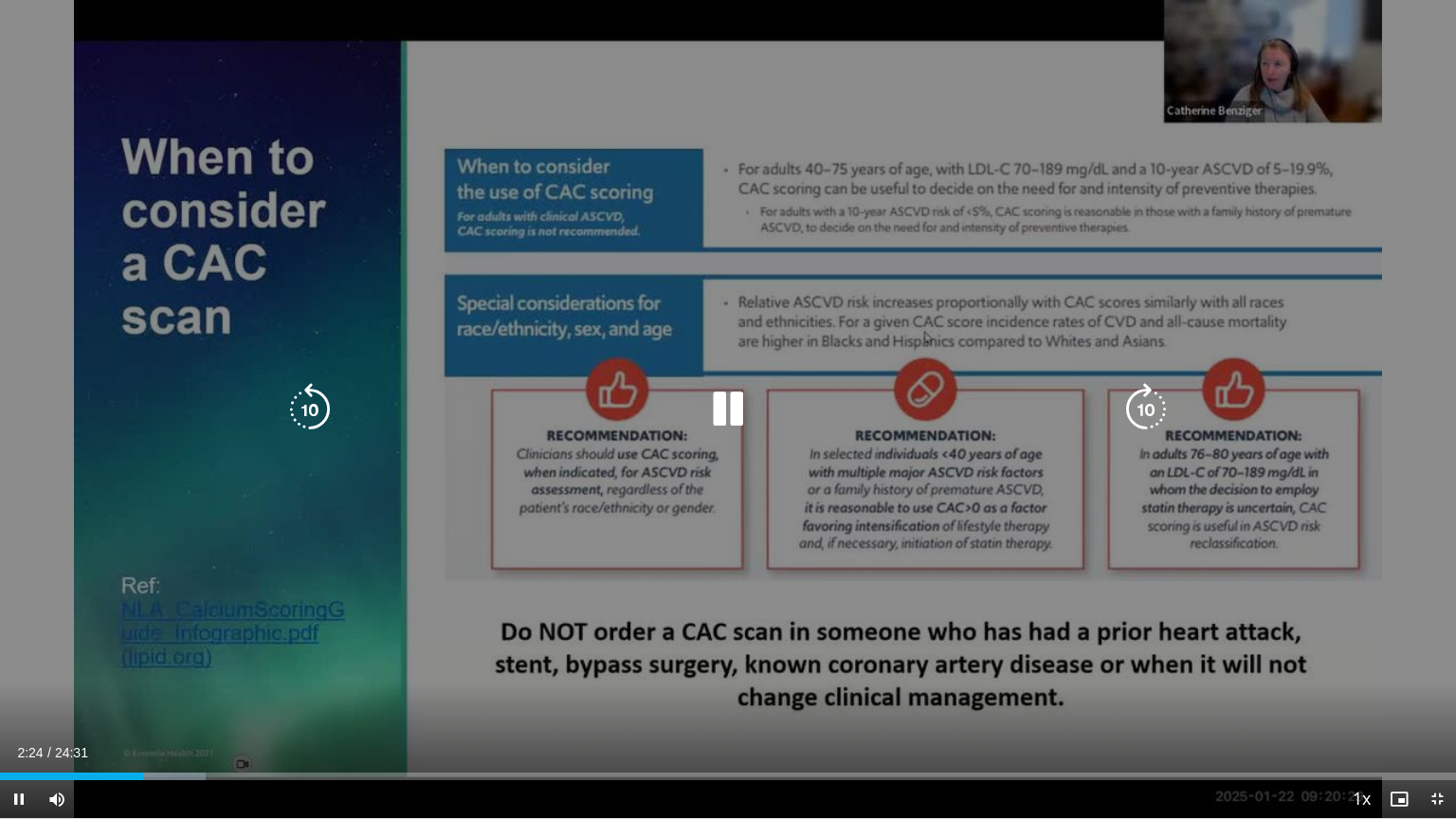click at bounding box center (1146, 410) 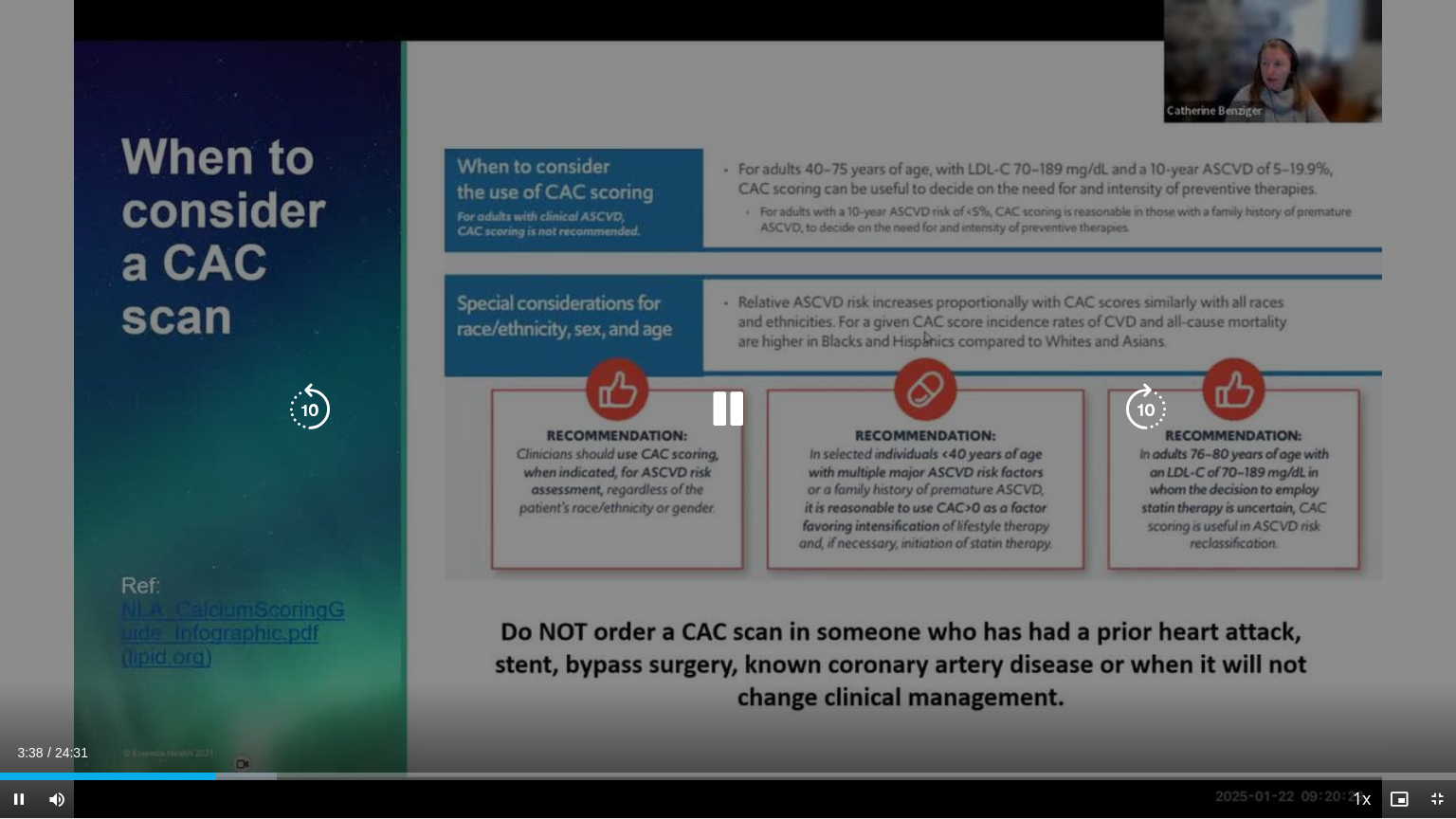 click at bounding box center [1146, 410] 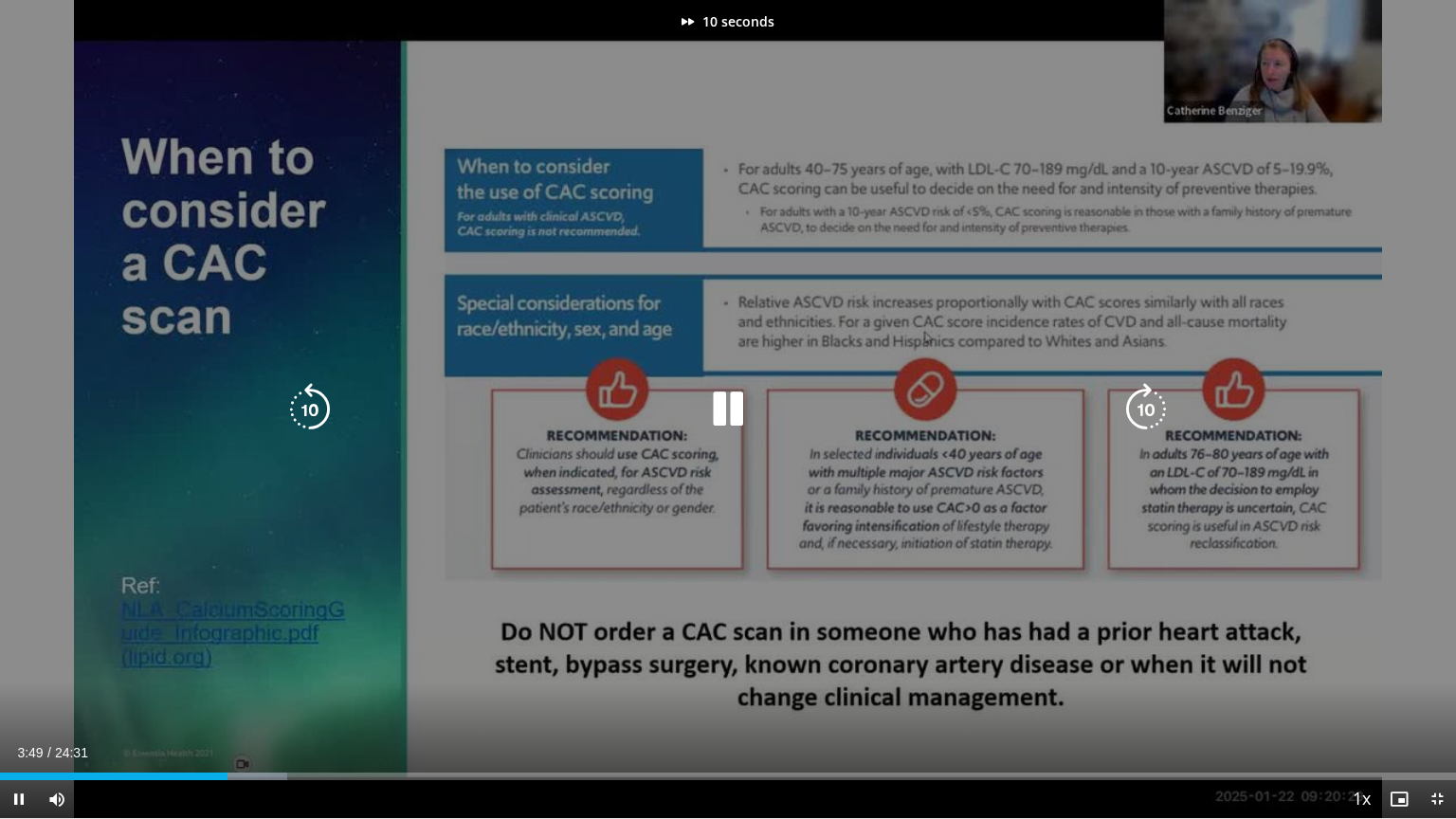 click at bounding box center [1146, 410] 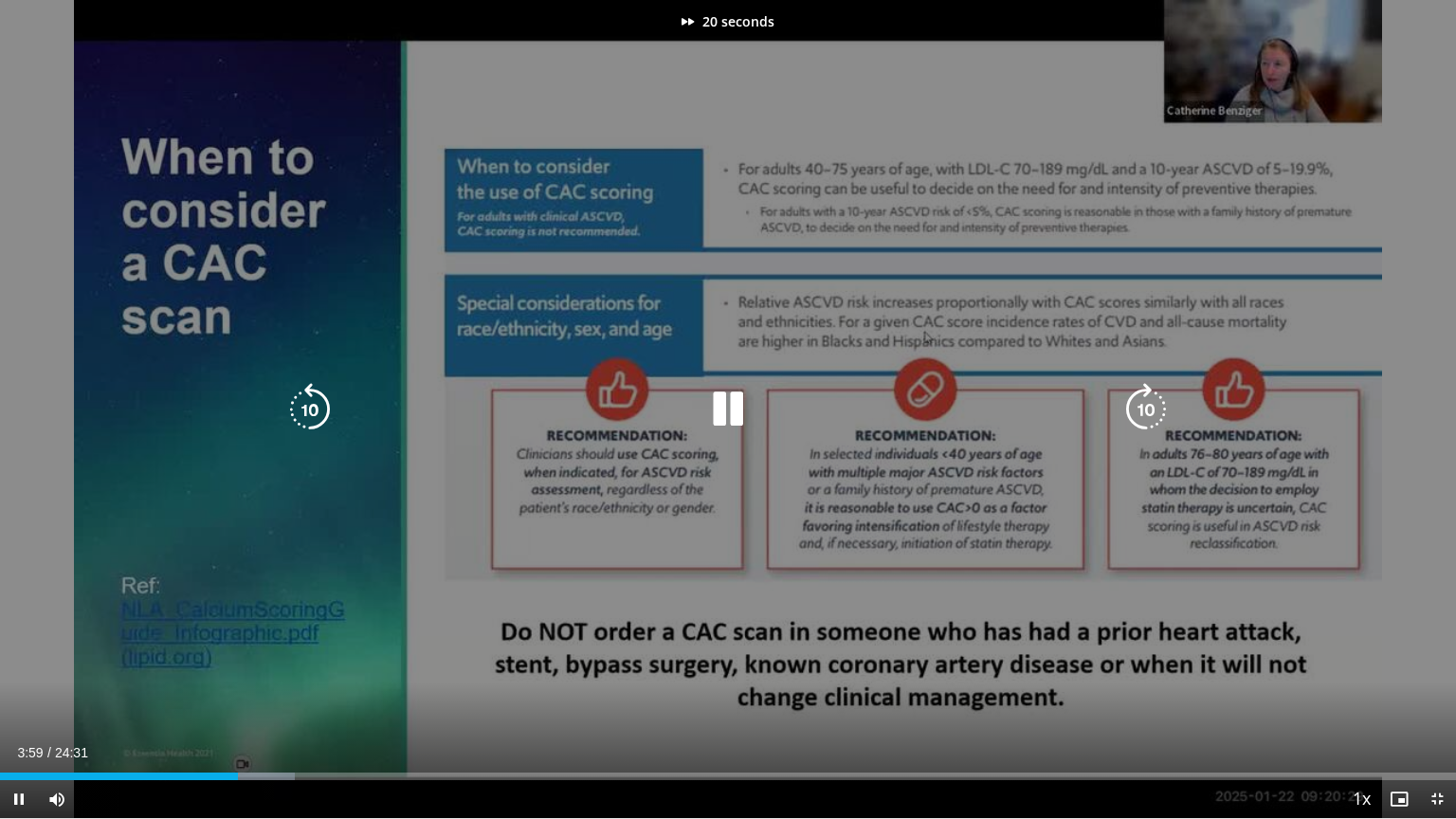 click at bounding box center [1146, 410] 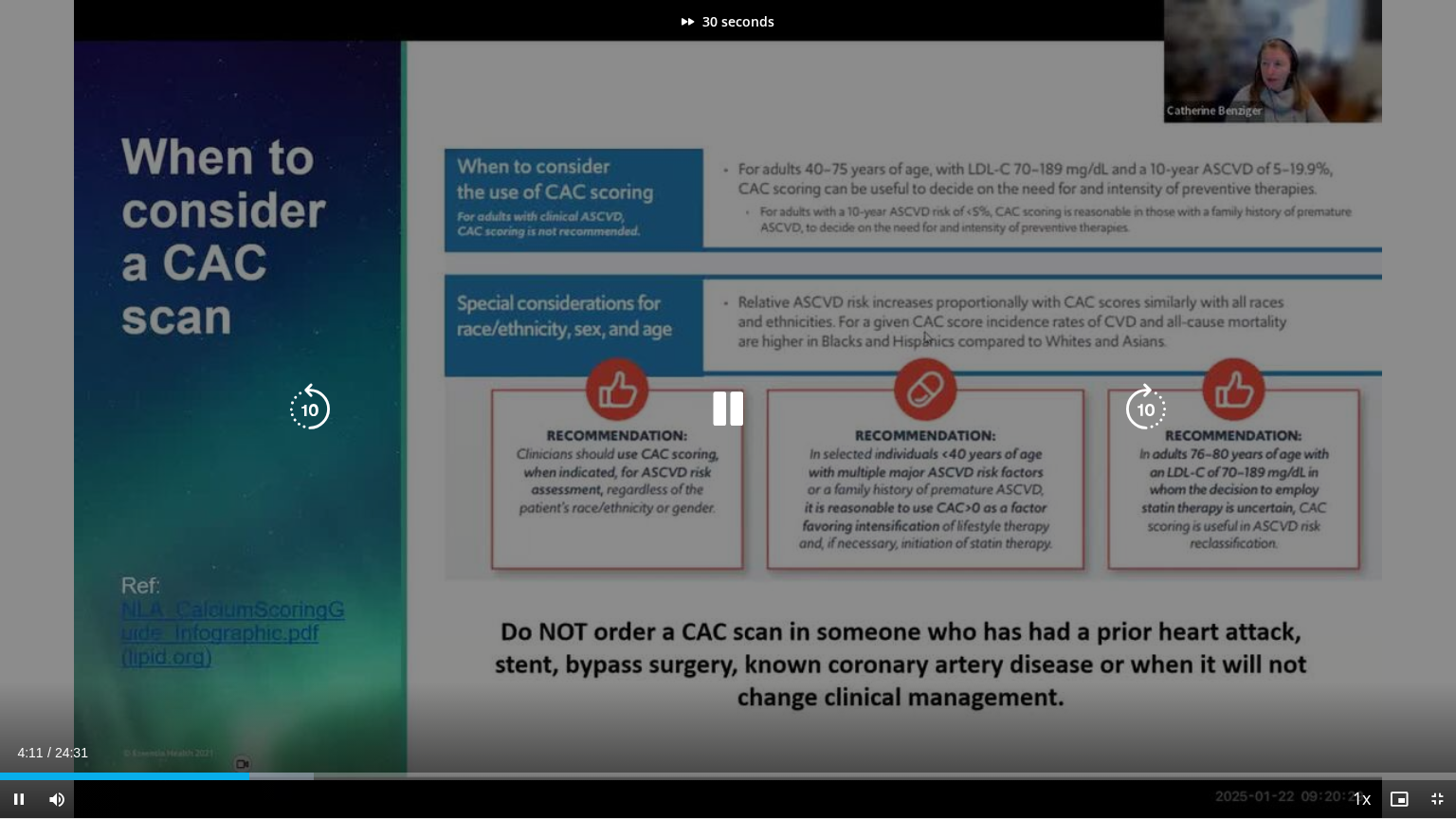click at bounding box center [1146, 410] 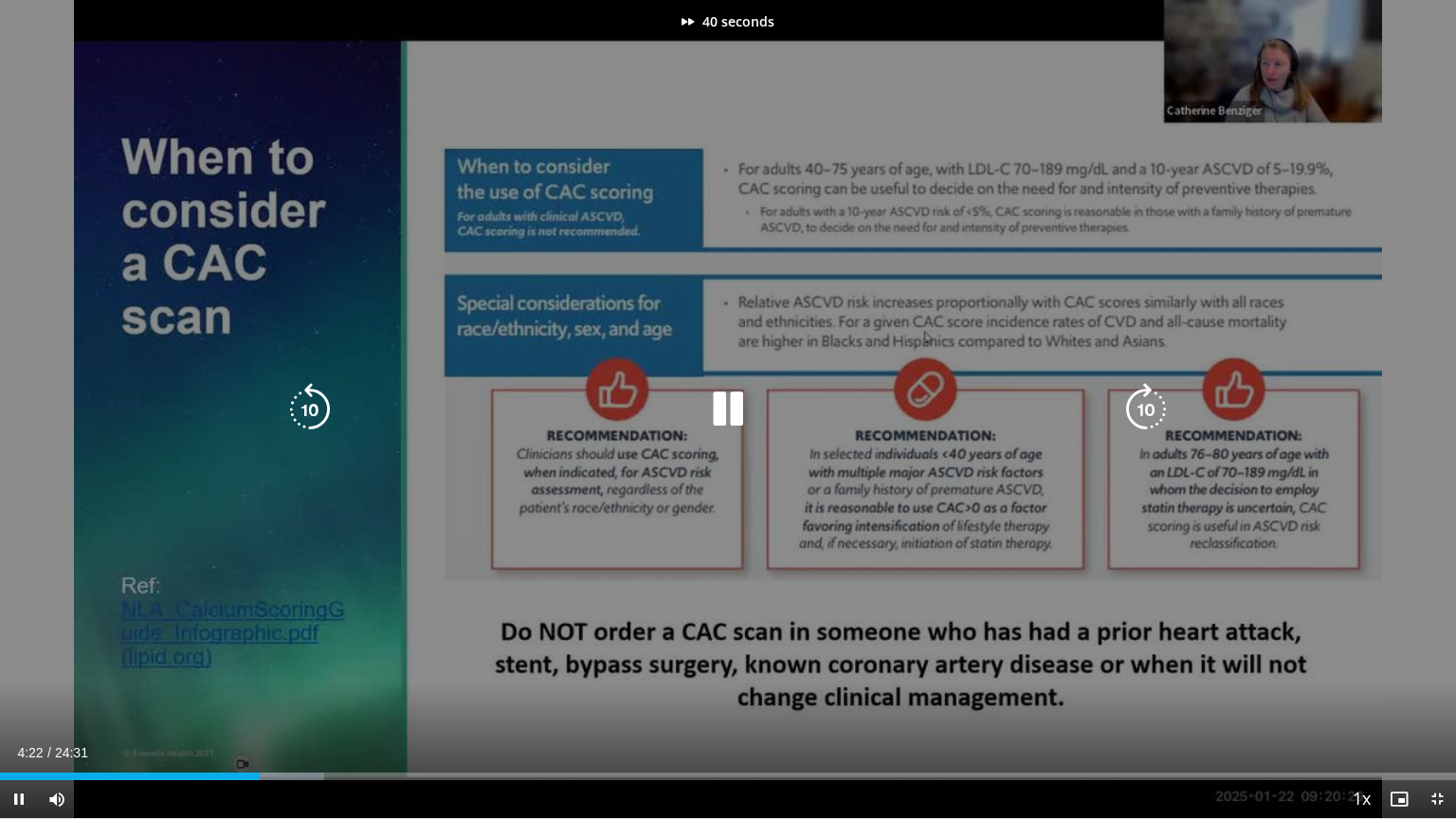 click at bounding box center (1146, 410) 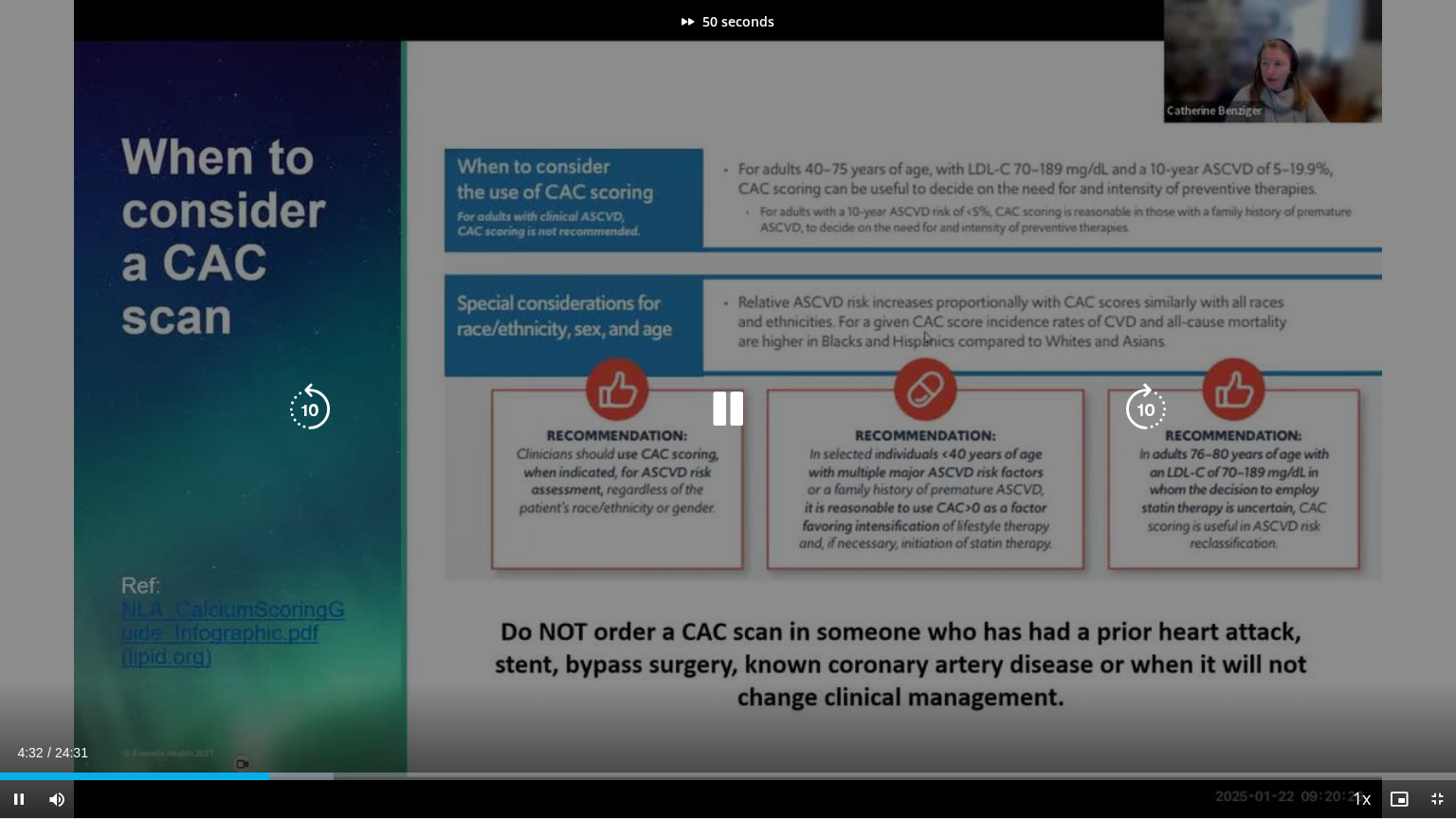 click at bounding box center (1146, 410) 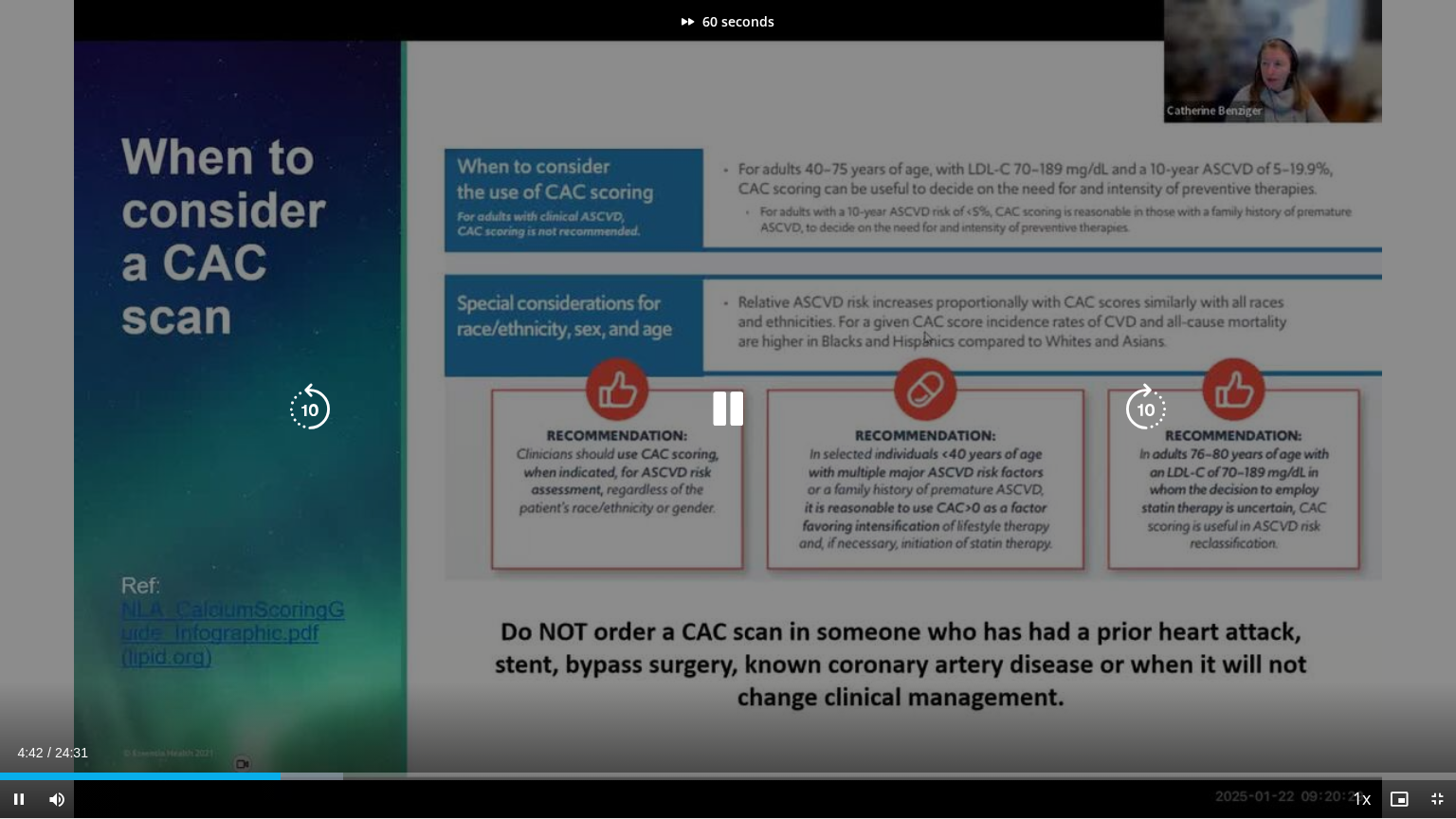 click at bounding box center [1146, 410] 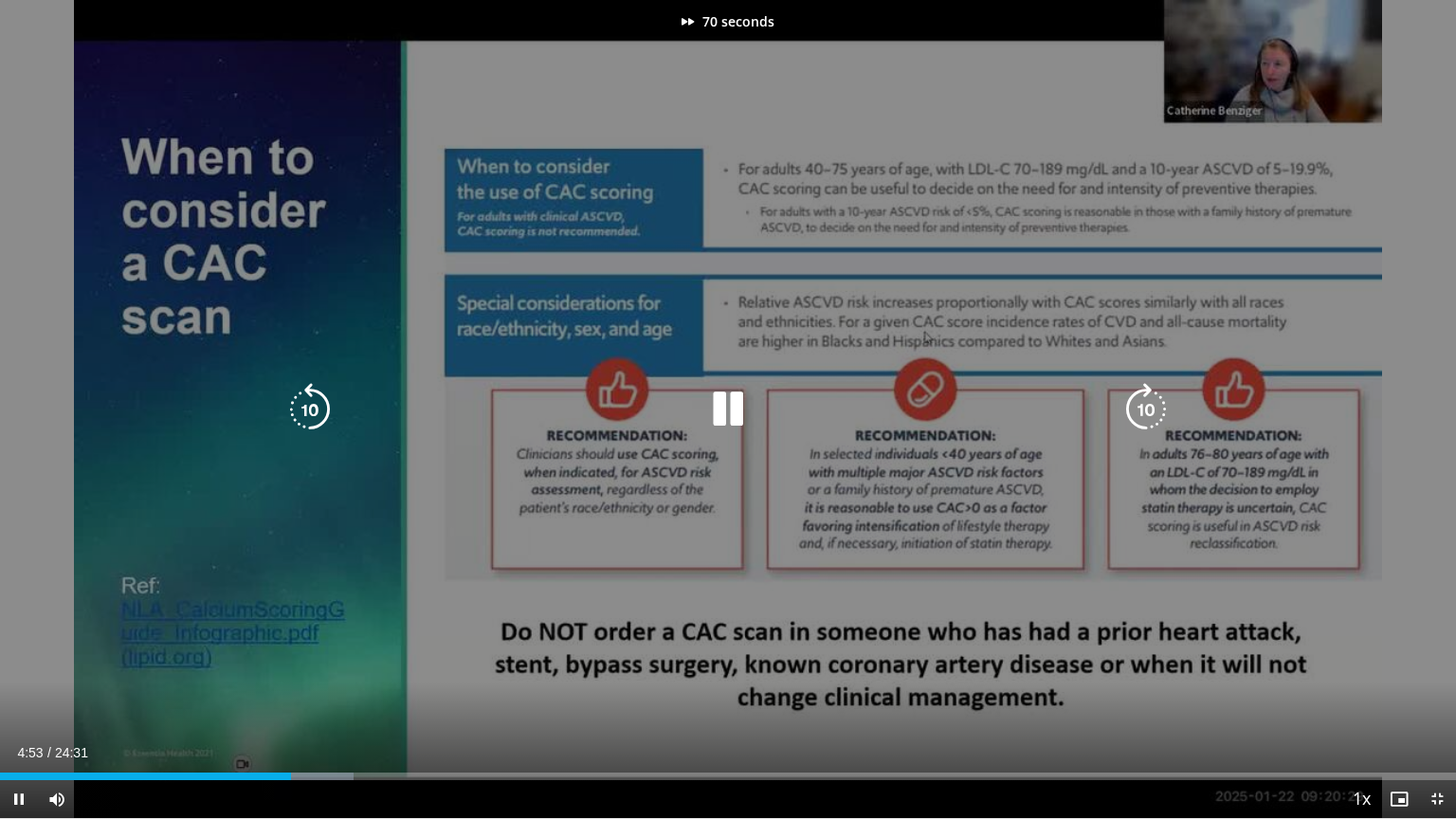 click at bounding box center [1146, 410] 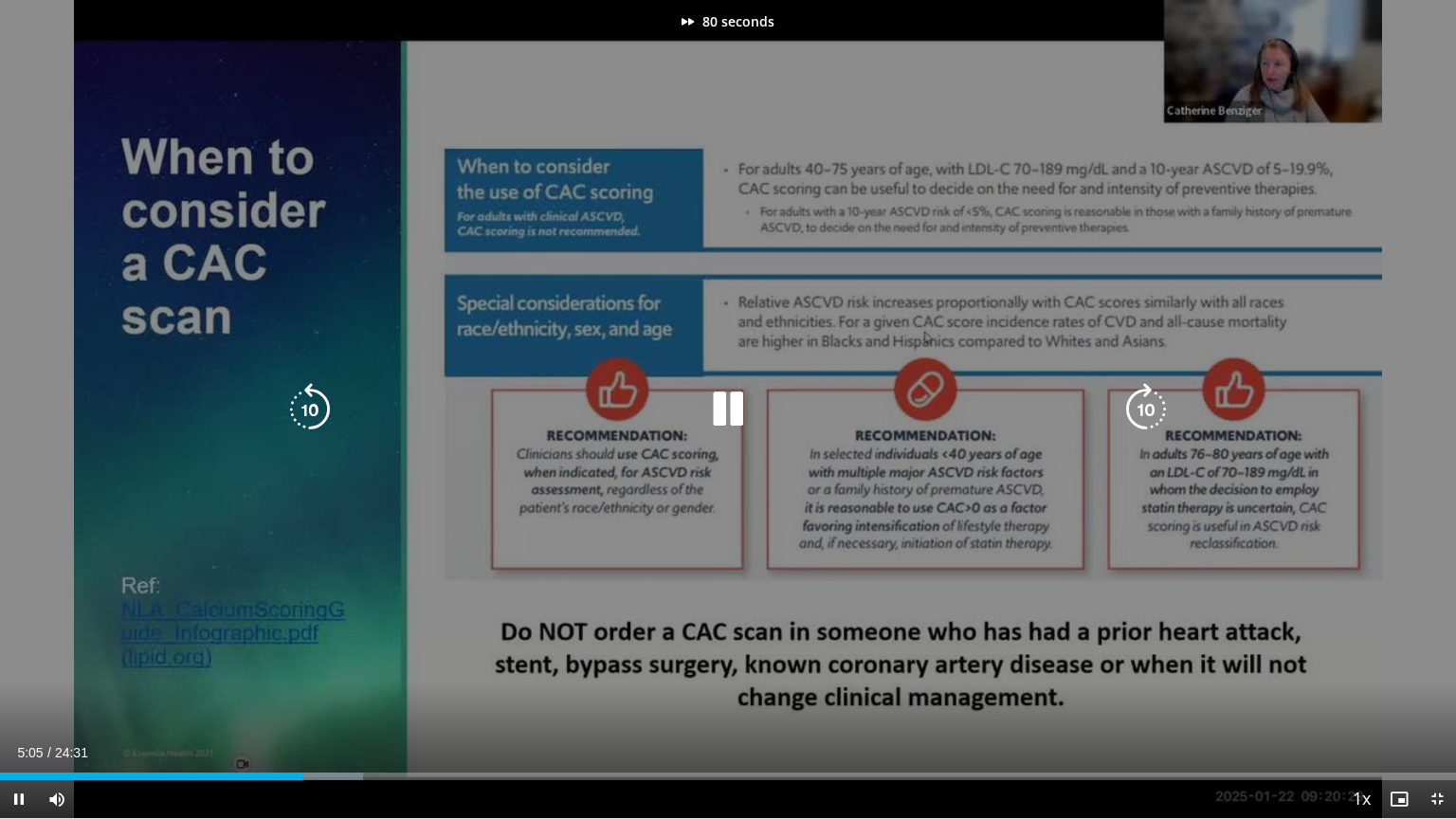 click at bounding box center (1146, 410) 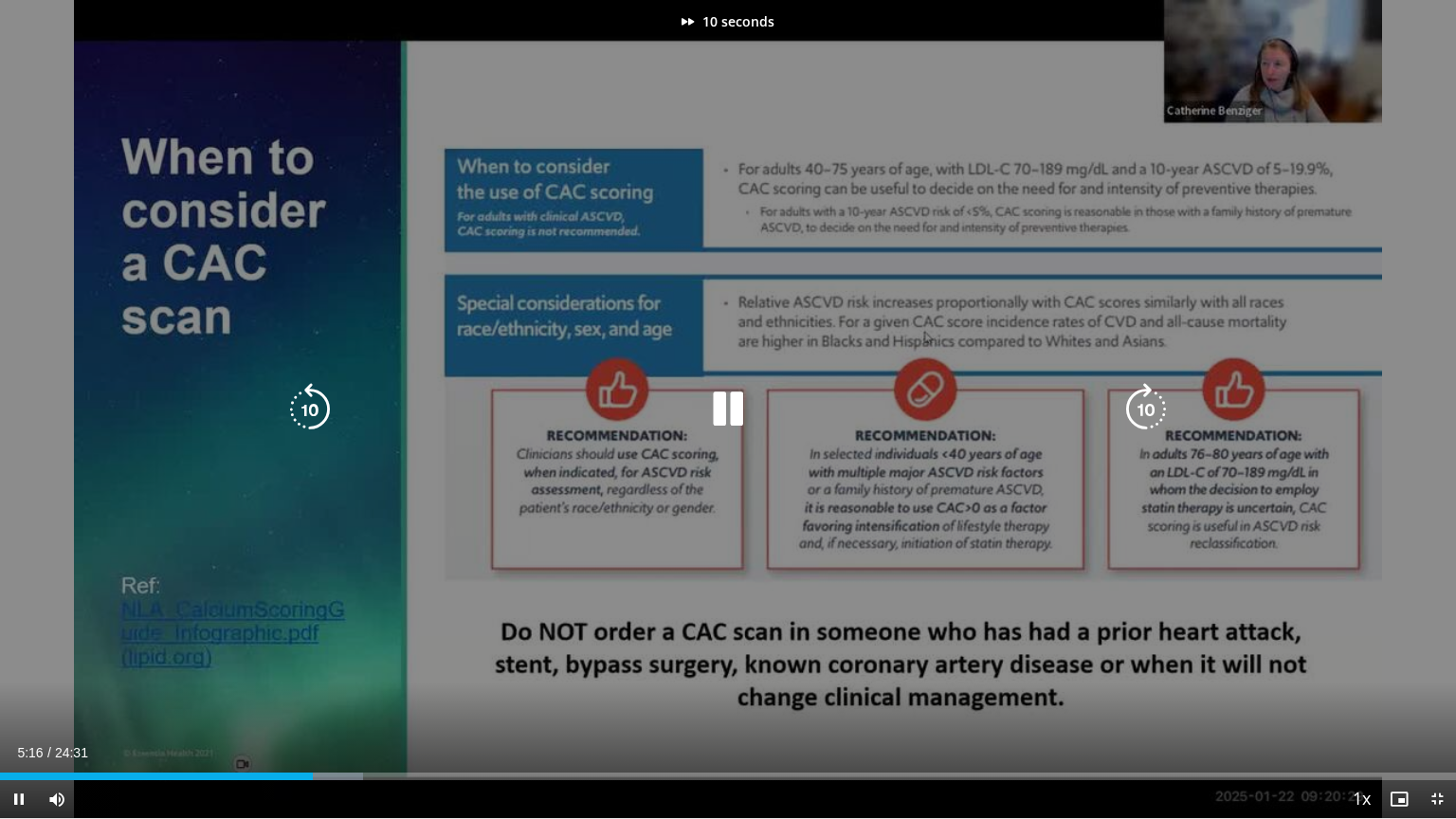 click at bounding box center [1146, 410] 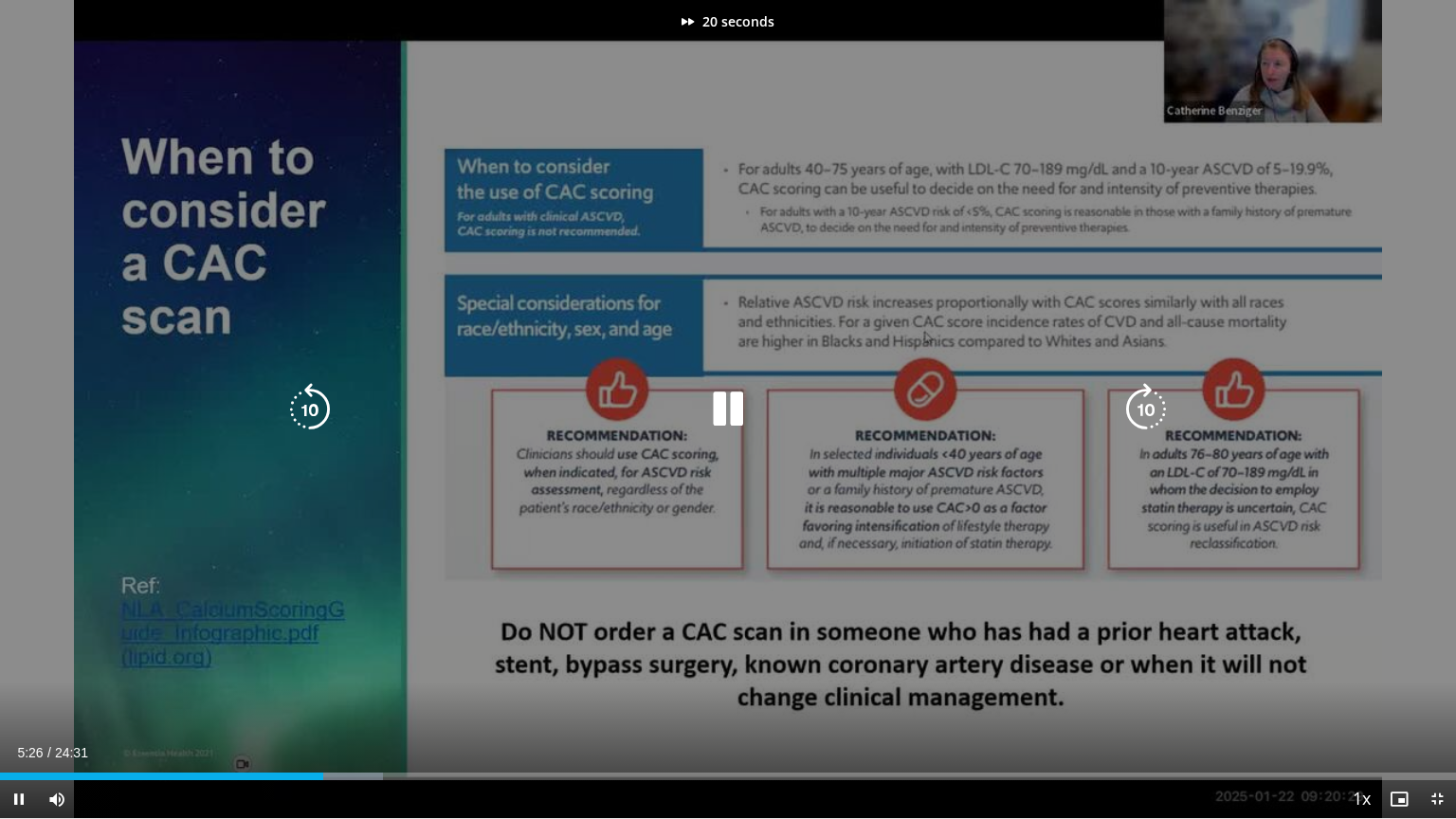 click at bounding box center (1146, 410) 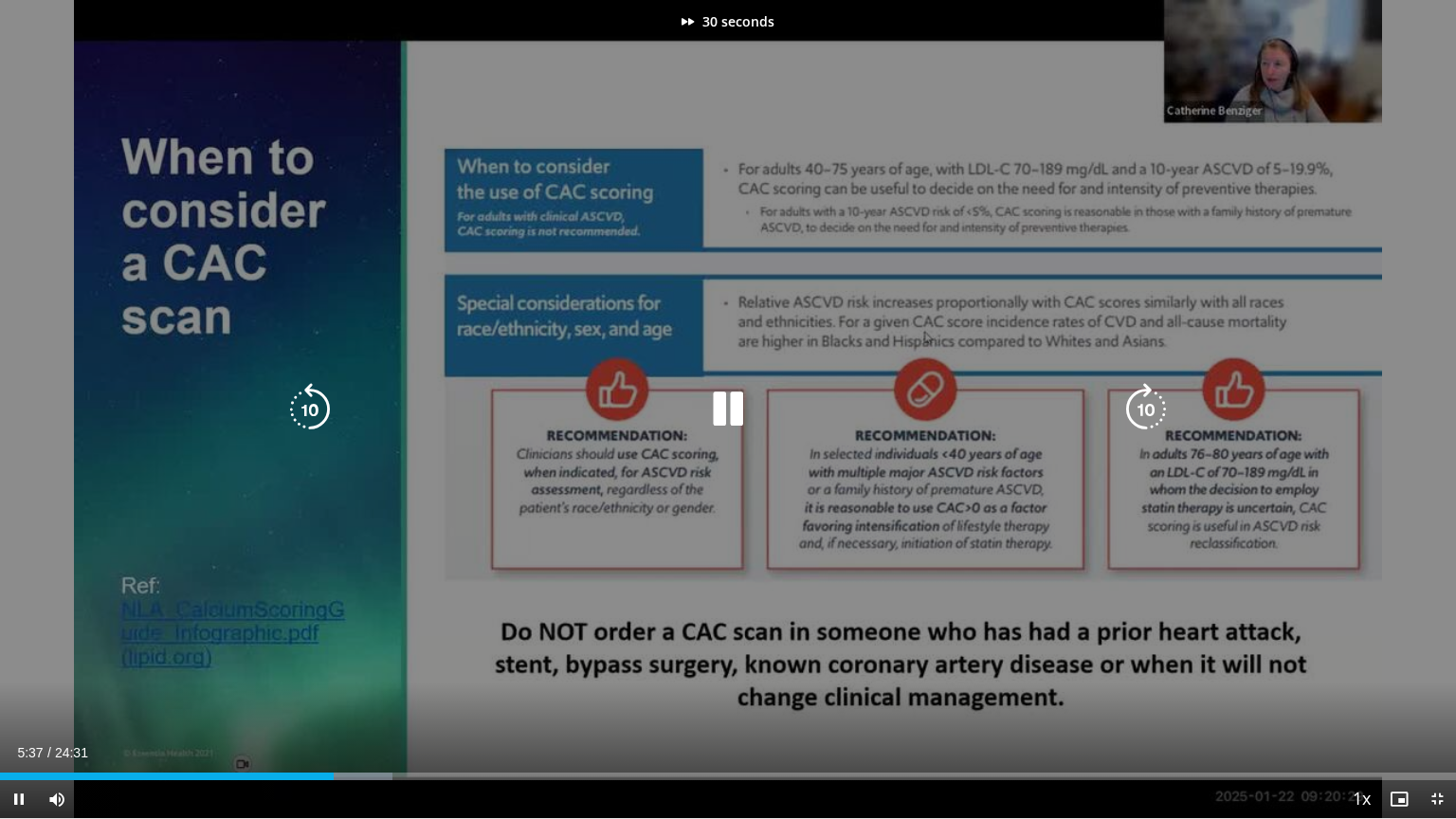 click at bounding box center (1146, 410) 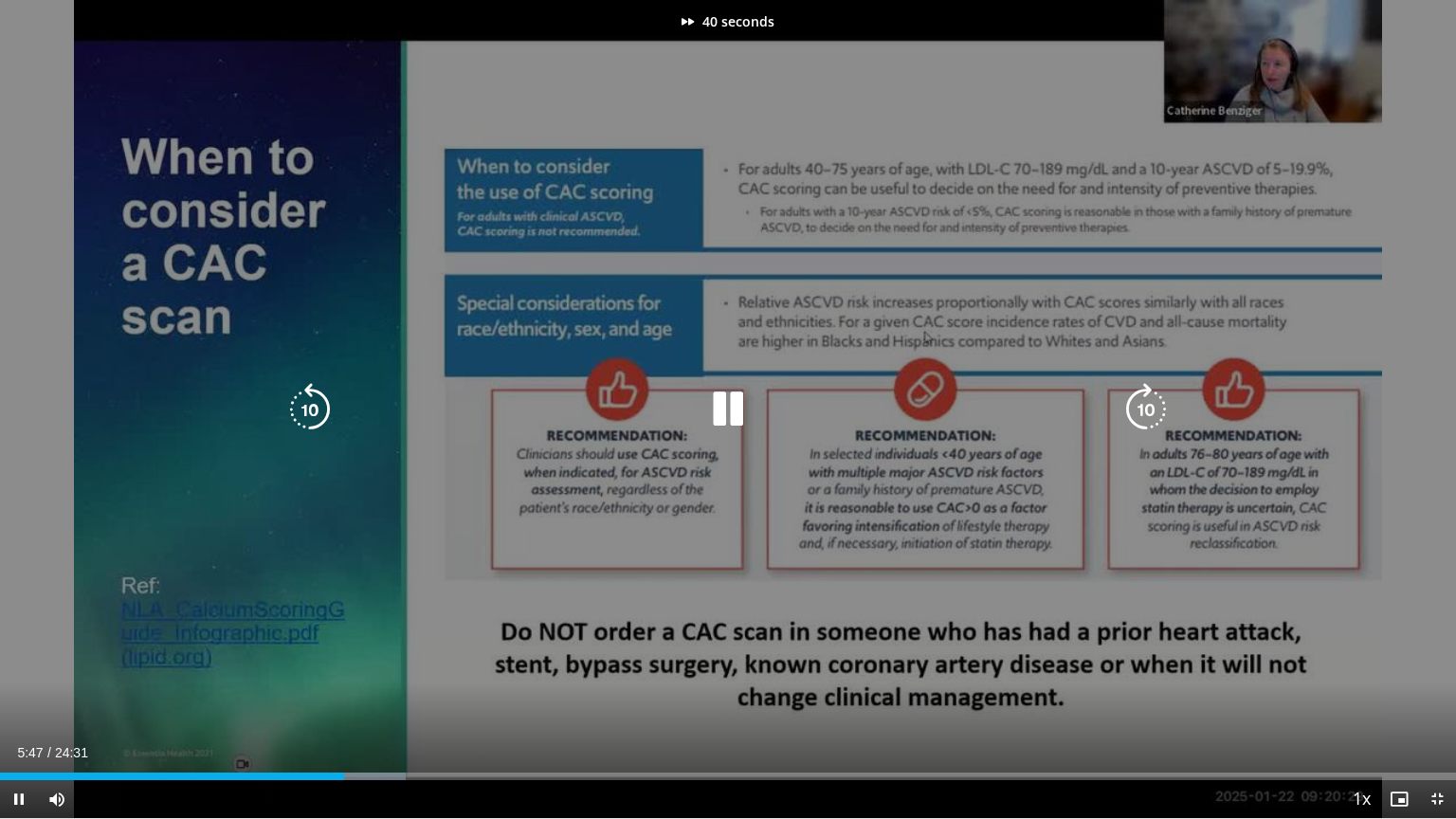 click at bounding box center [1146, 410] 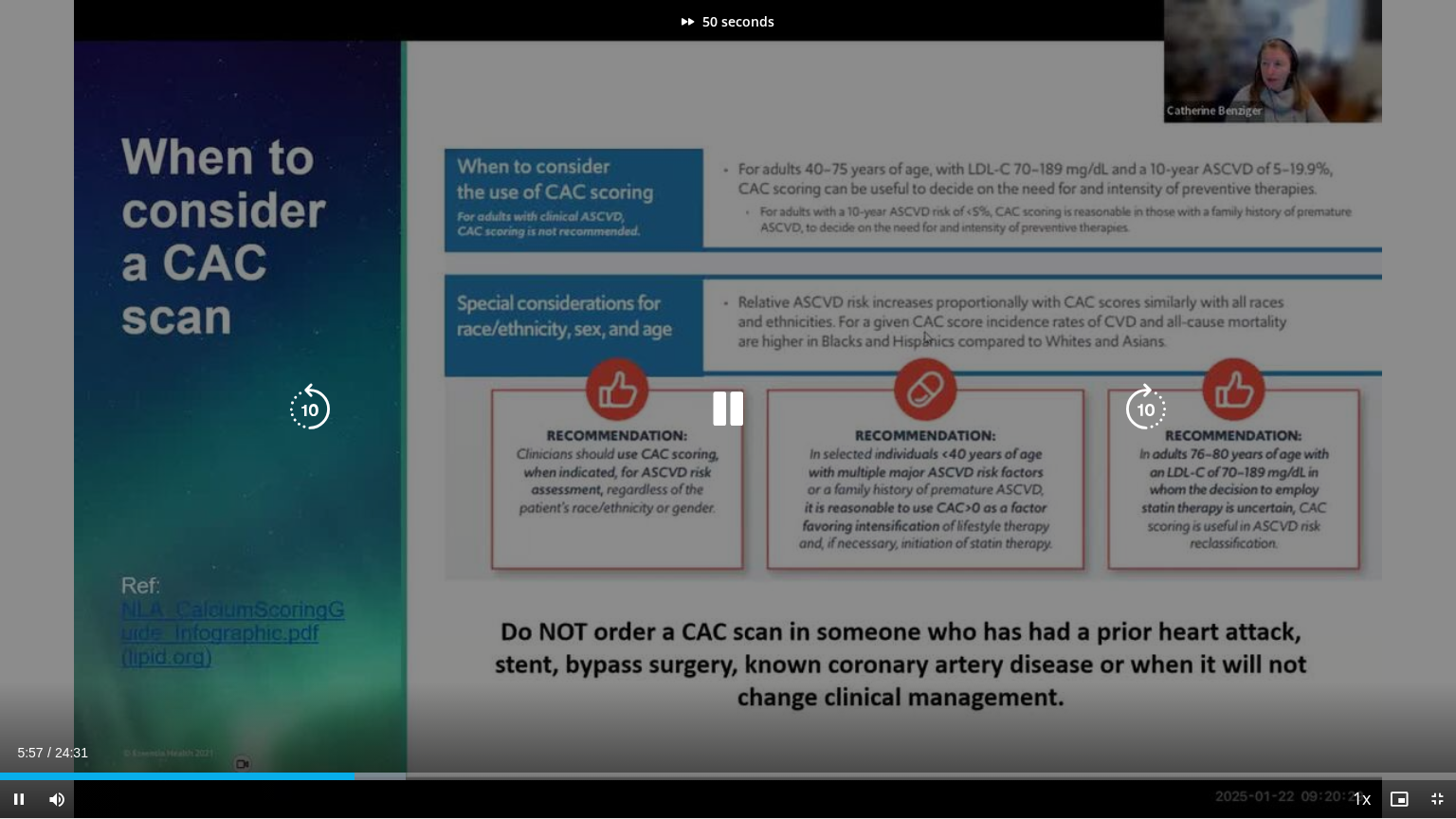click at bounding box center [1146, 410] 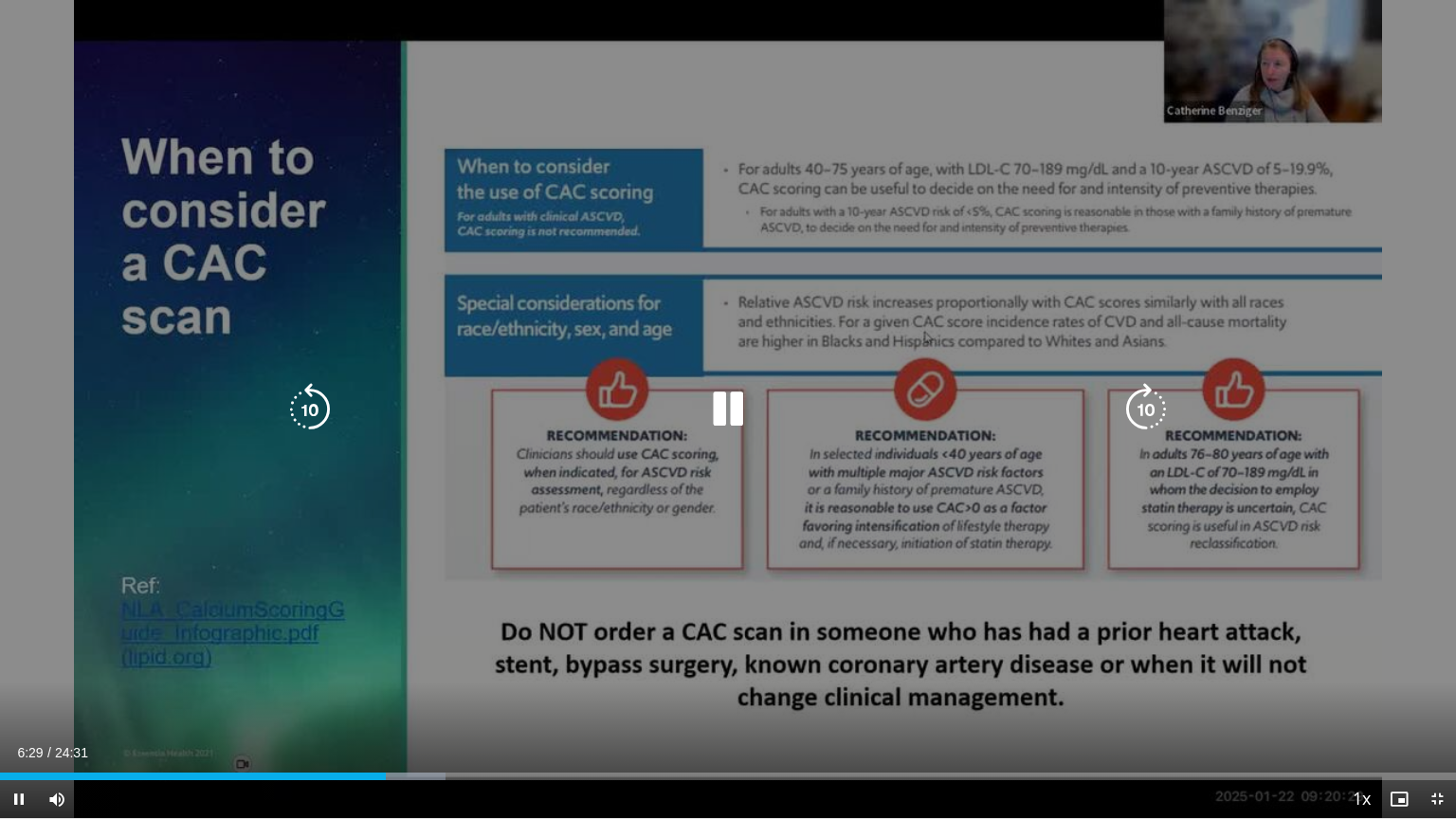 click at bounding box center [1146, 410] 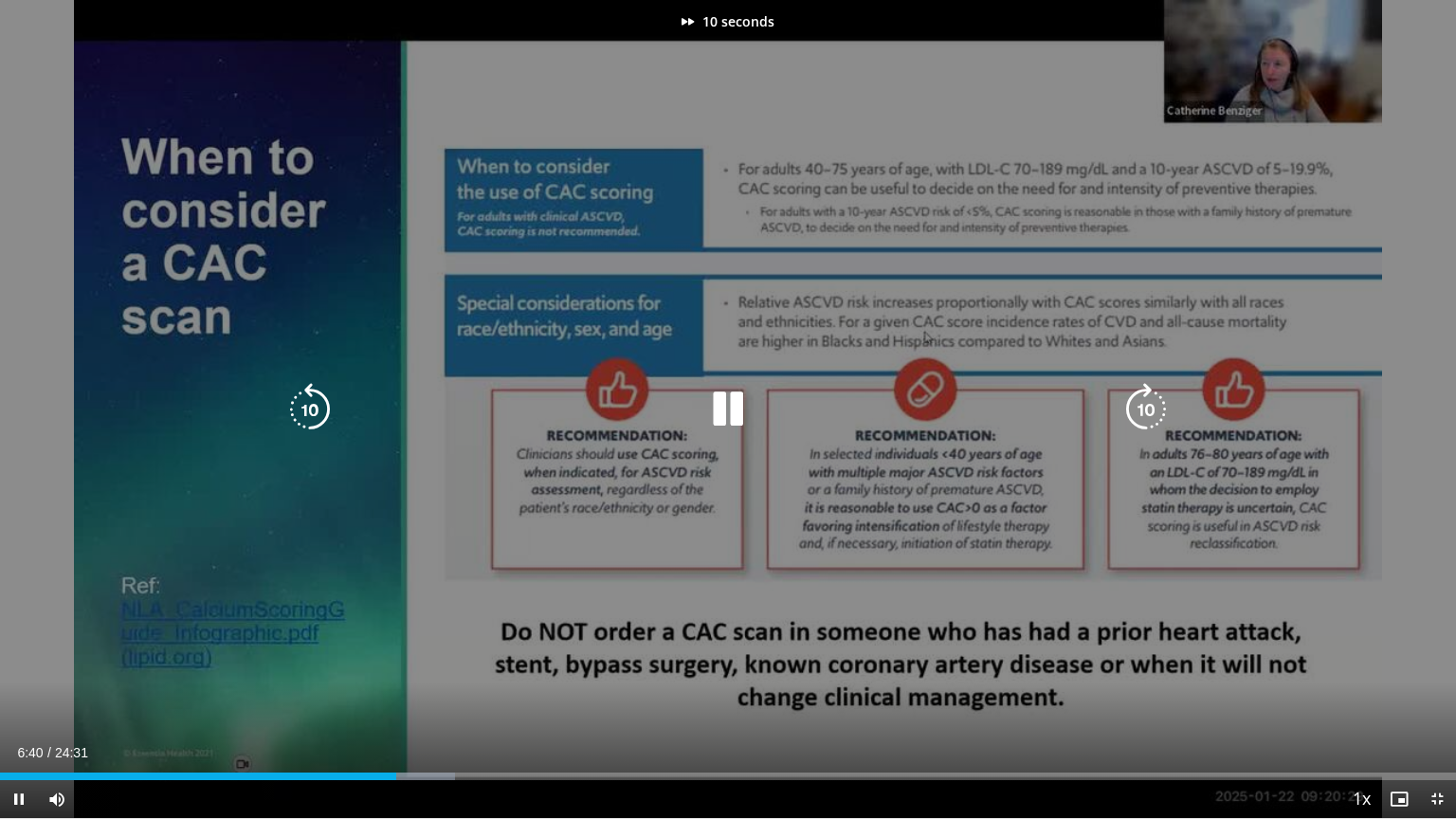 click at bounding box center (1146, 410) 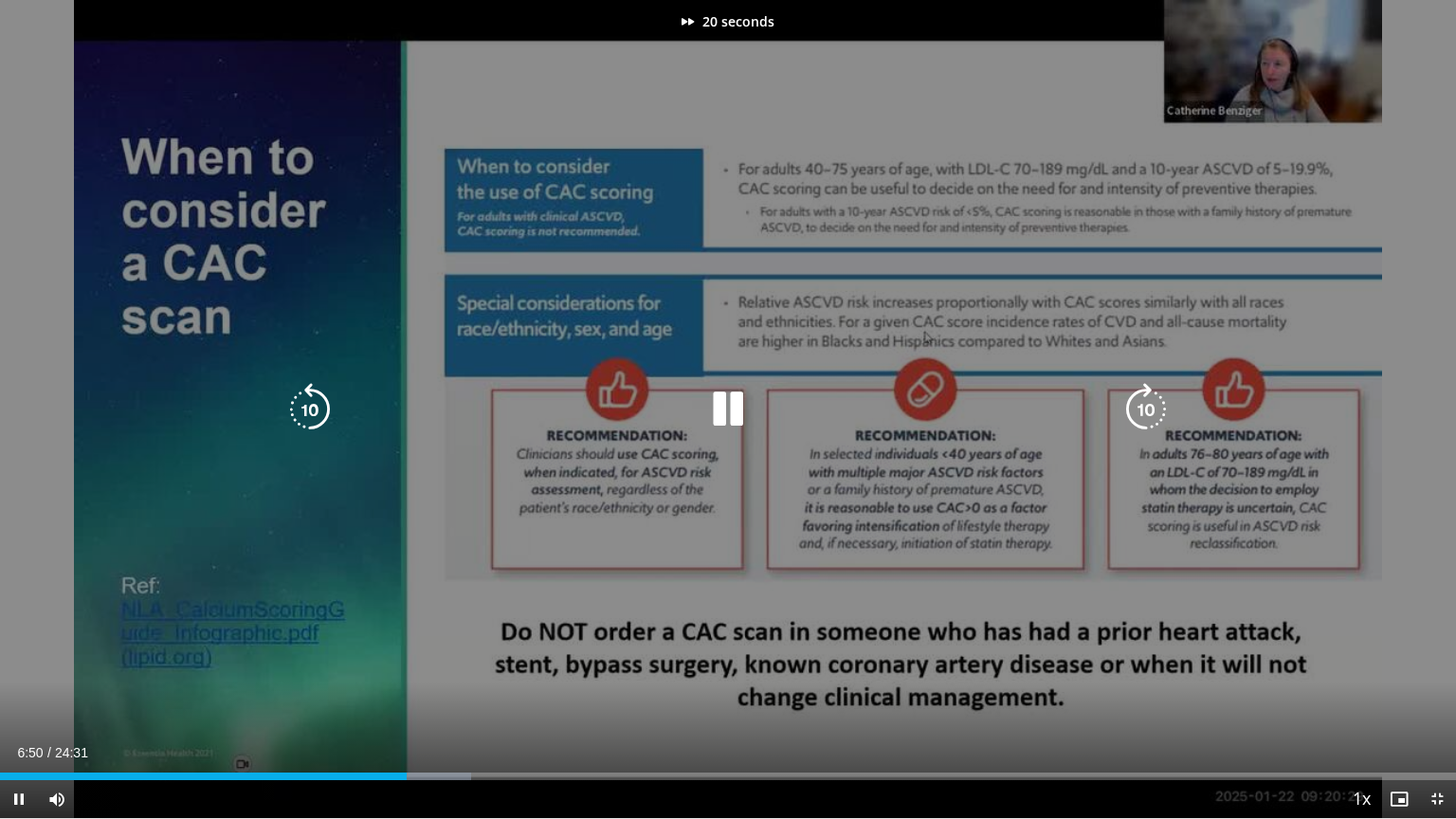 click at bounding box center (1146, 410) 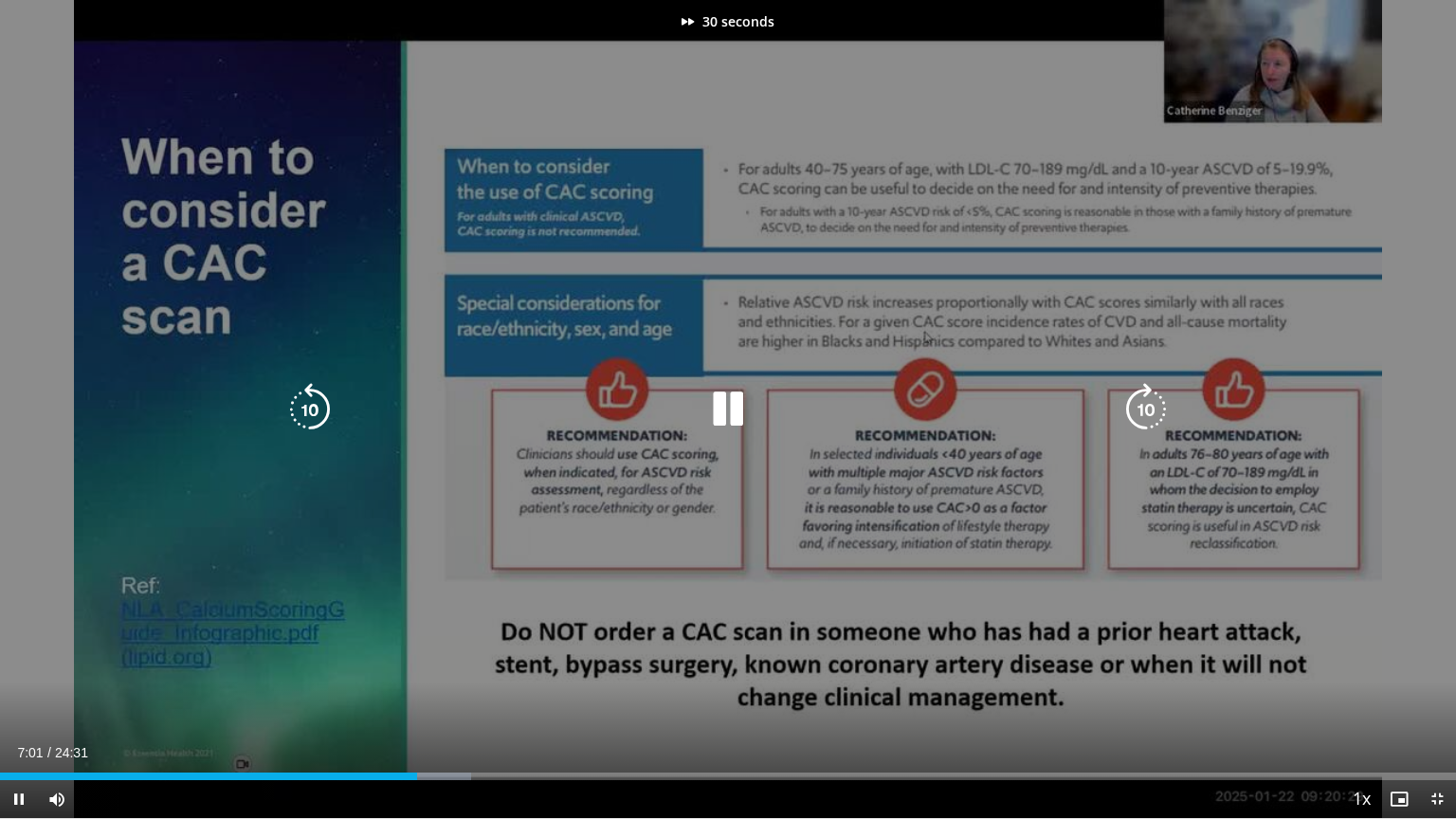 click at bounding box center (1146, 410) 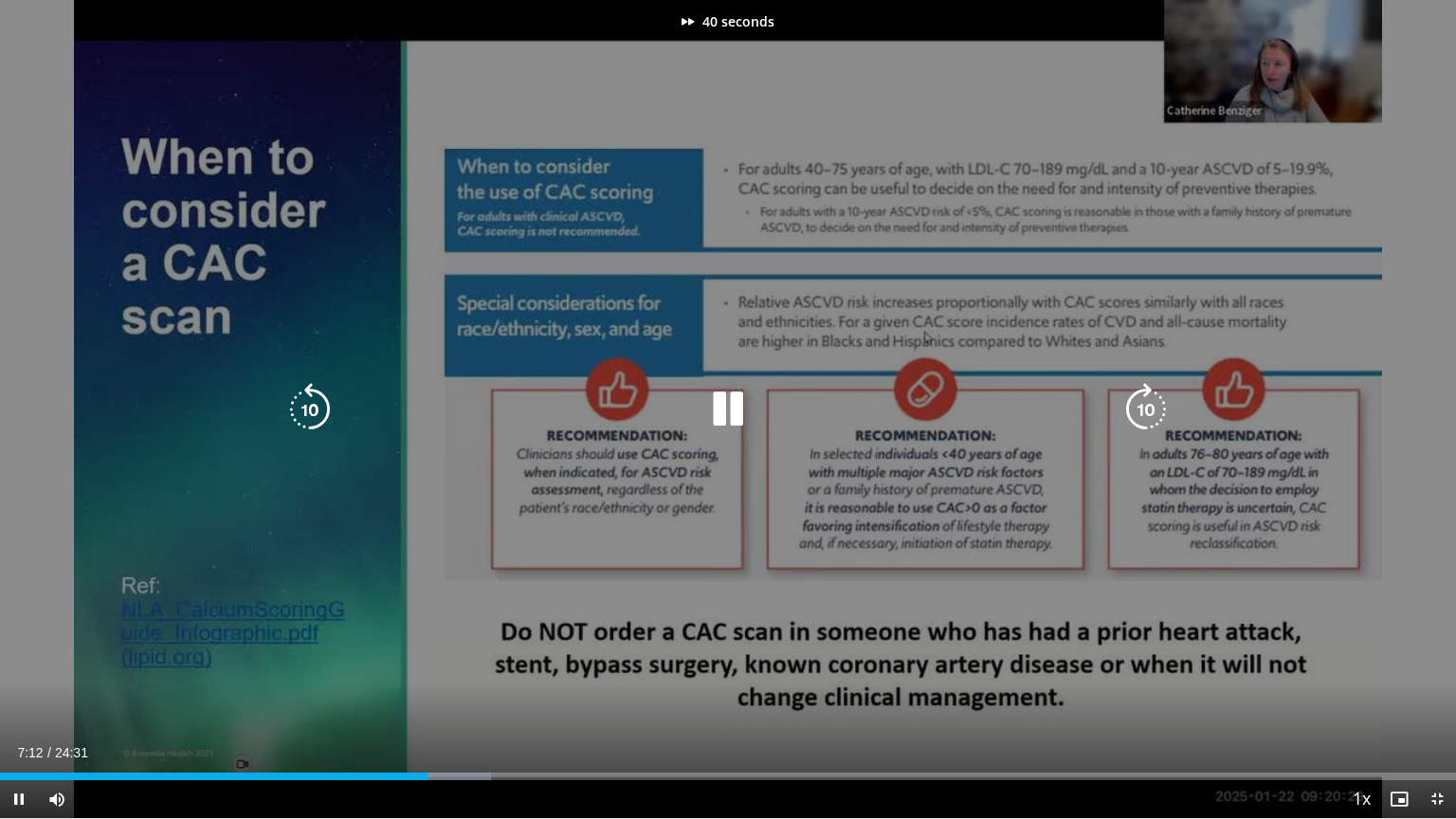 click at bounding box center (1146, 410) 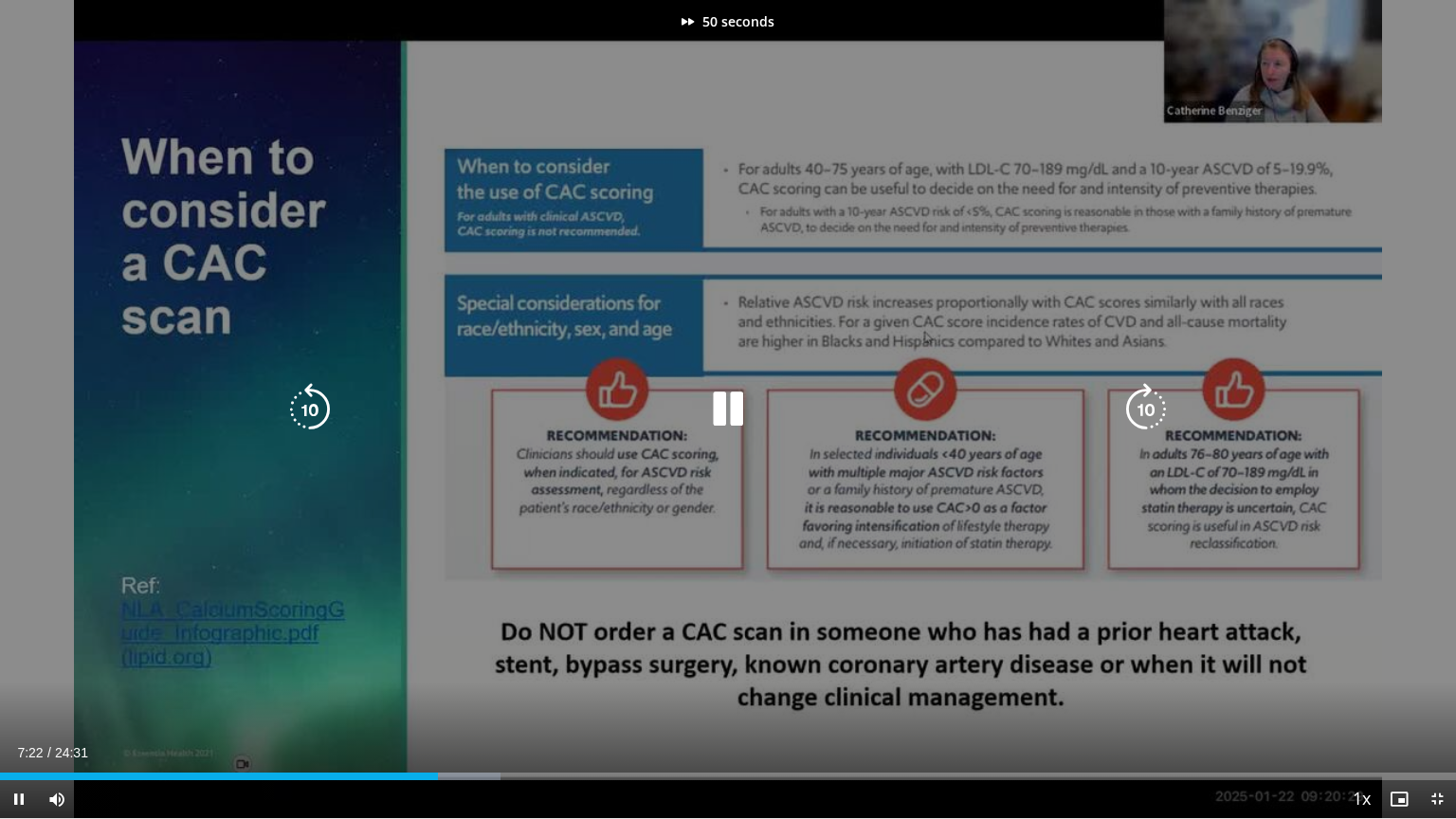 click at bounding box center [1146, 410] 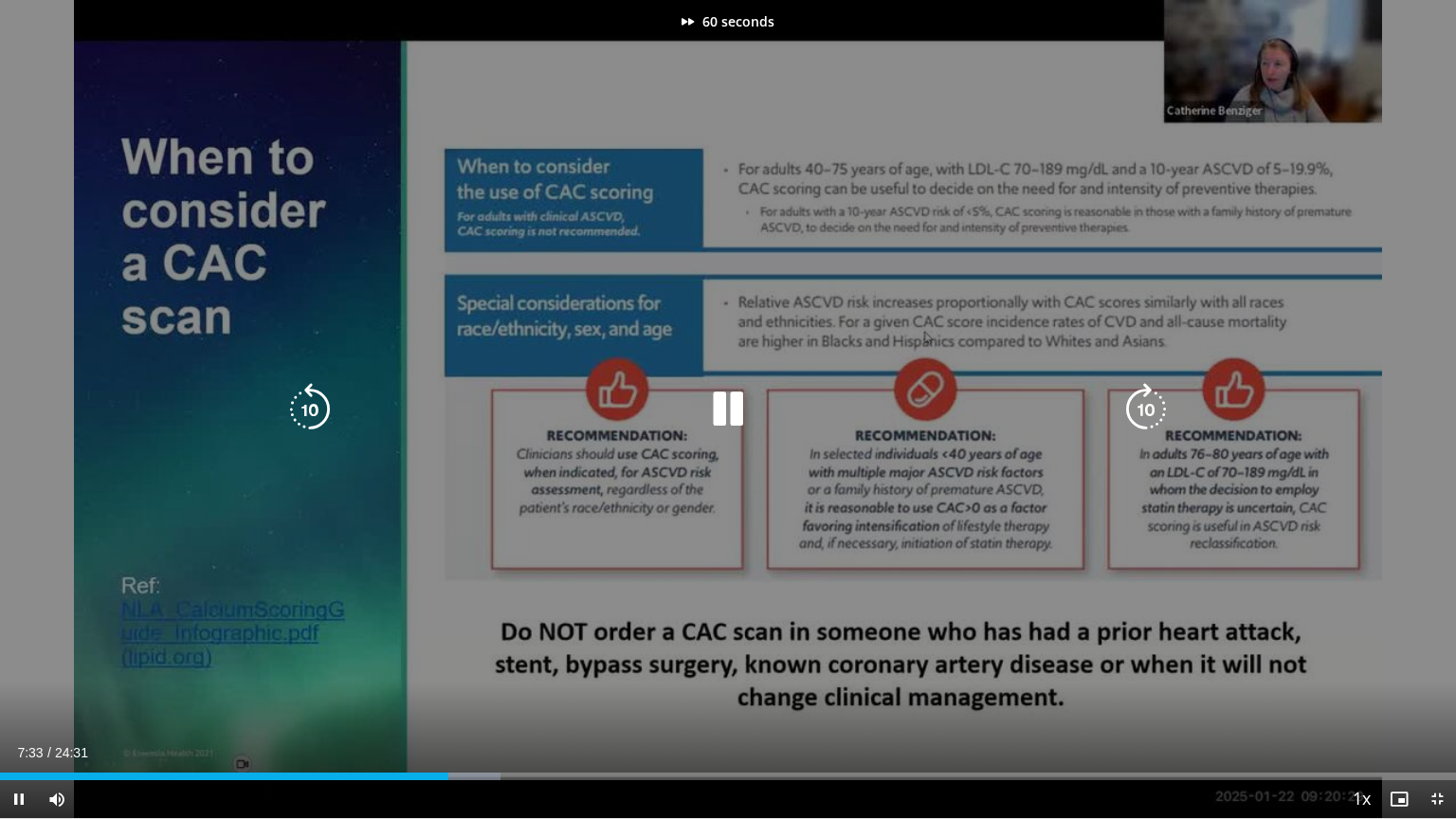 click at bounding box center (1146, 410) 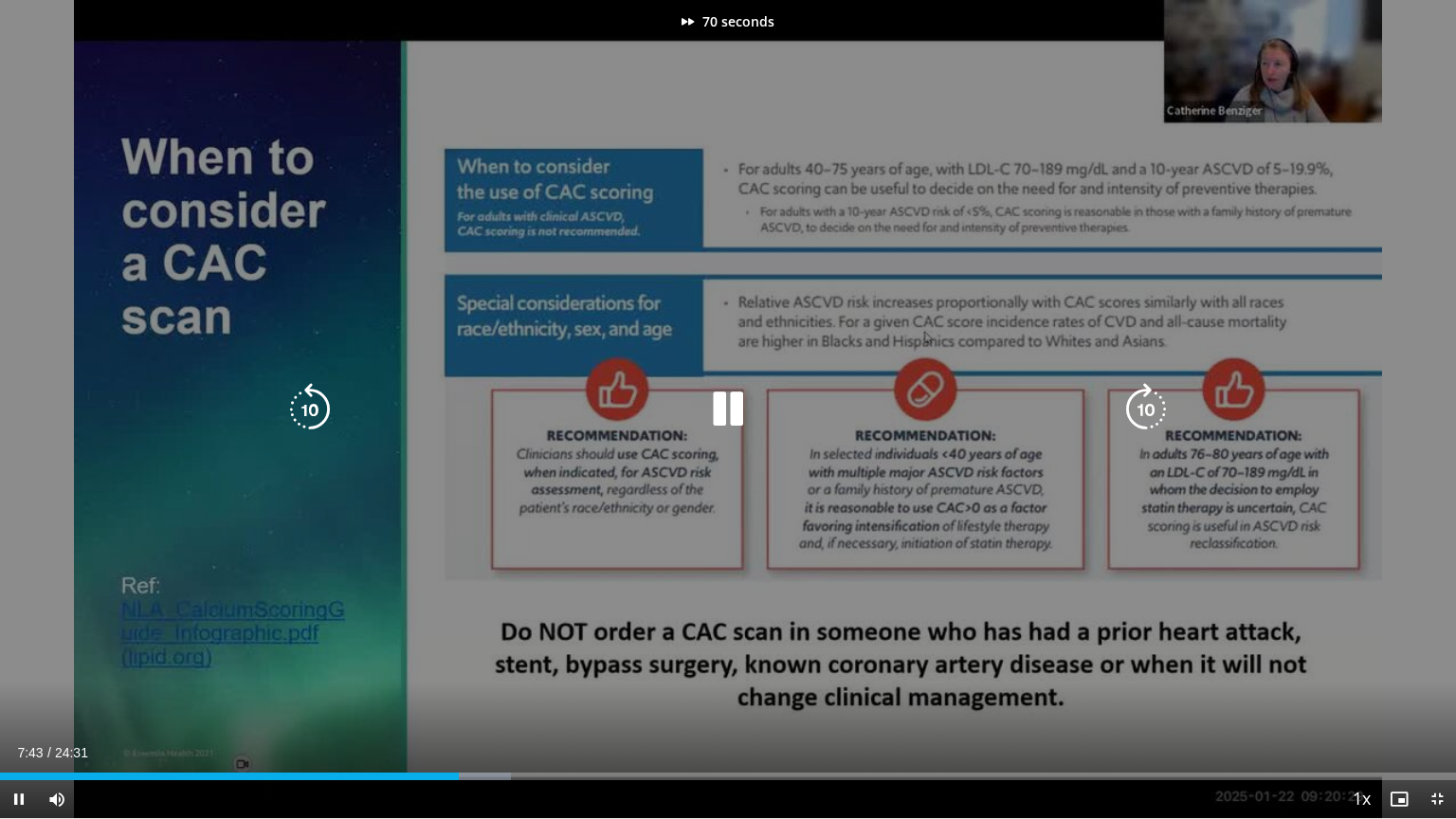 click at bounding box center (1146, 410) 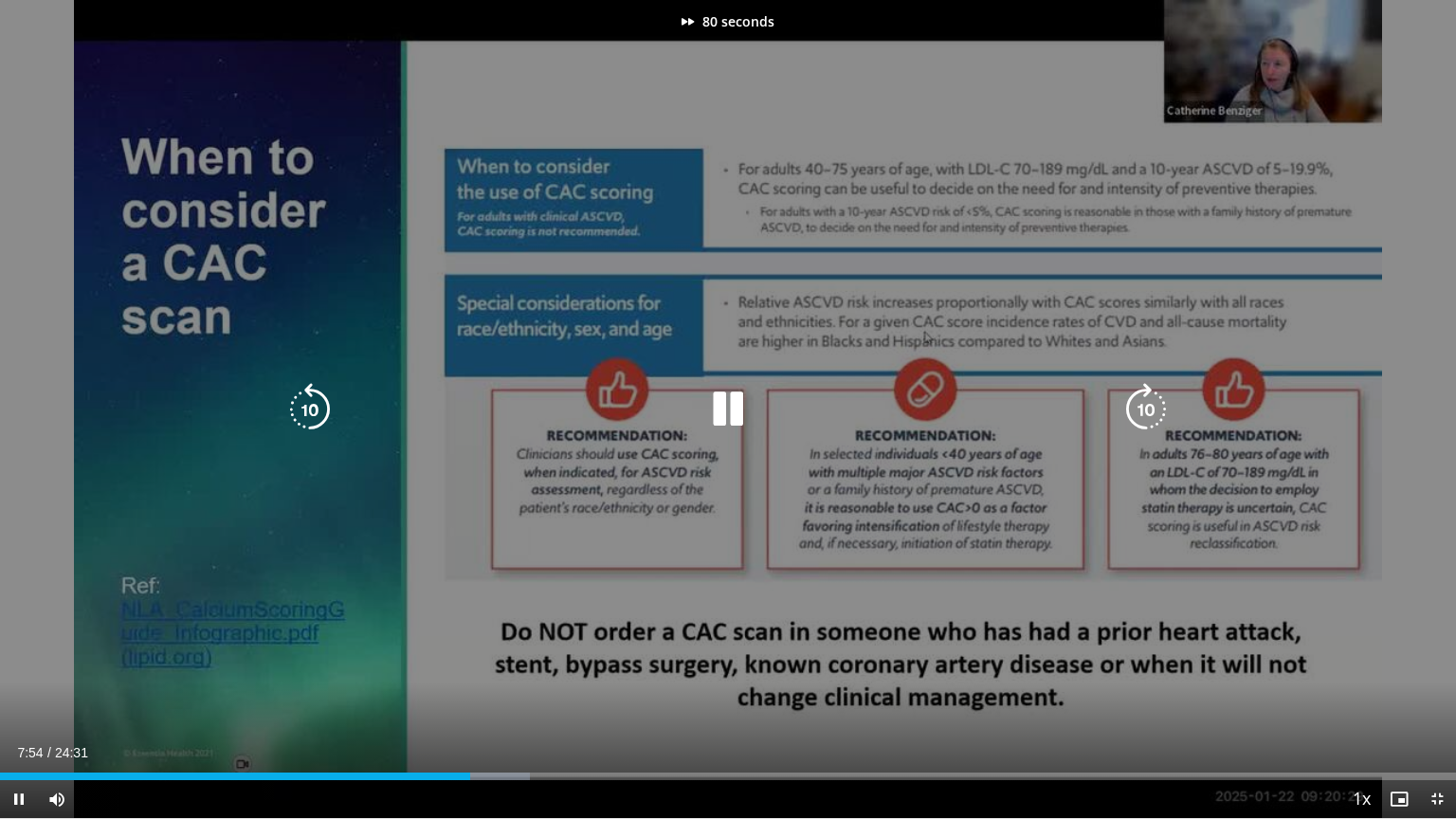 click at bounding box center [1146, 410] 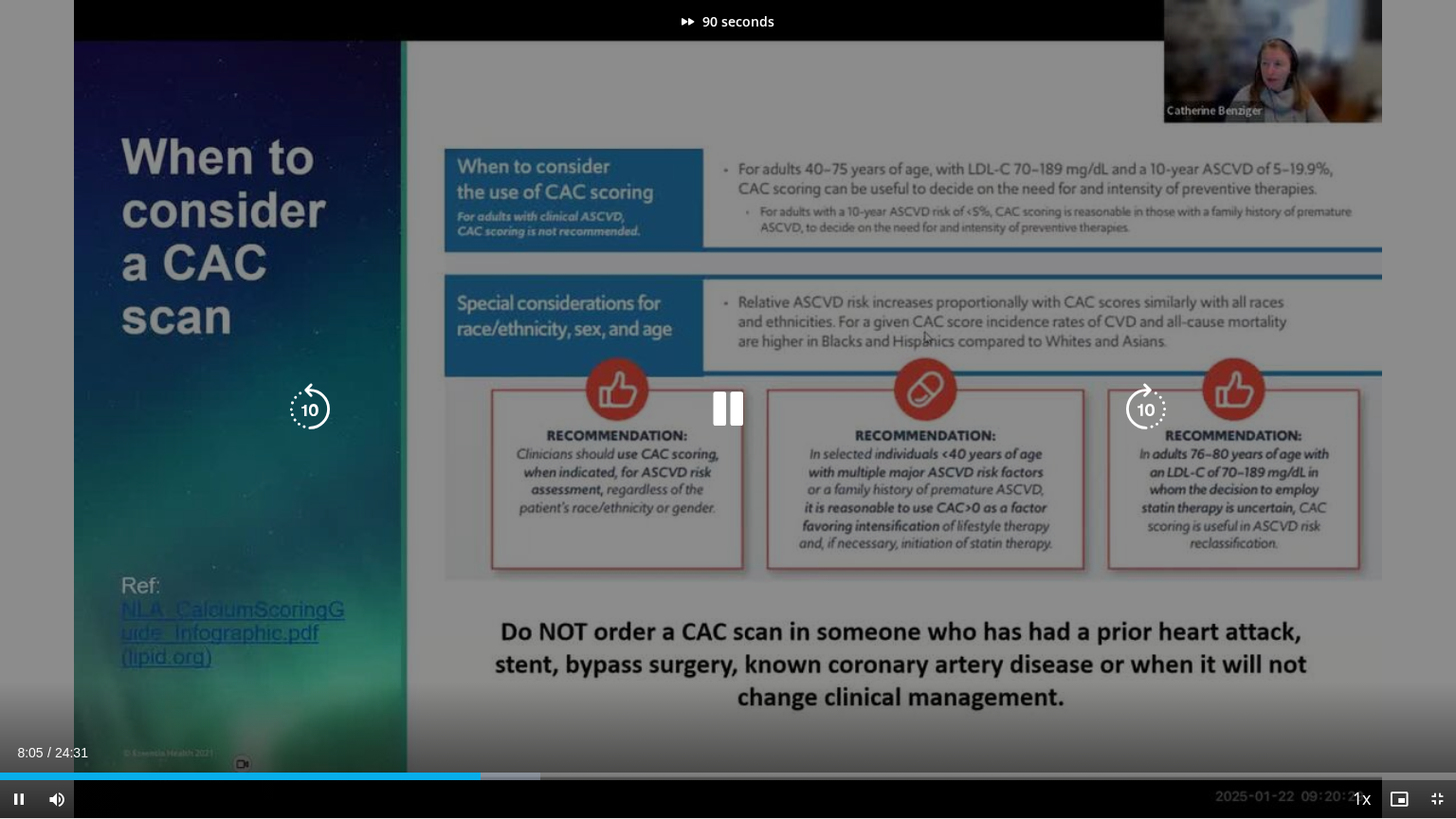 click at bounding box center [1146, 410] 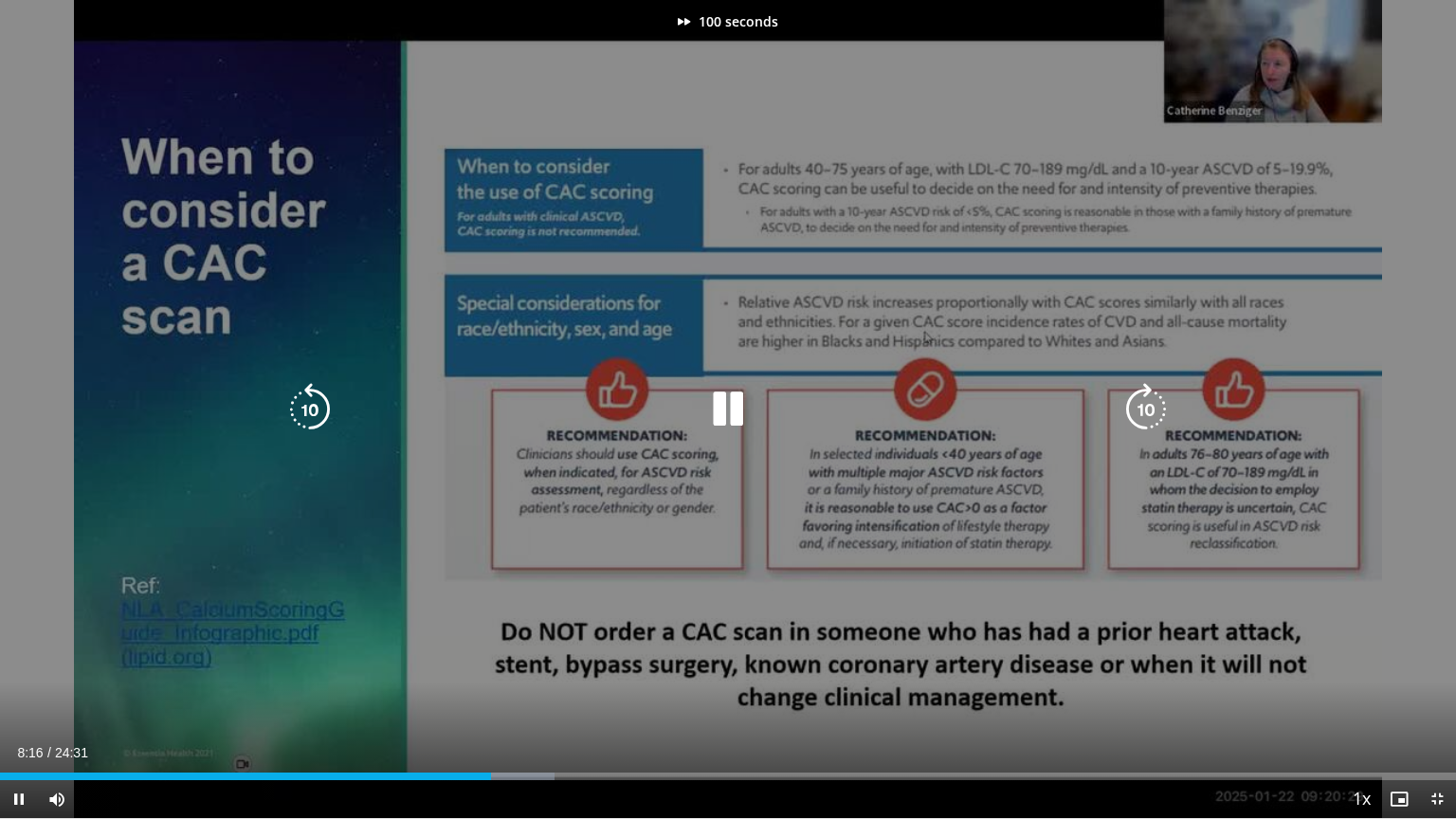click at bounding box center (1146, 410) 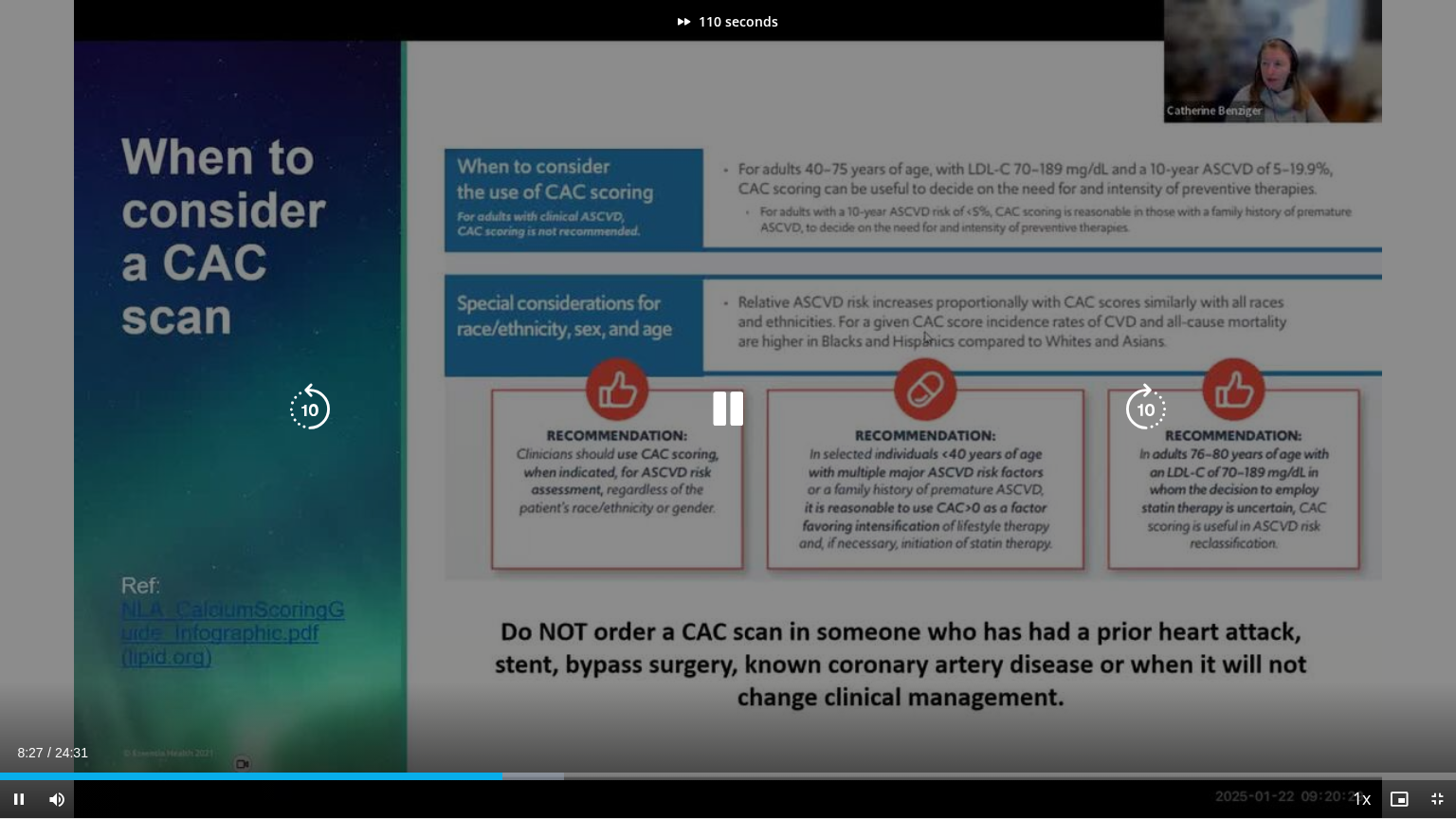 click at bounding box center [1146, 410] 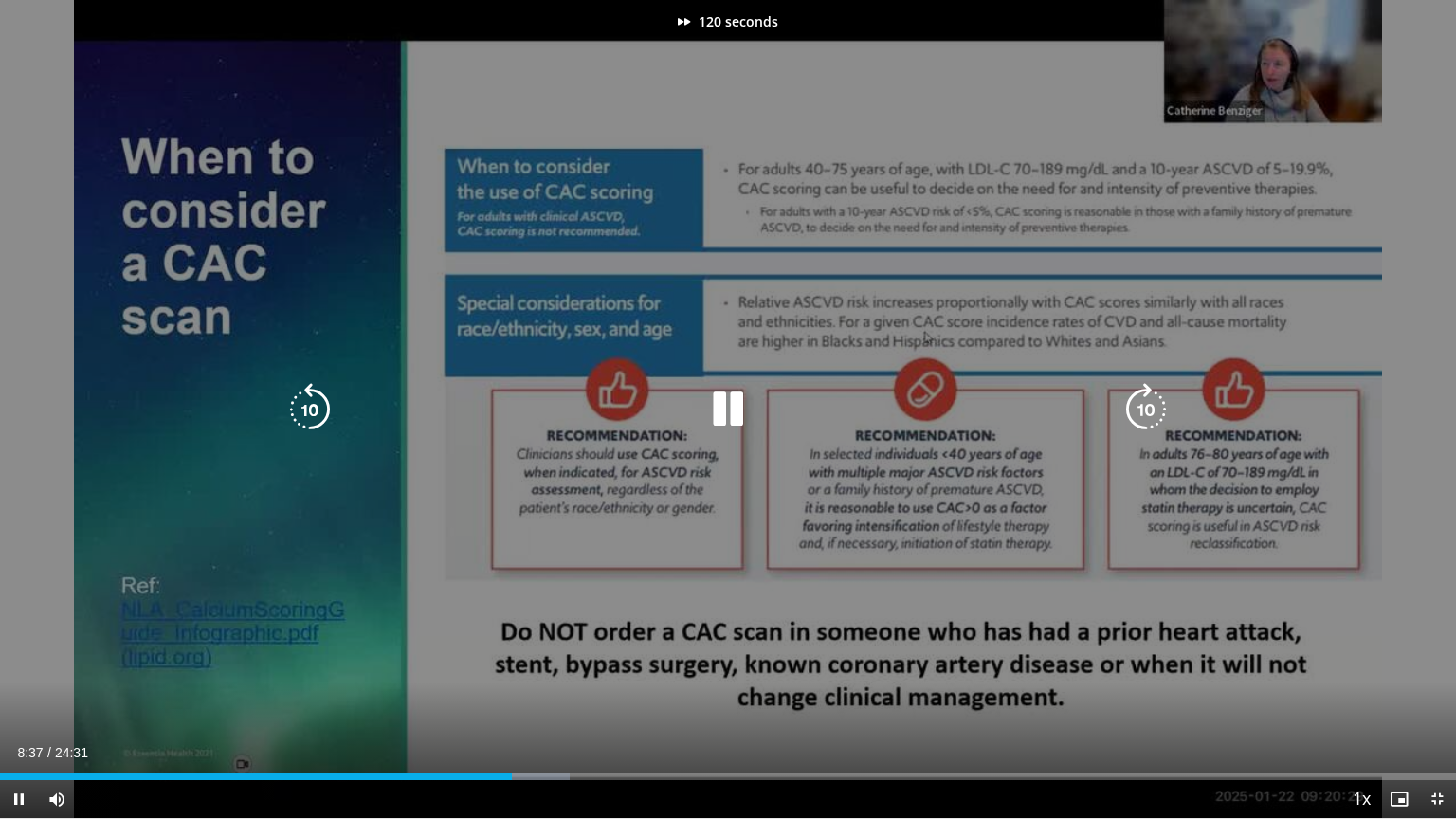 click at bounding box center (1146, 410) 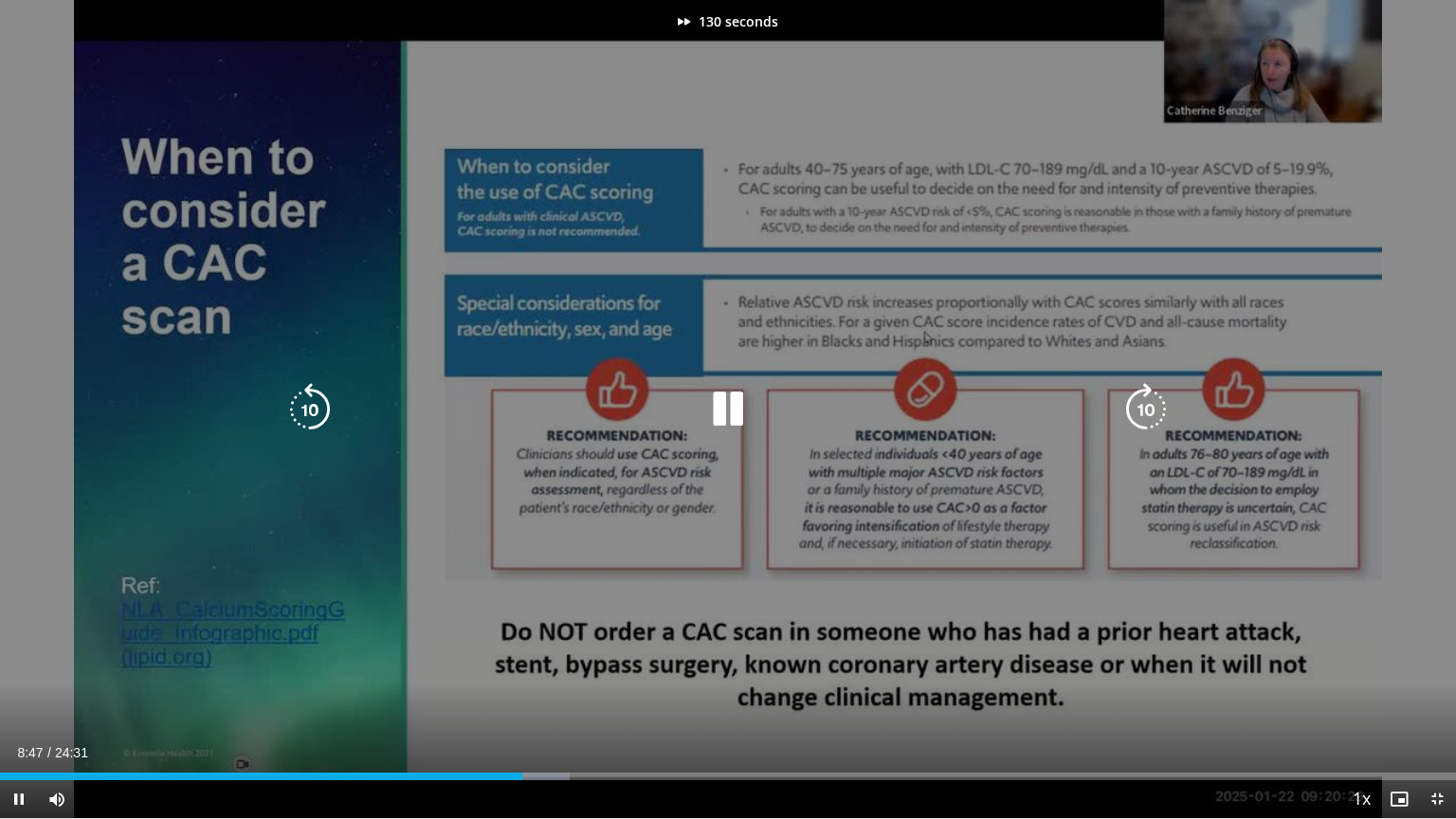click at bounding box center [1146, 410] 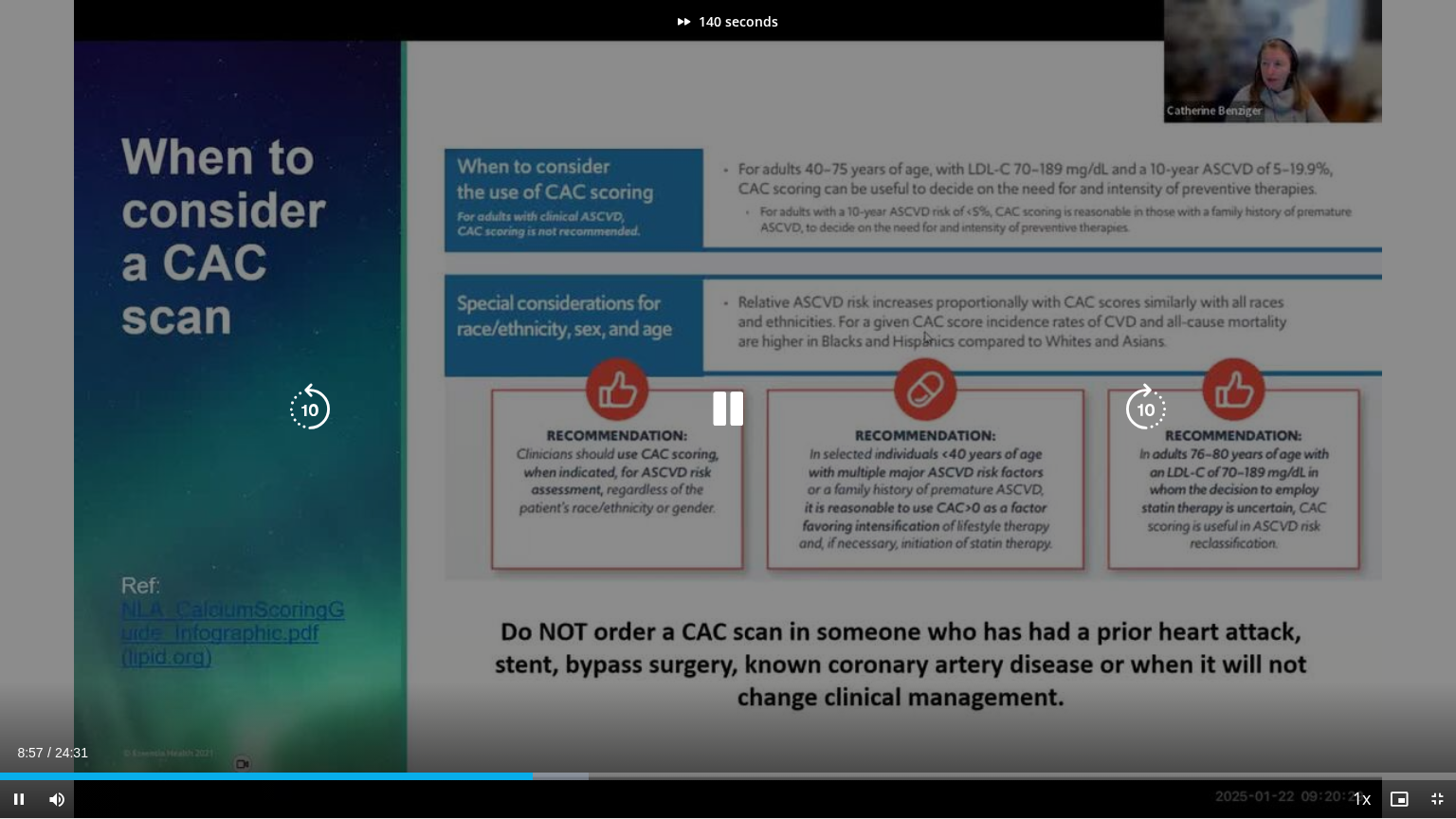 click at bounding box center [1146, 410] 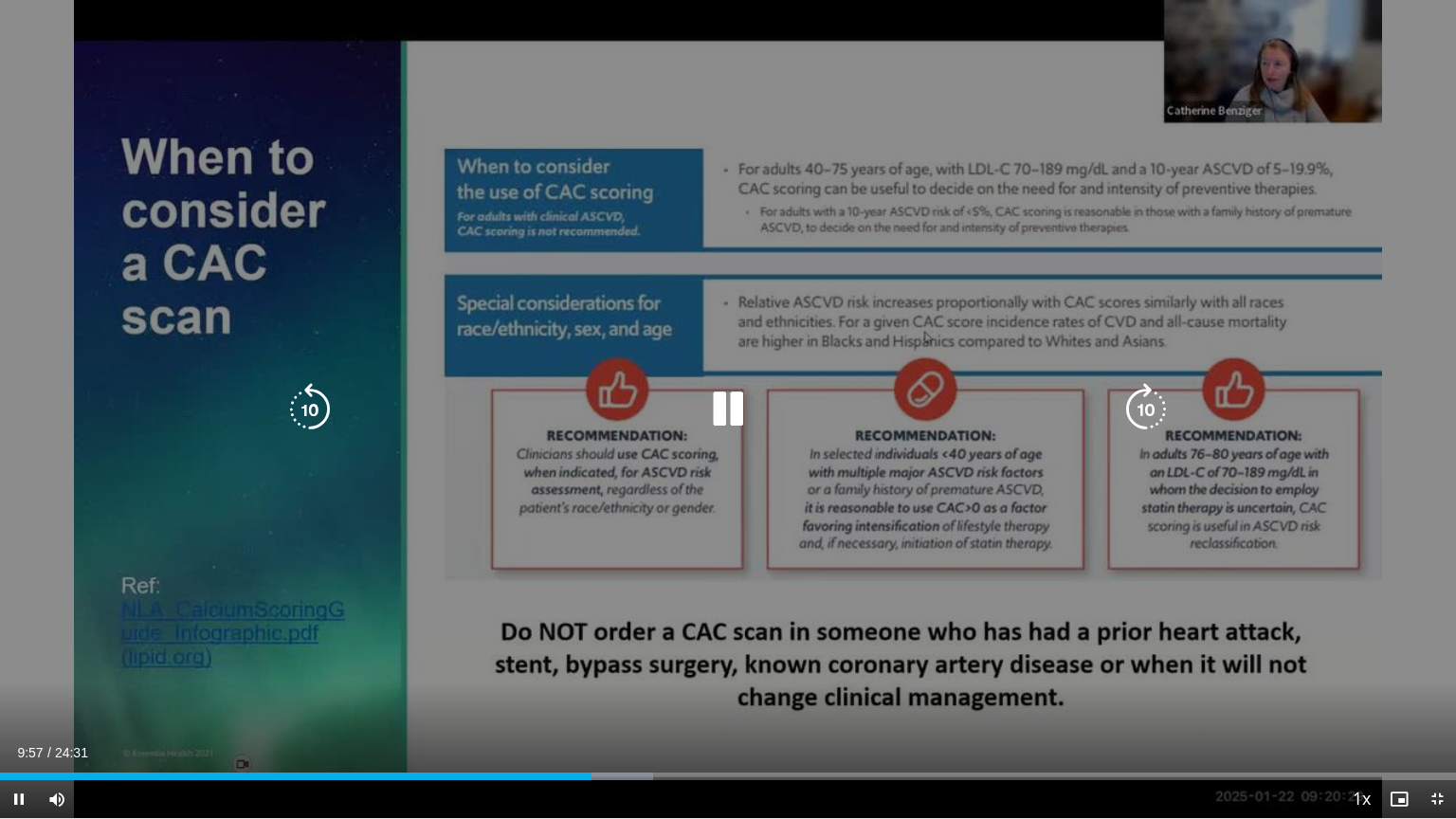 click at bounding box center [1146, 410] 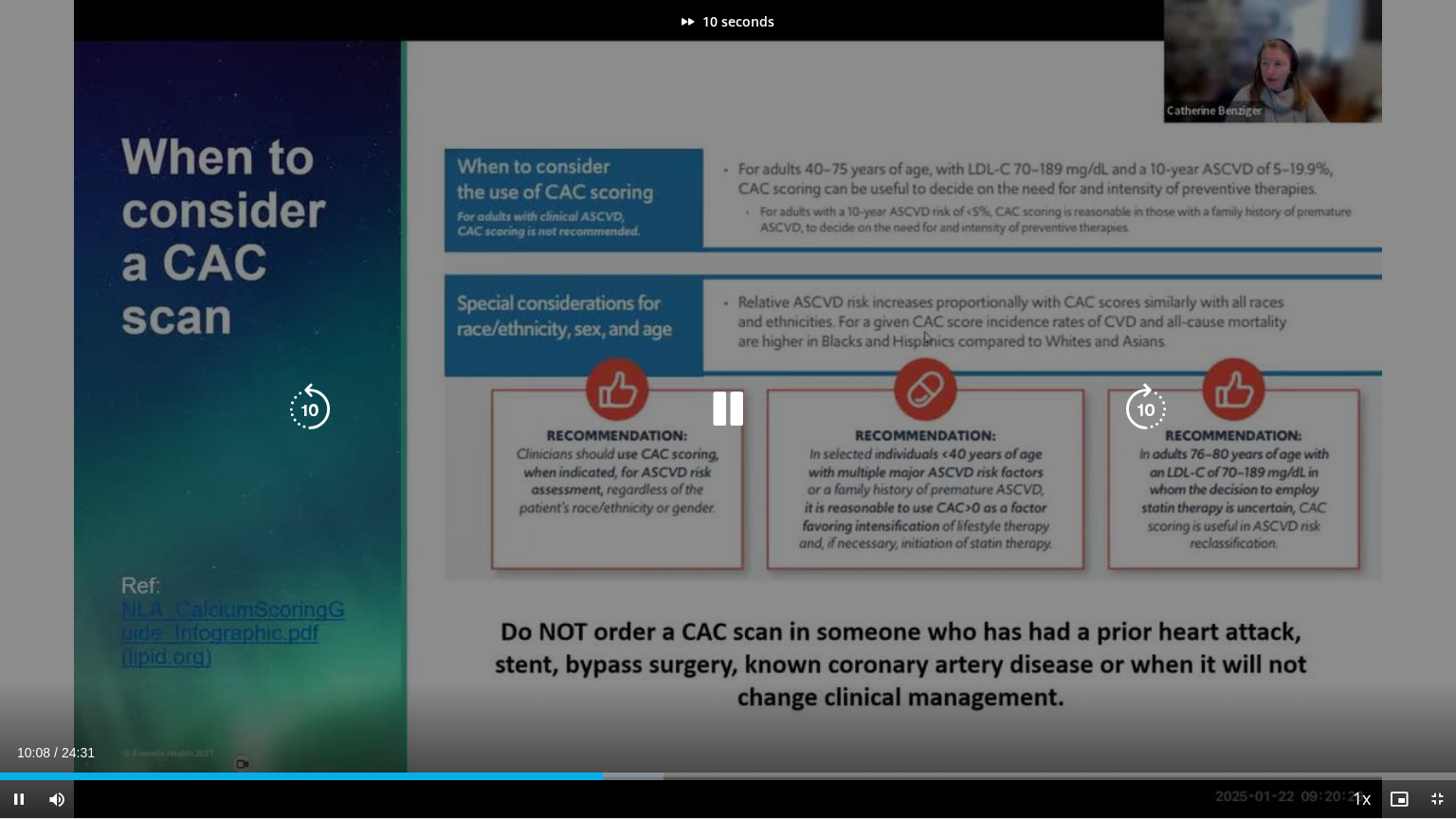 click at bounding box center (1146, 410) 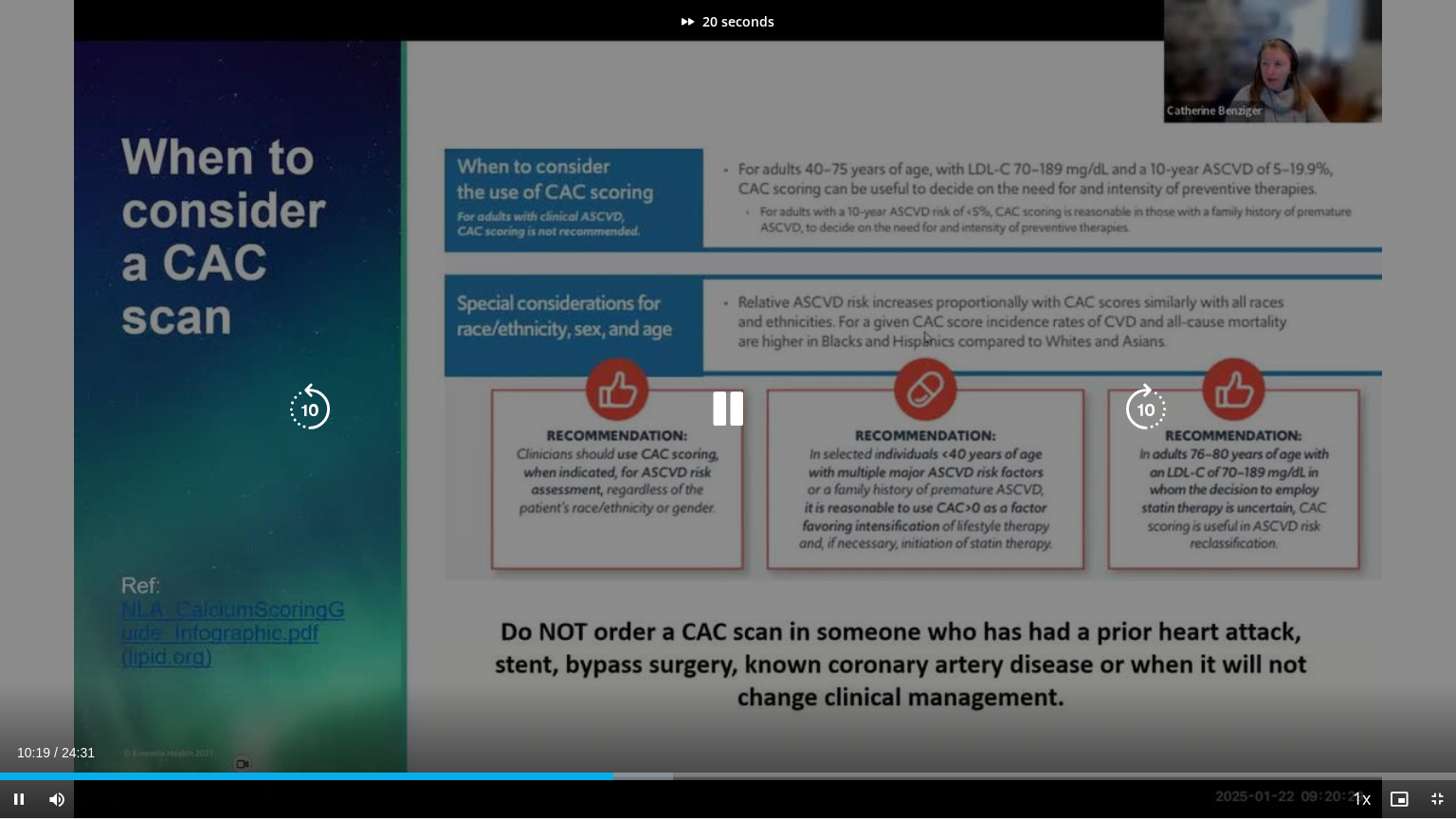 click at bounding box center [1146, 410] 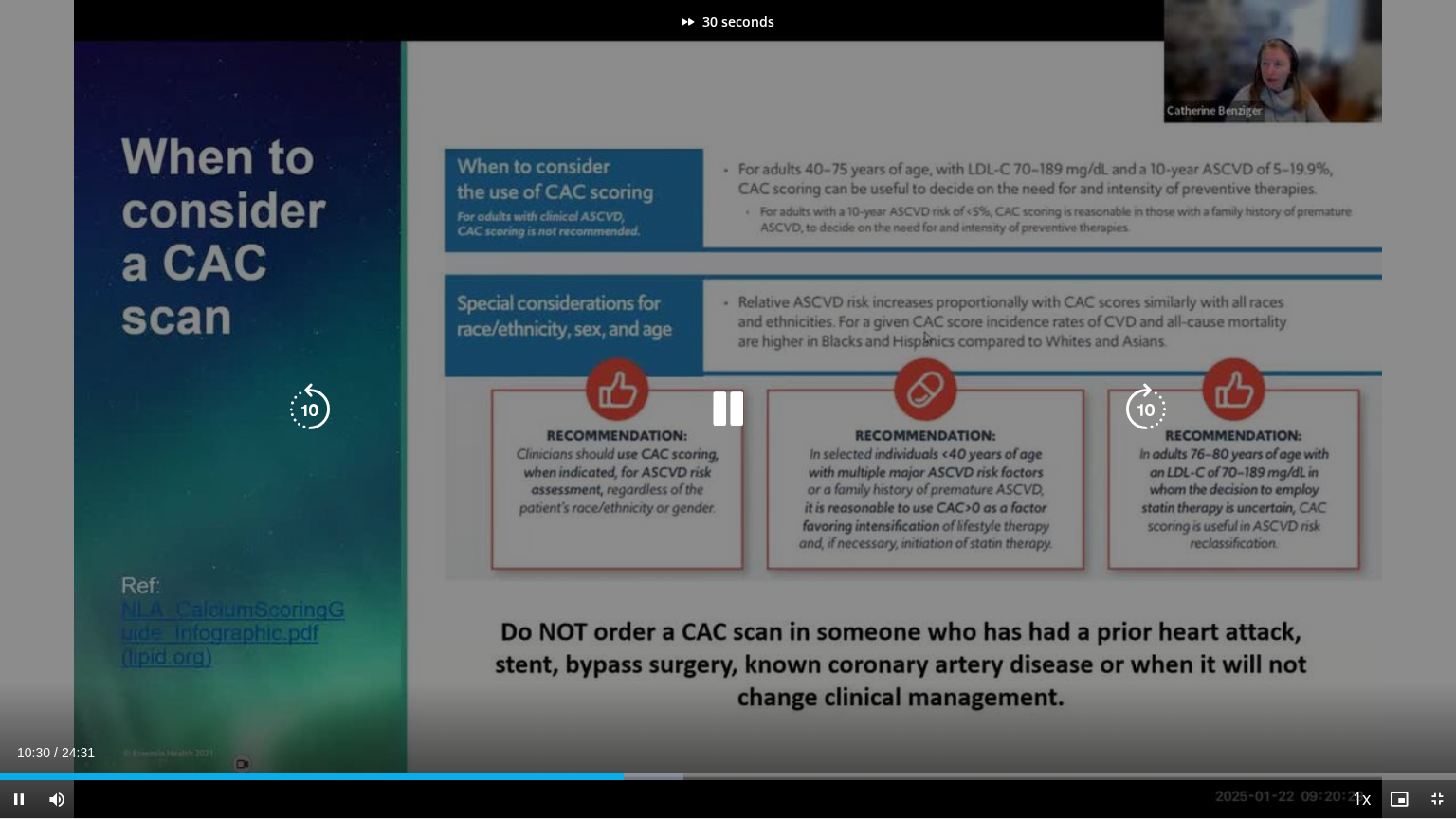 click at bounding box center (1146, 410) 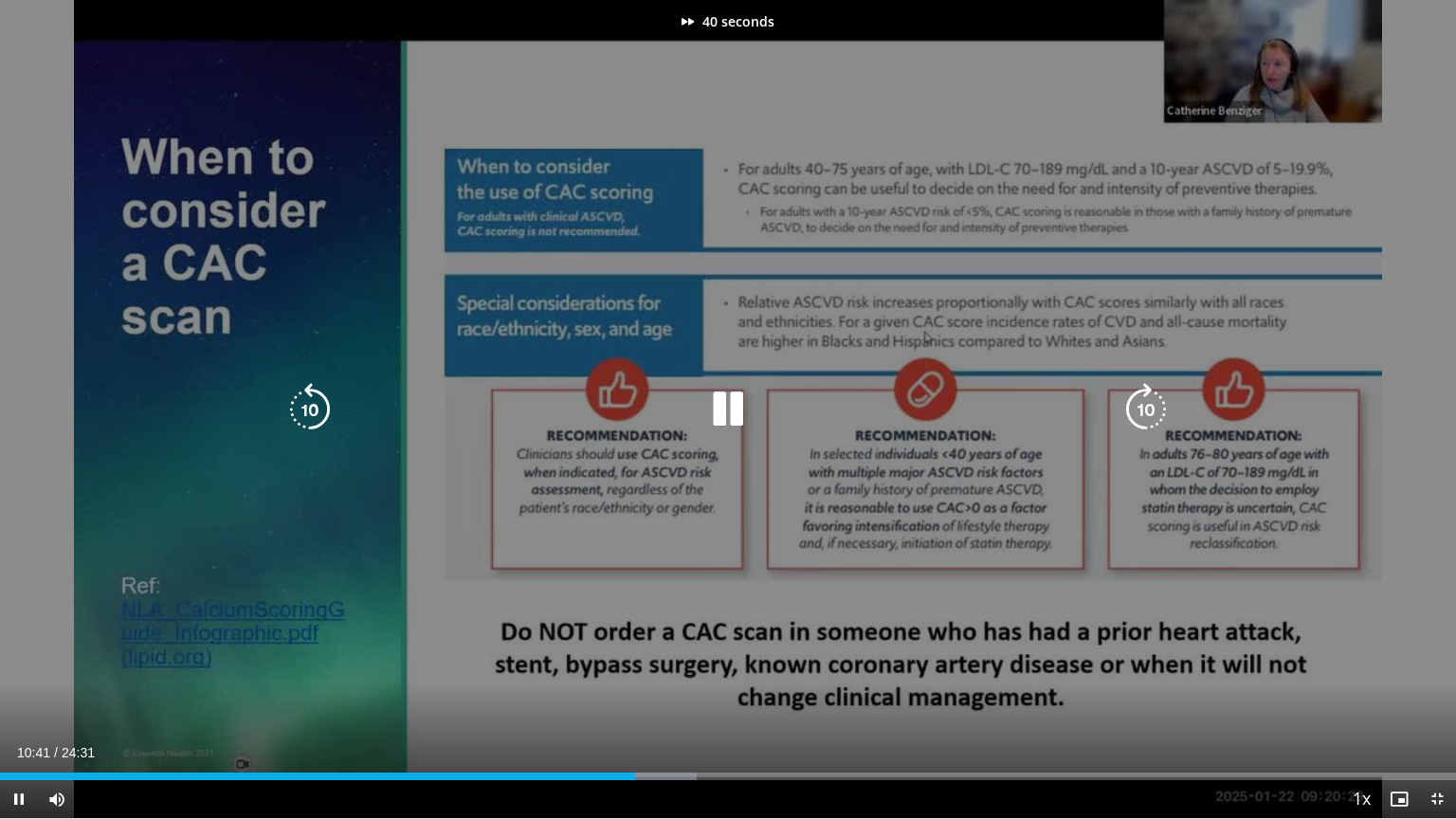 click at bounding box center [1146, 410] 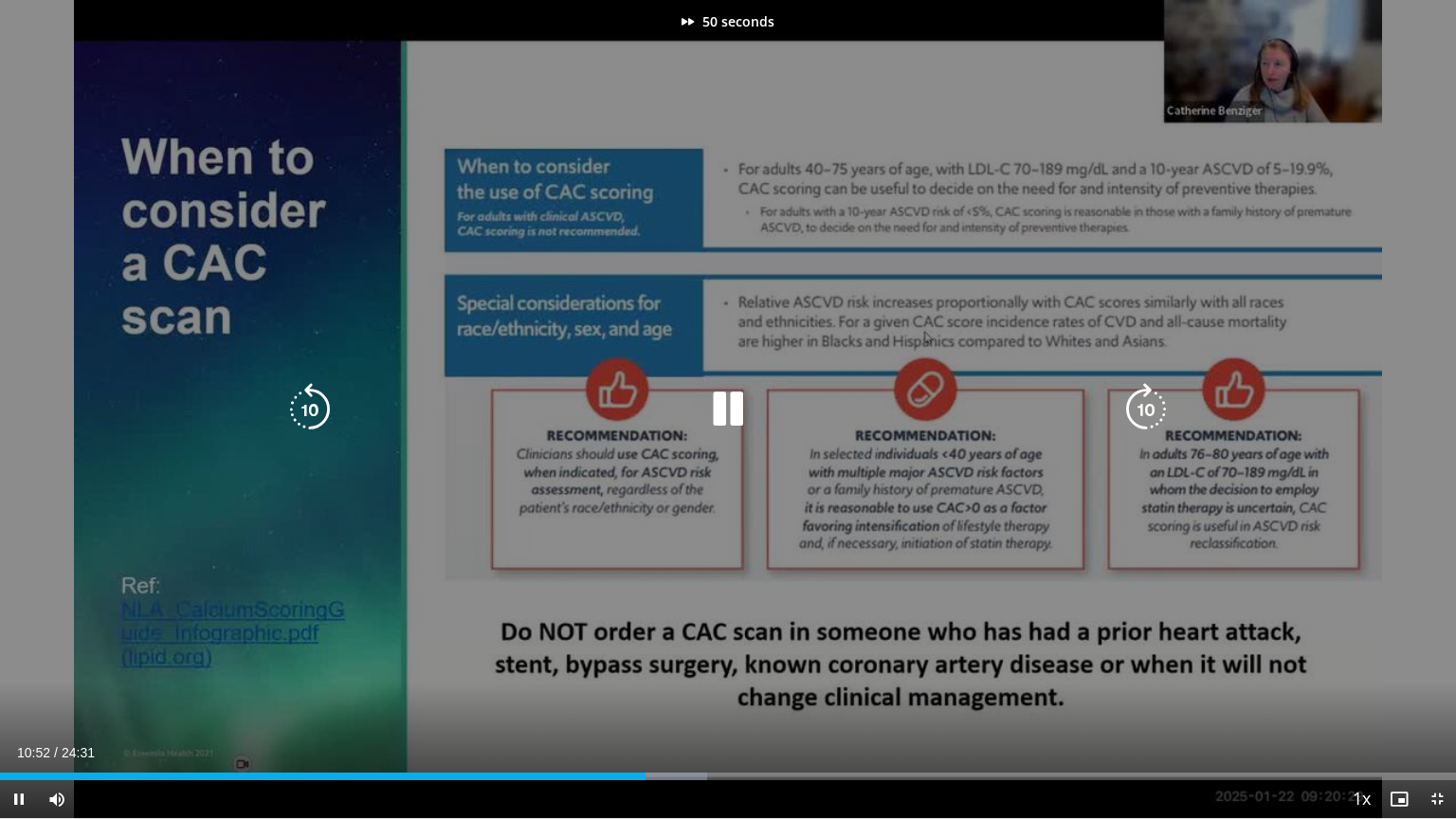 click at bounding box center (1146, 410) 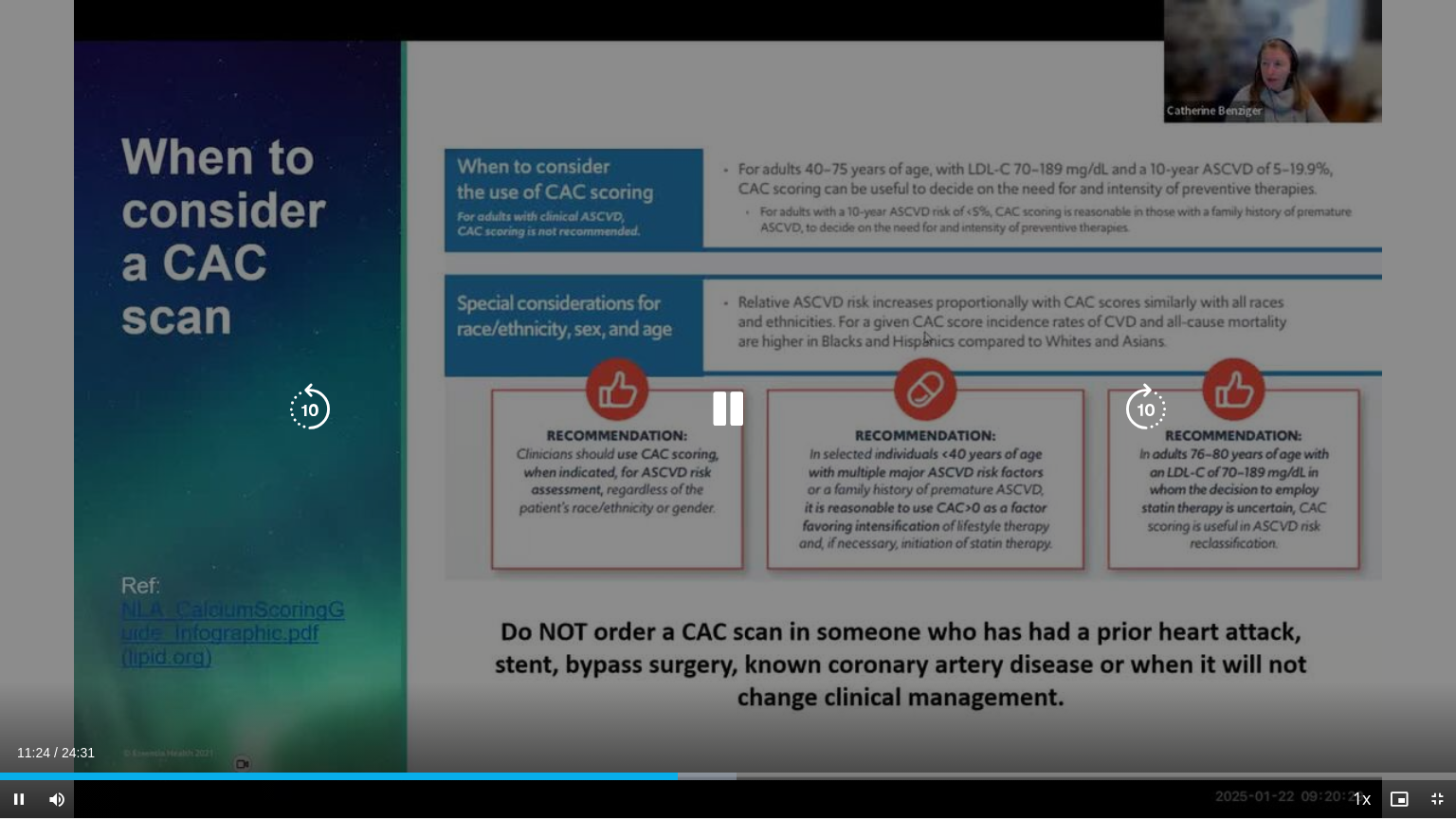 click at bounding box center [1146, 410] 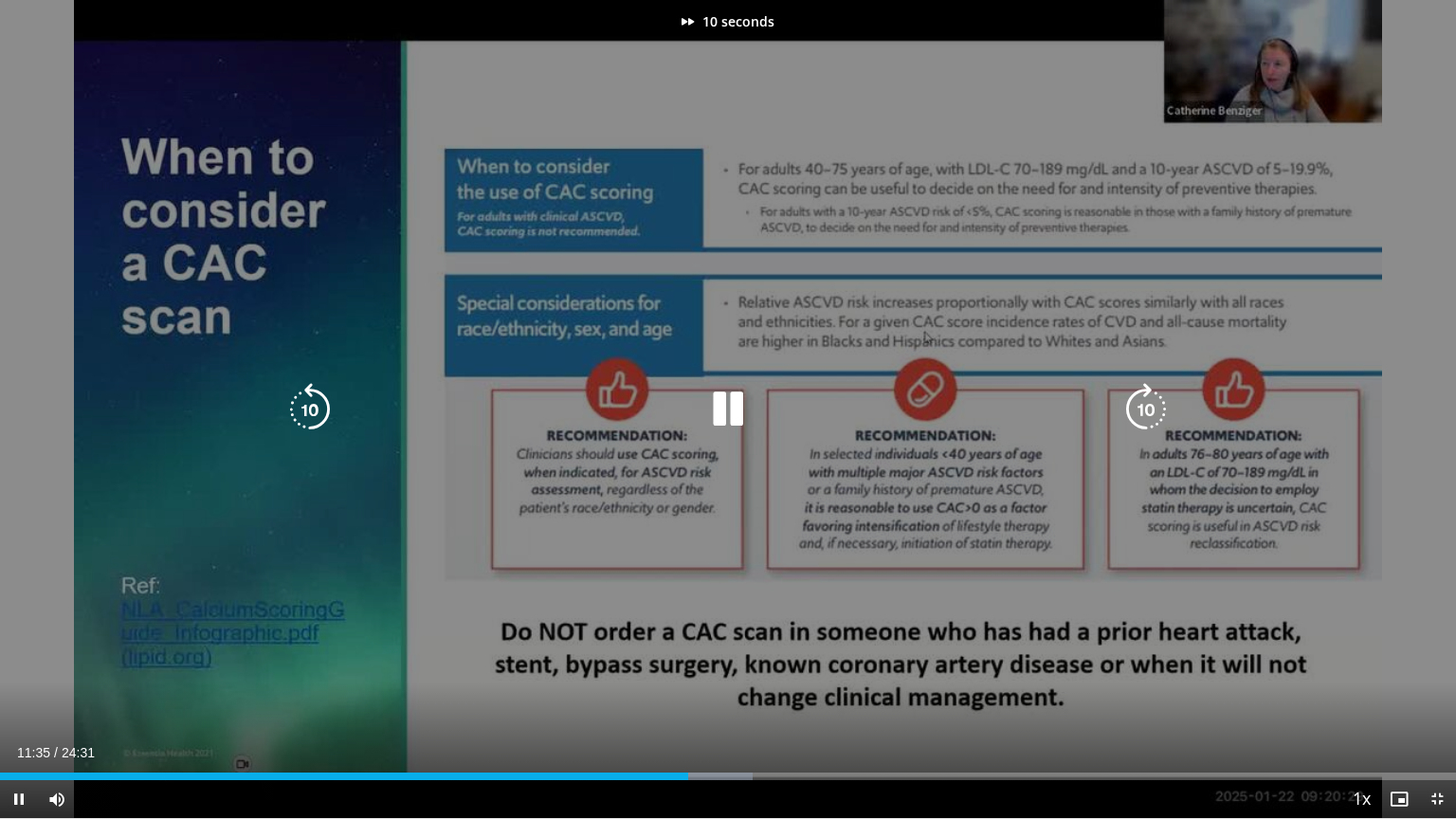 click at bounding box center (1146, 410) 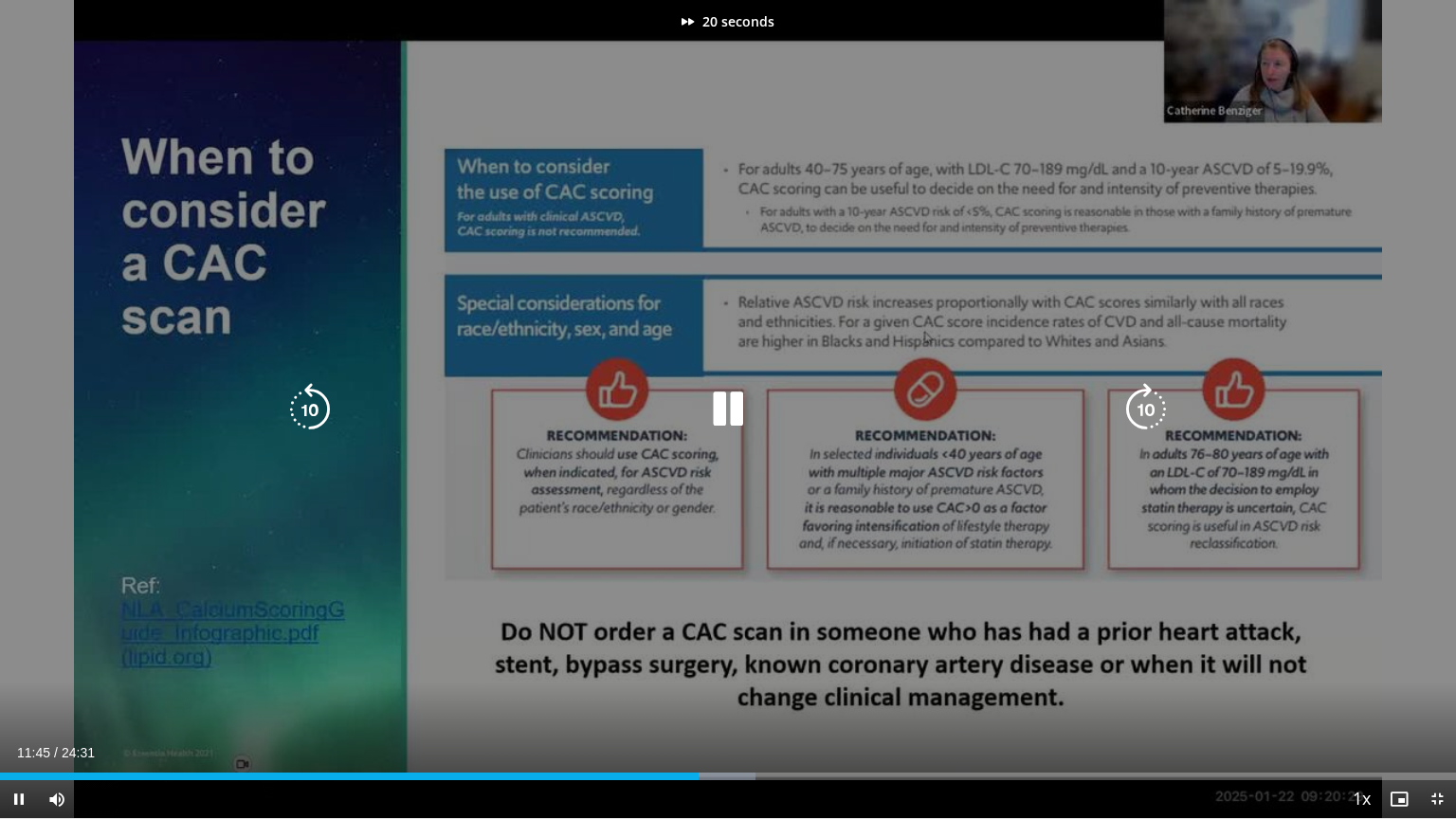 click at bounding box center [1146, 410] 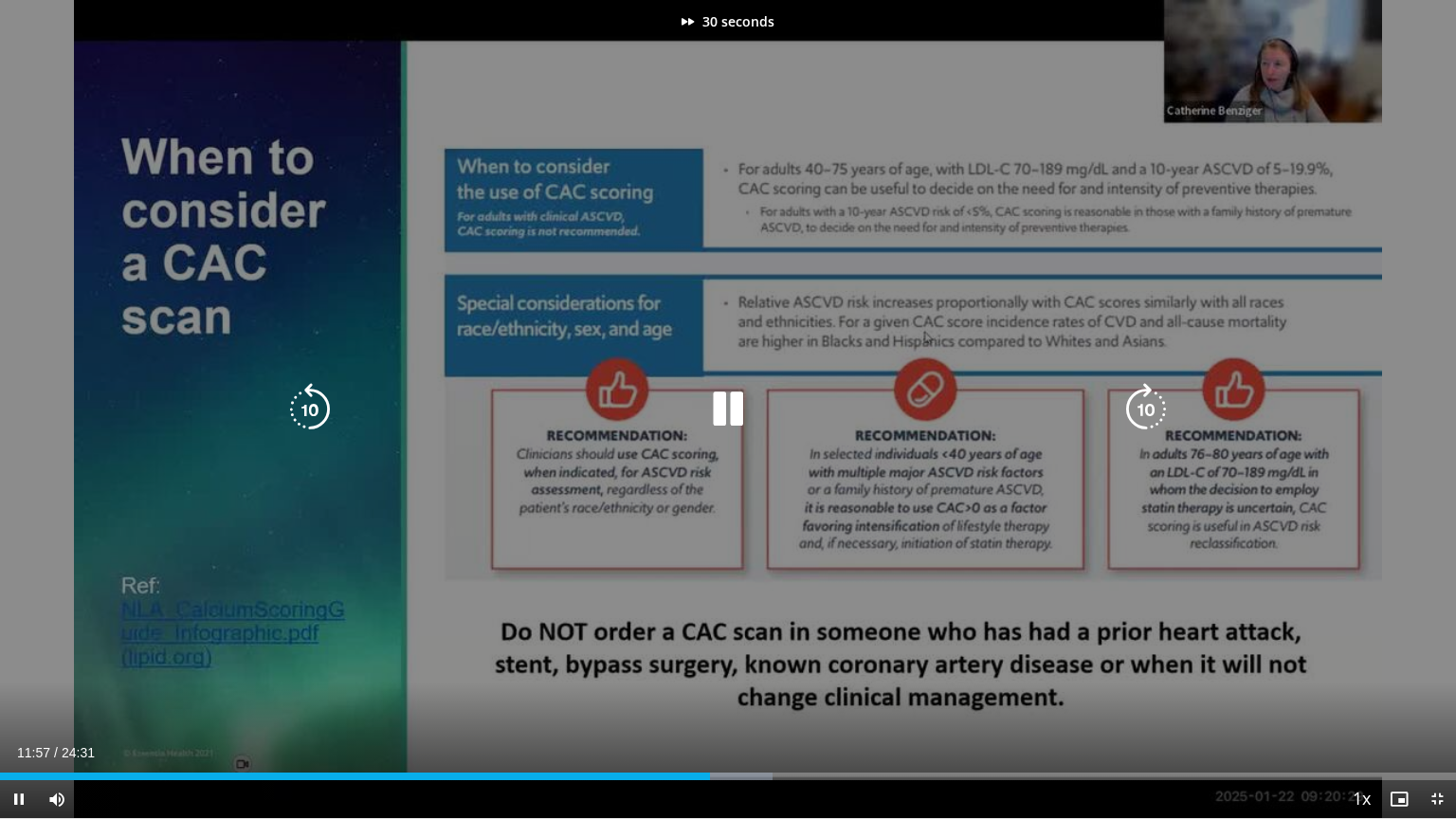 click at bounding box center [1146, 410] 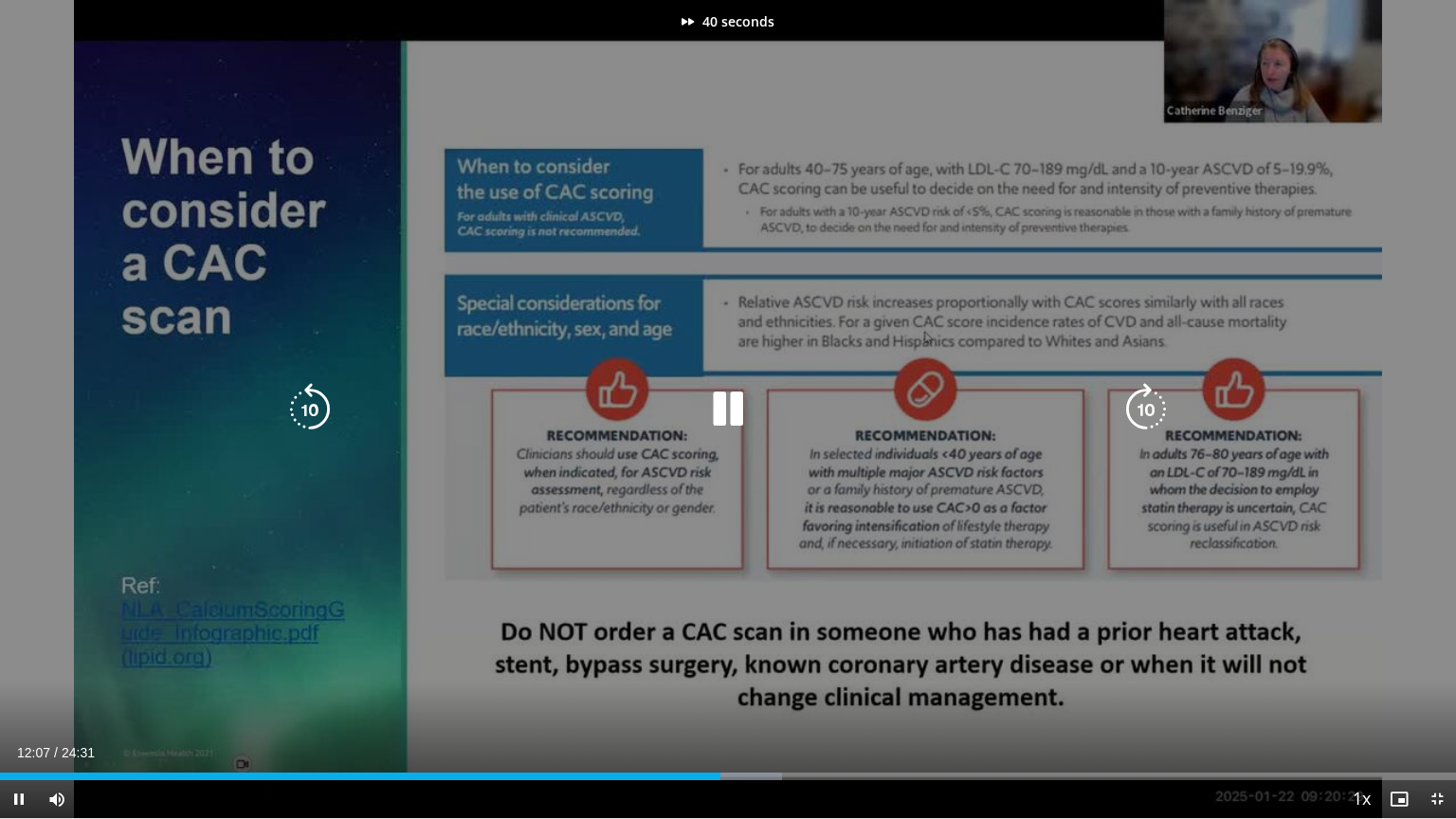 click at bounding box center (1146, 410) 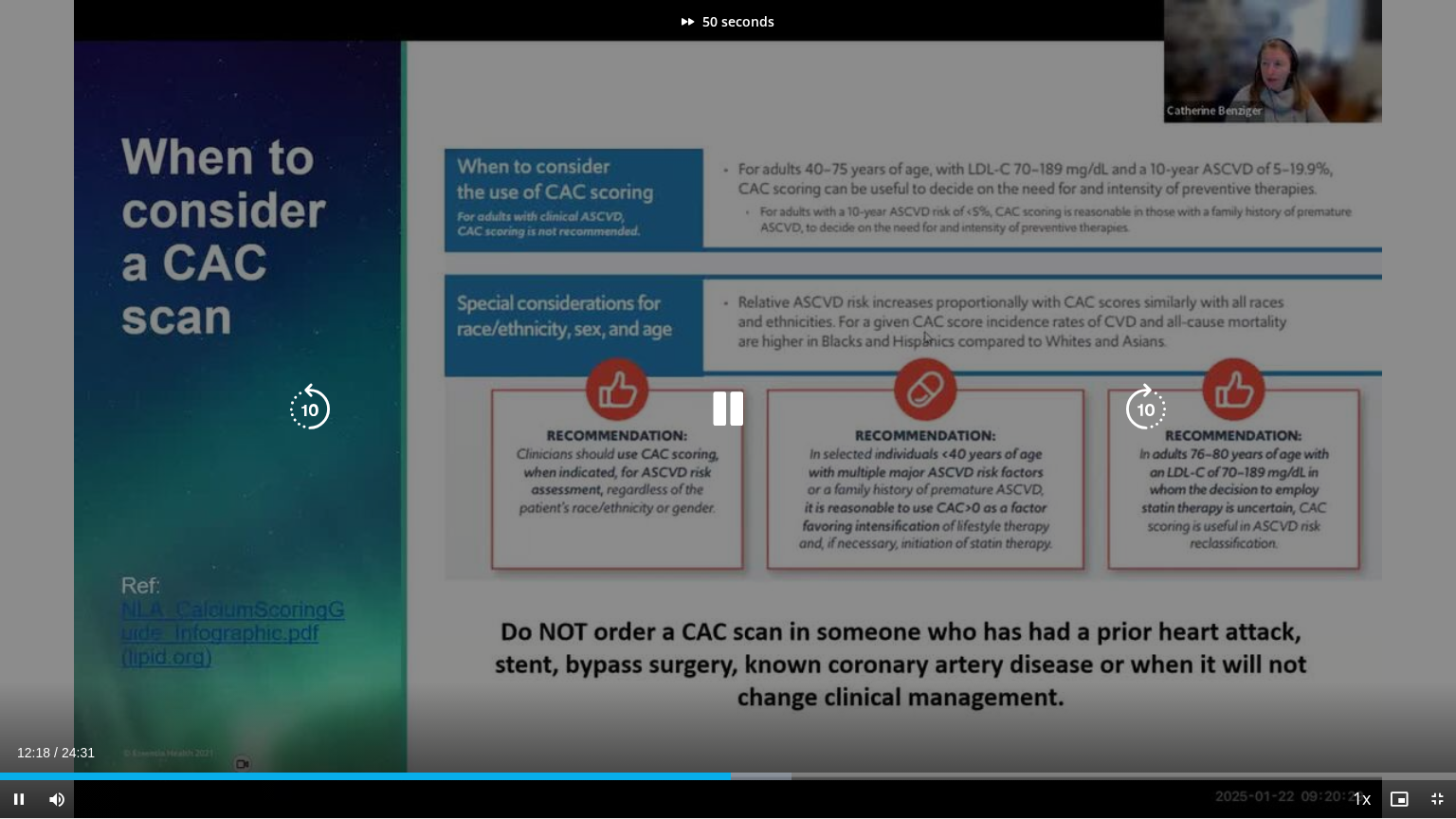 click at bounding box center (1146, 410) 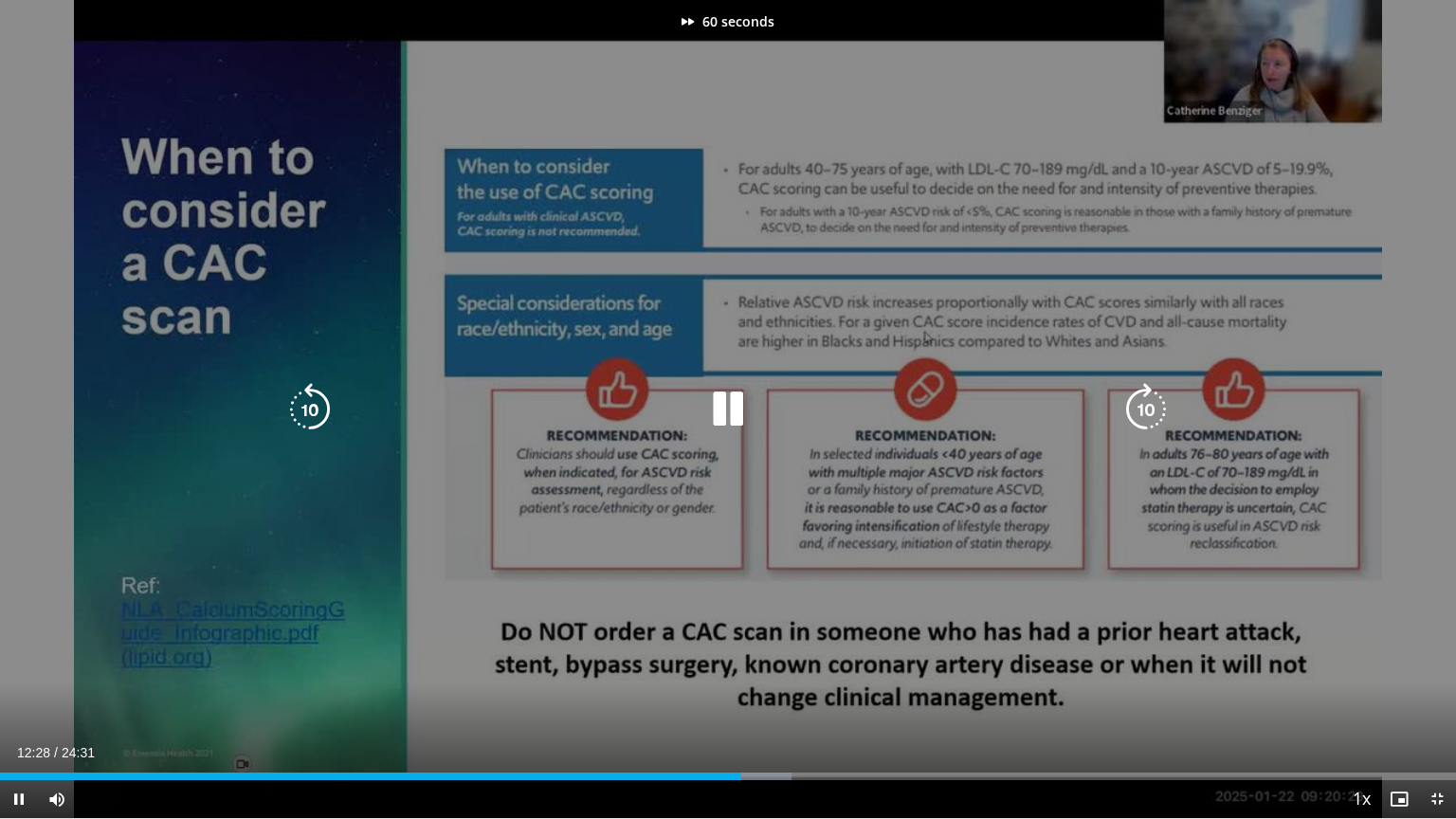click at bounding box center (1146, 410) 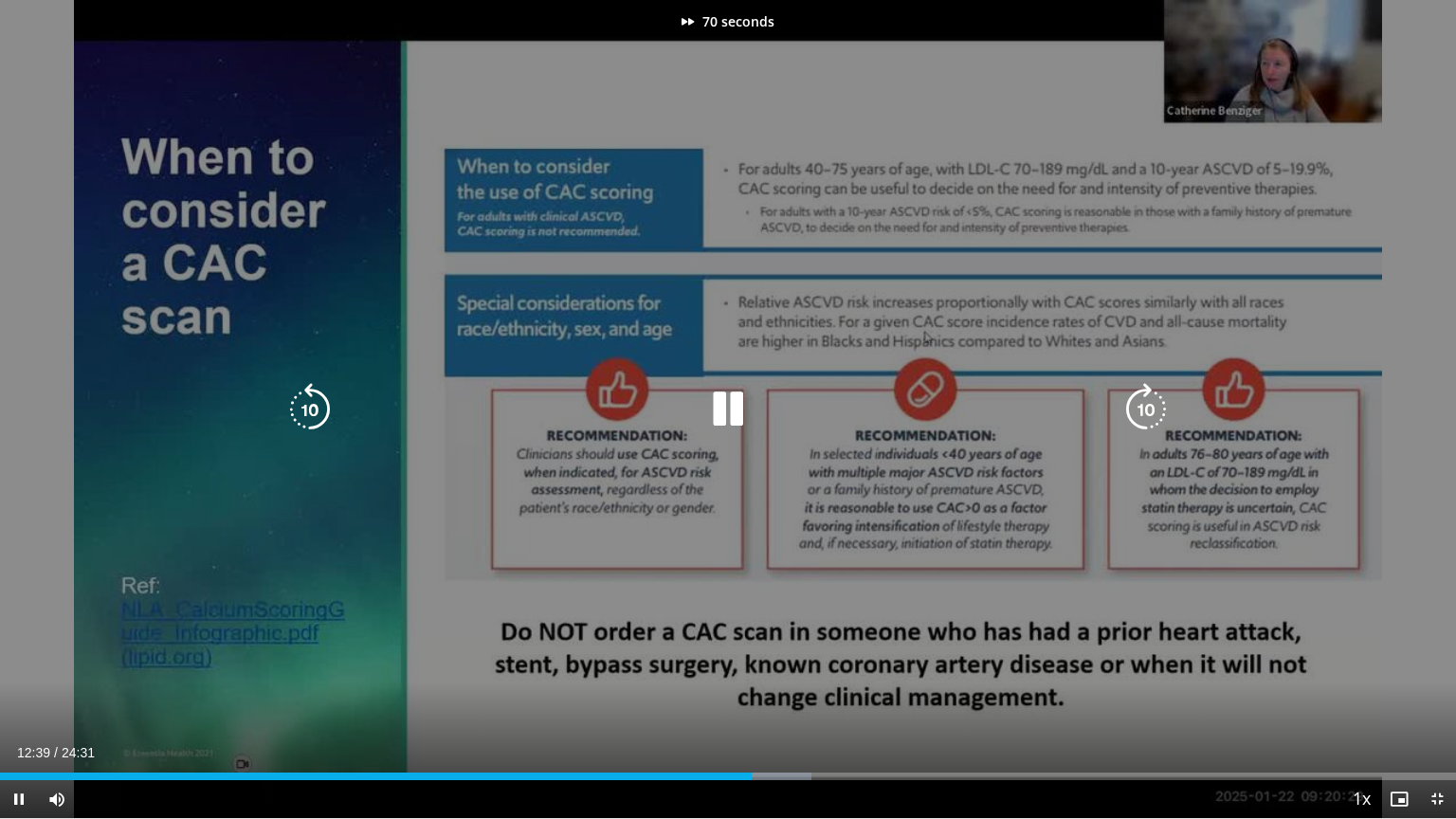 click at bounding box center [1146, 410] 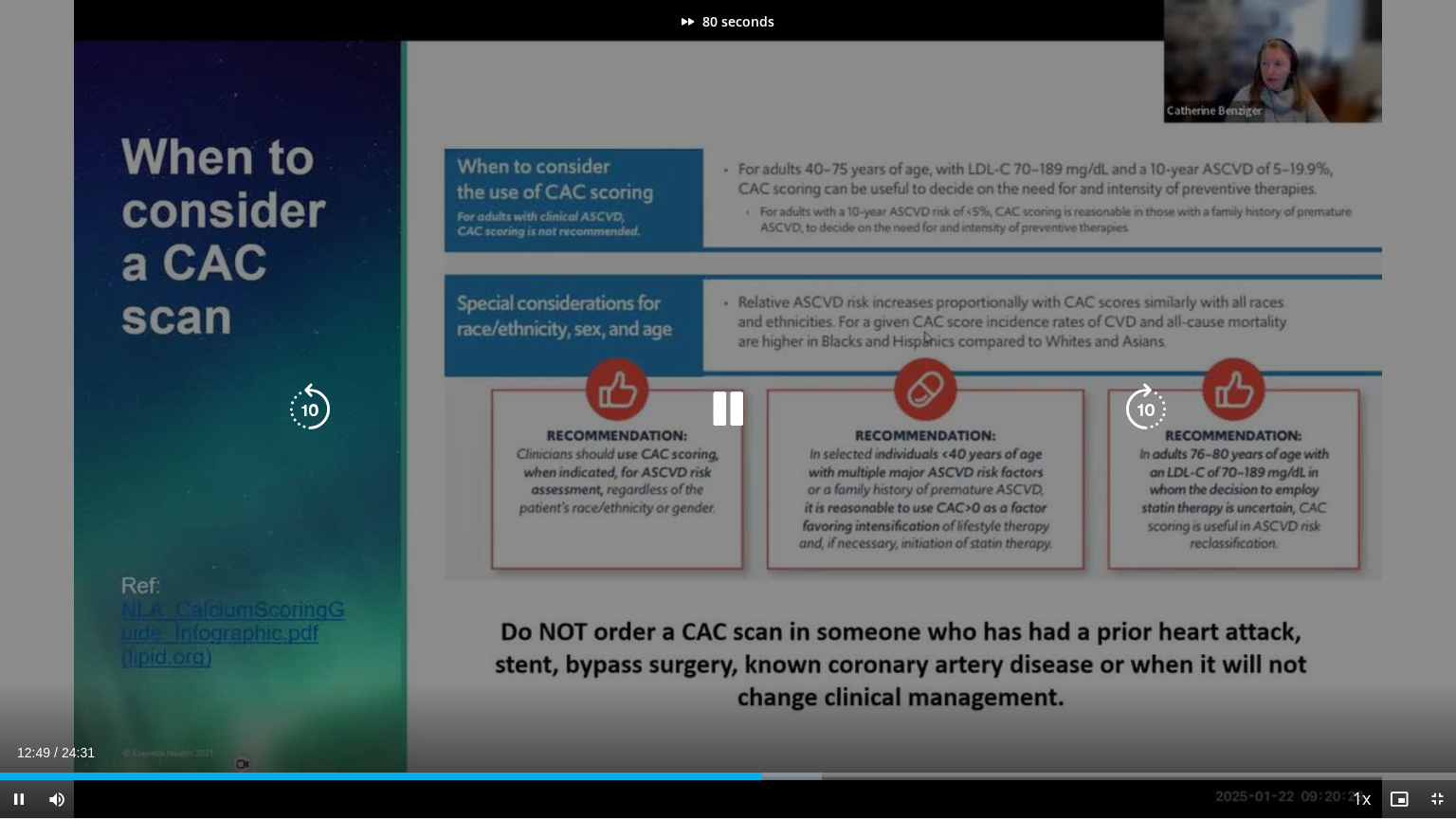 click at bounding box center [1146, 410] 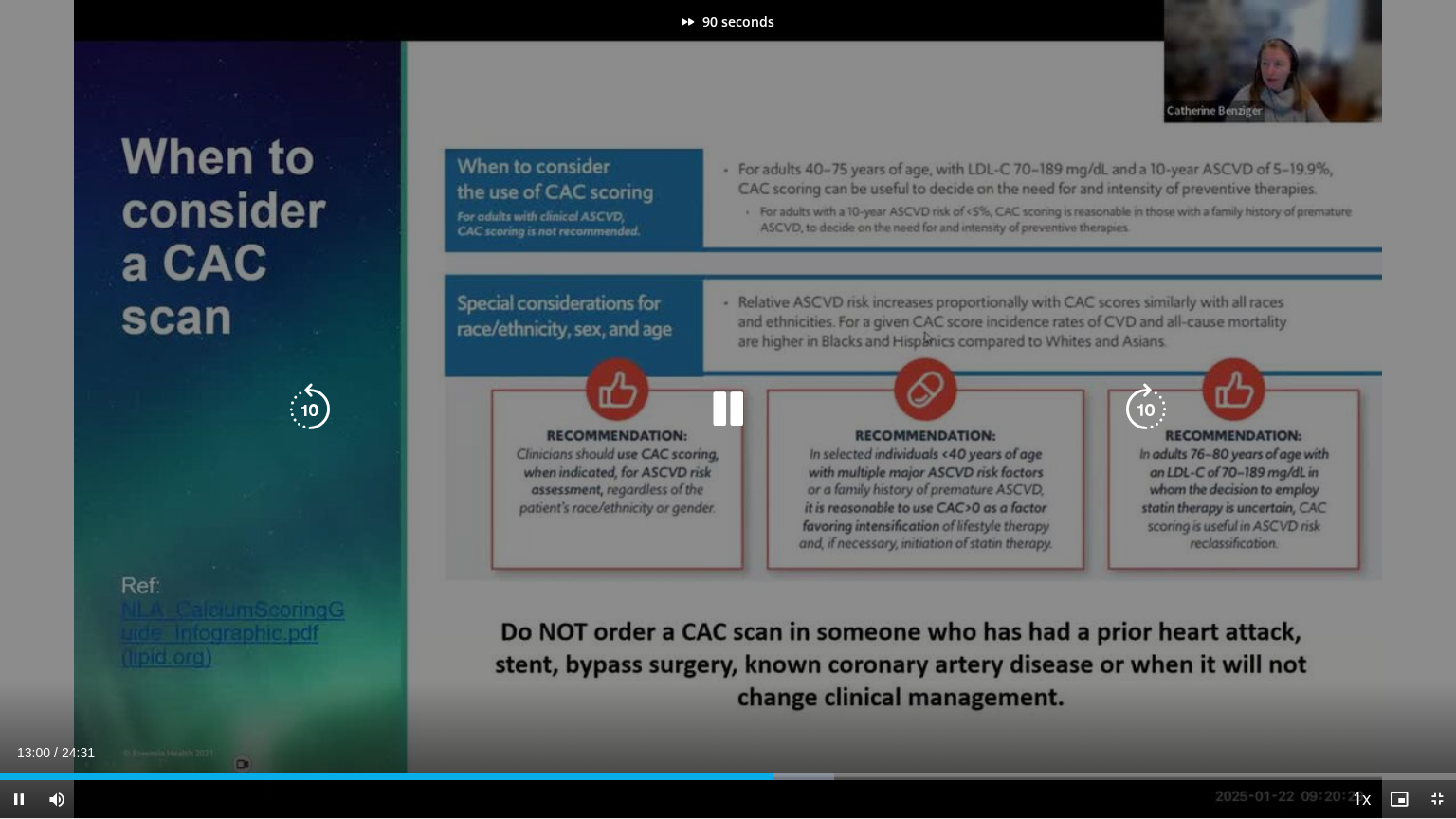 click at bounding box center (1146, 410) 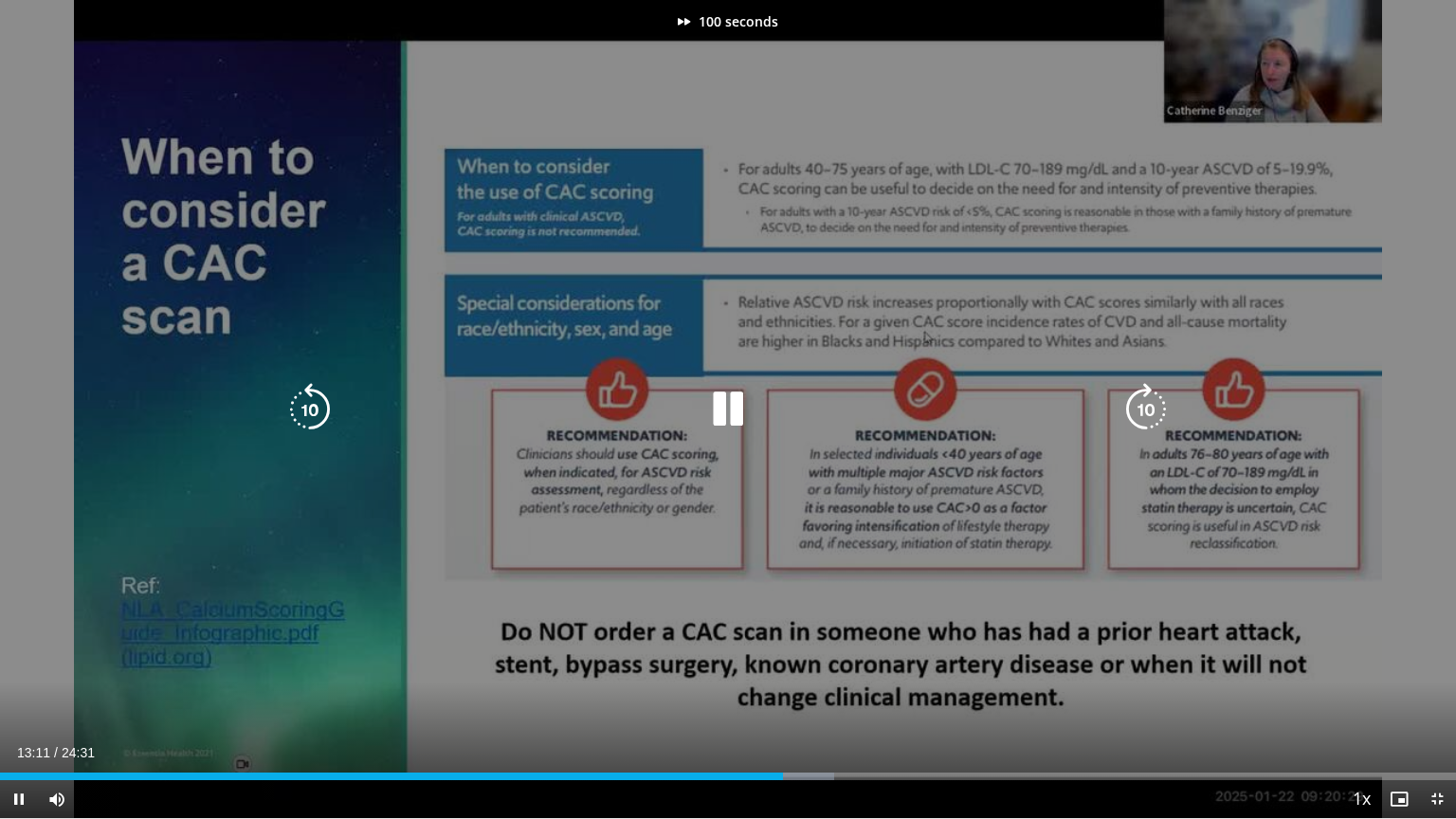 click at bounding box center [1146, 410] 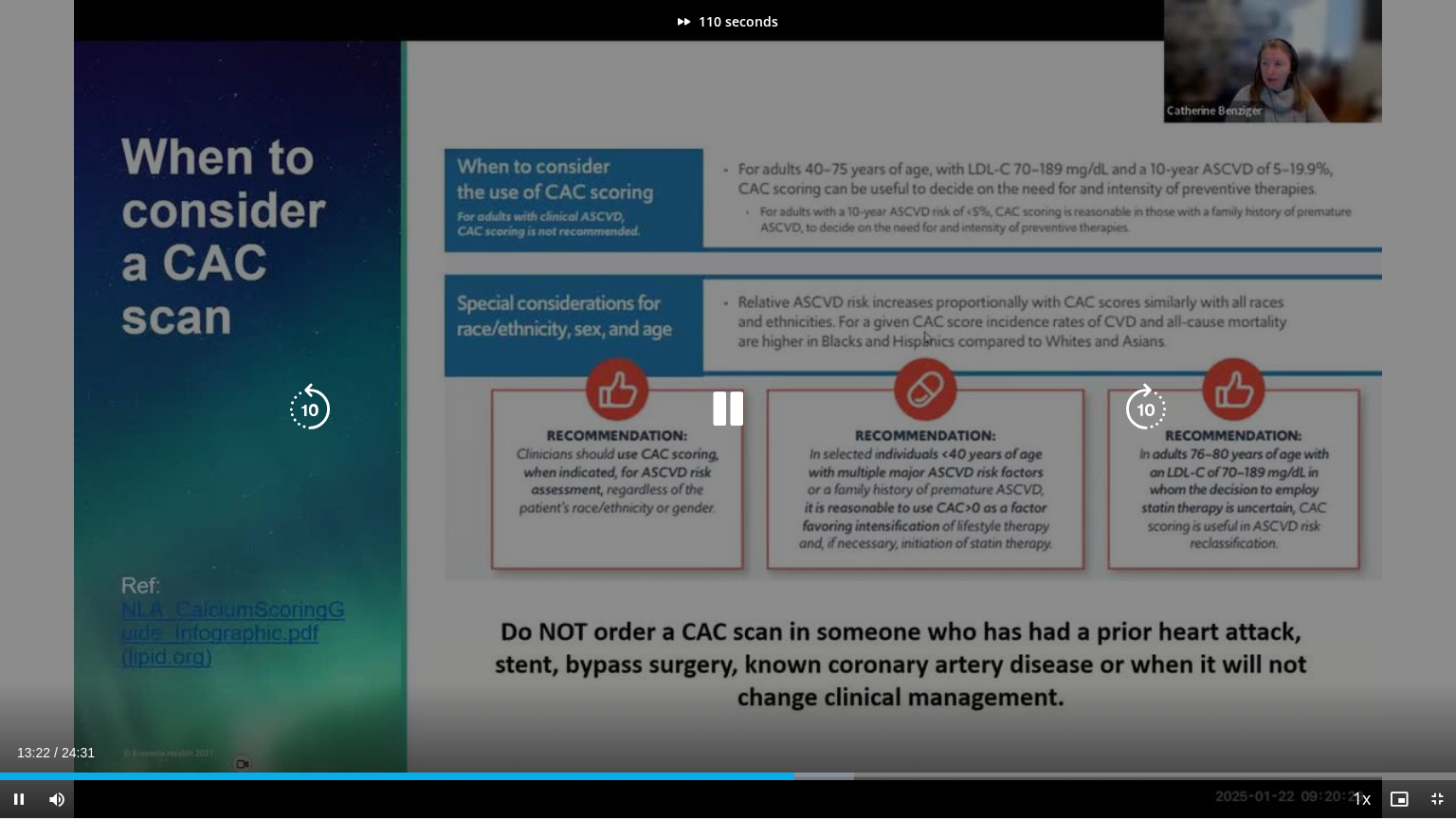 click at bounding box center (1146, 410) 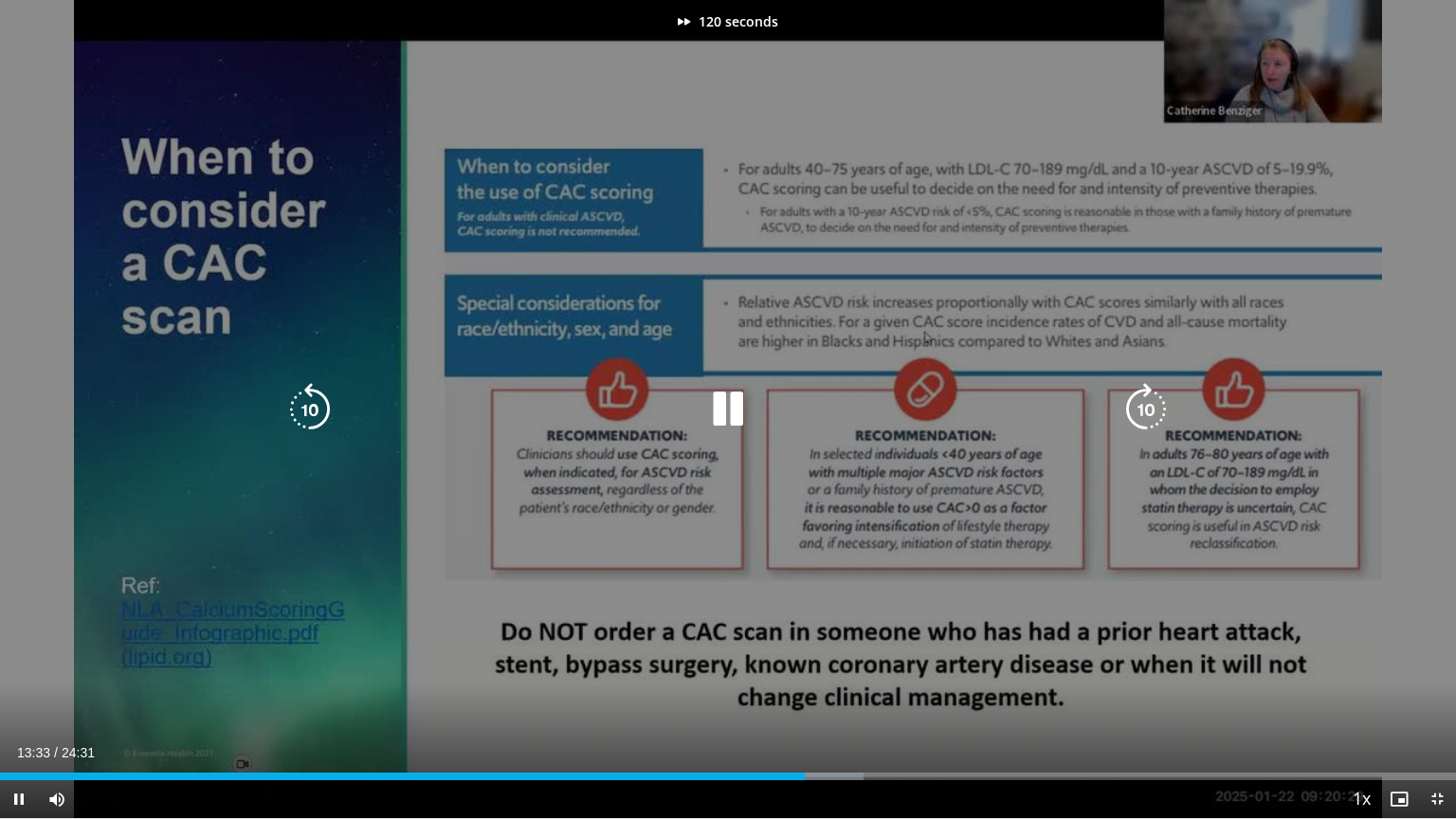 click at bounding box center [1146, 410] 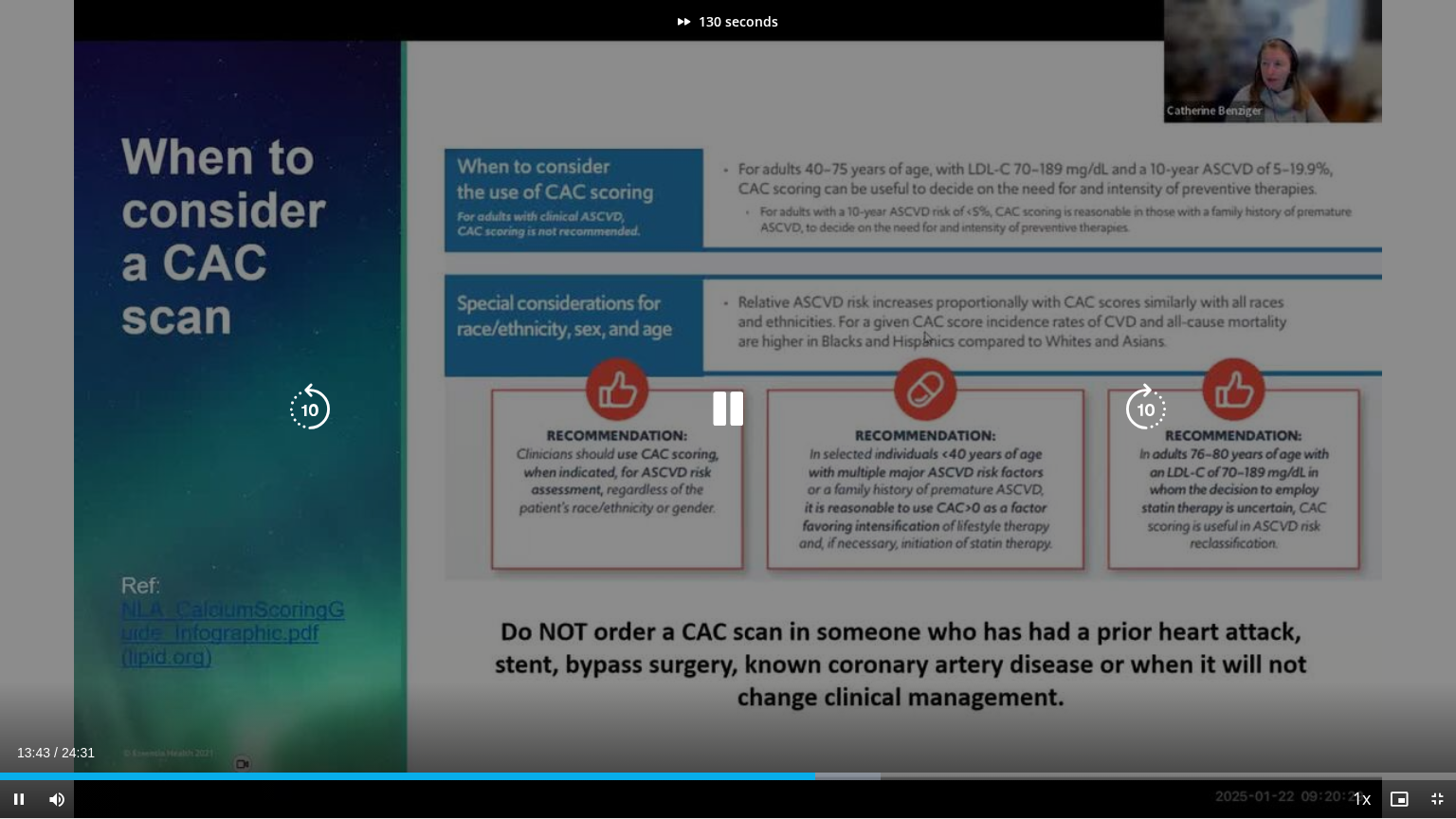 click at bounding box center [1146, 410] 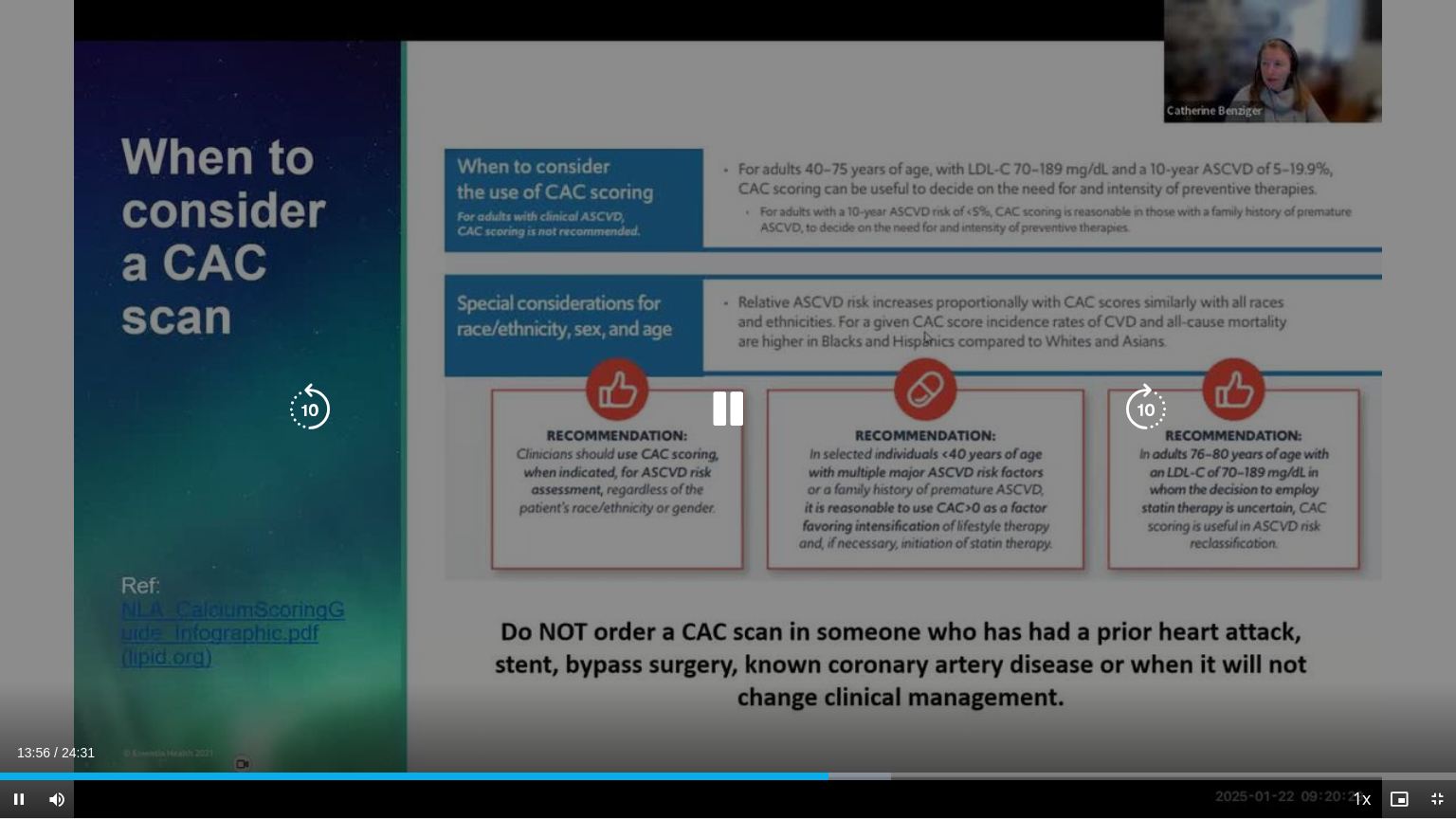 click at bounding box center (1146, 410) 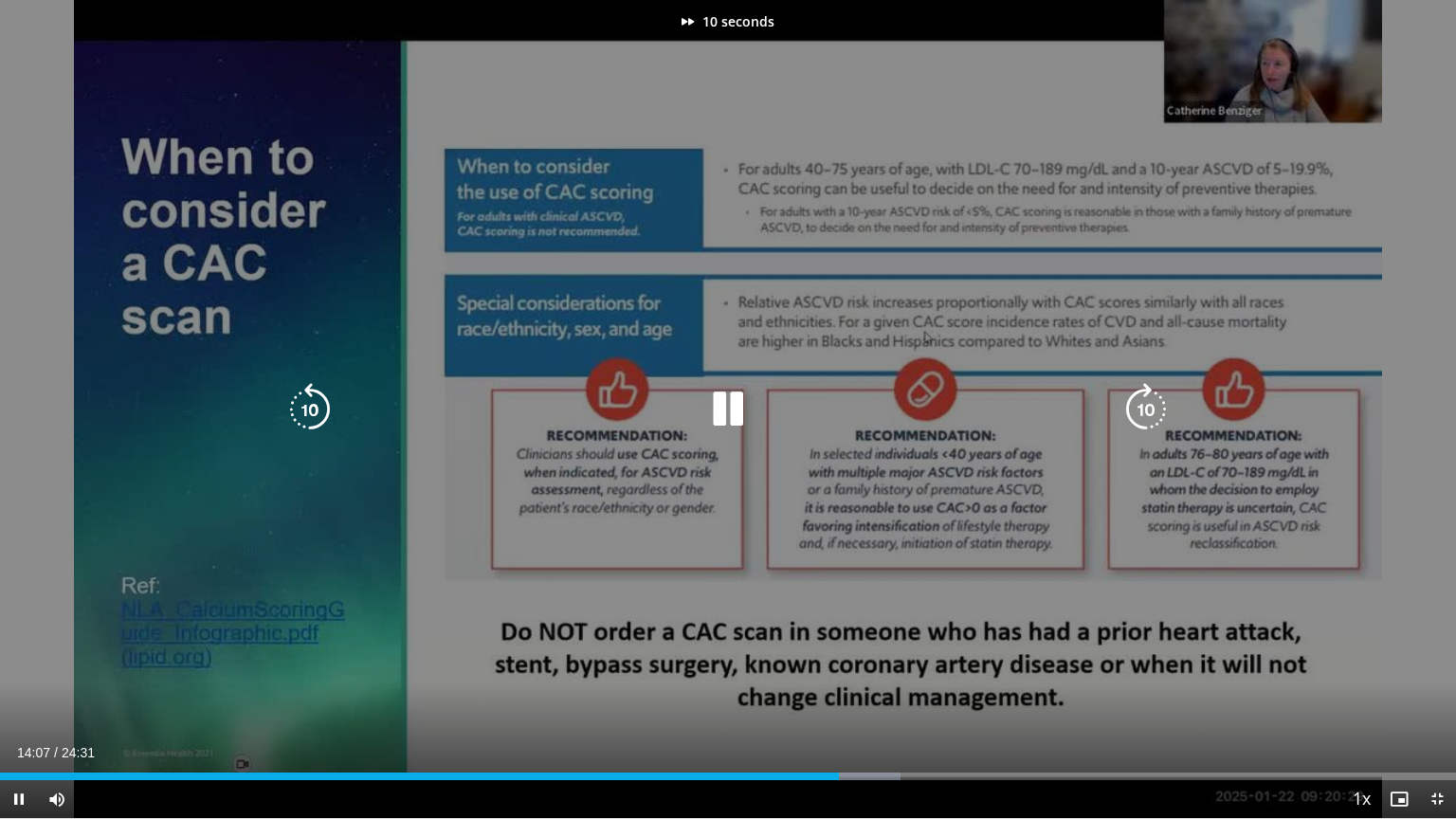 click at bounding box center [1146, 410] 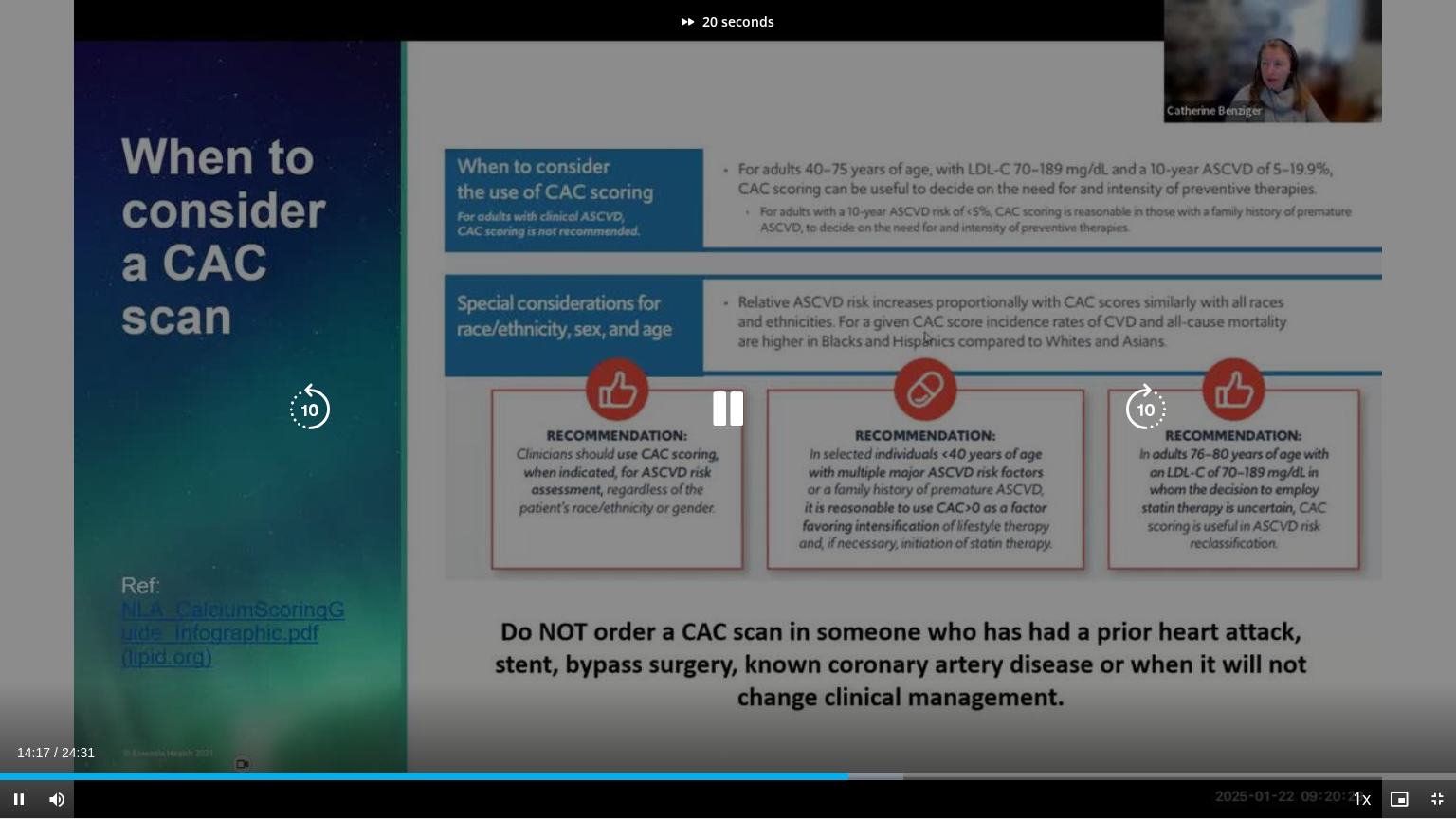 click at bounding box center (1146, 410) 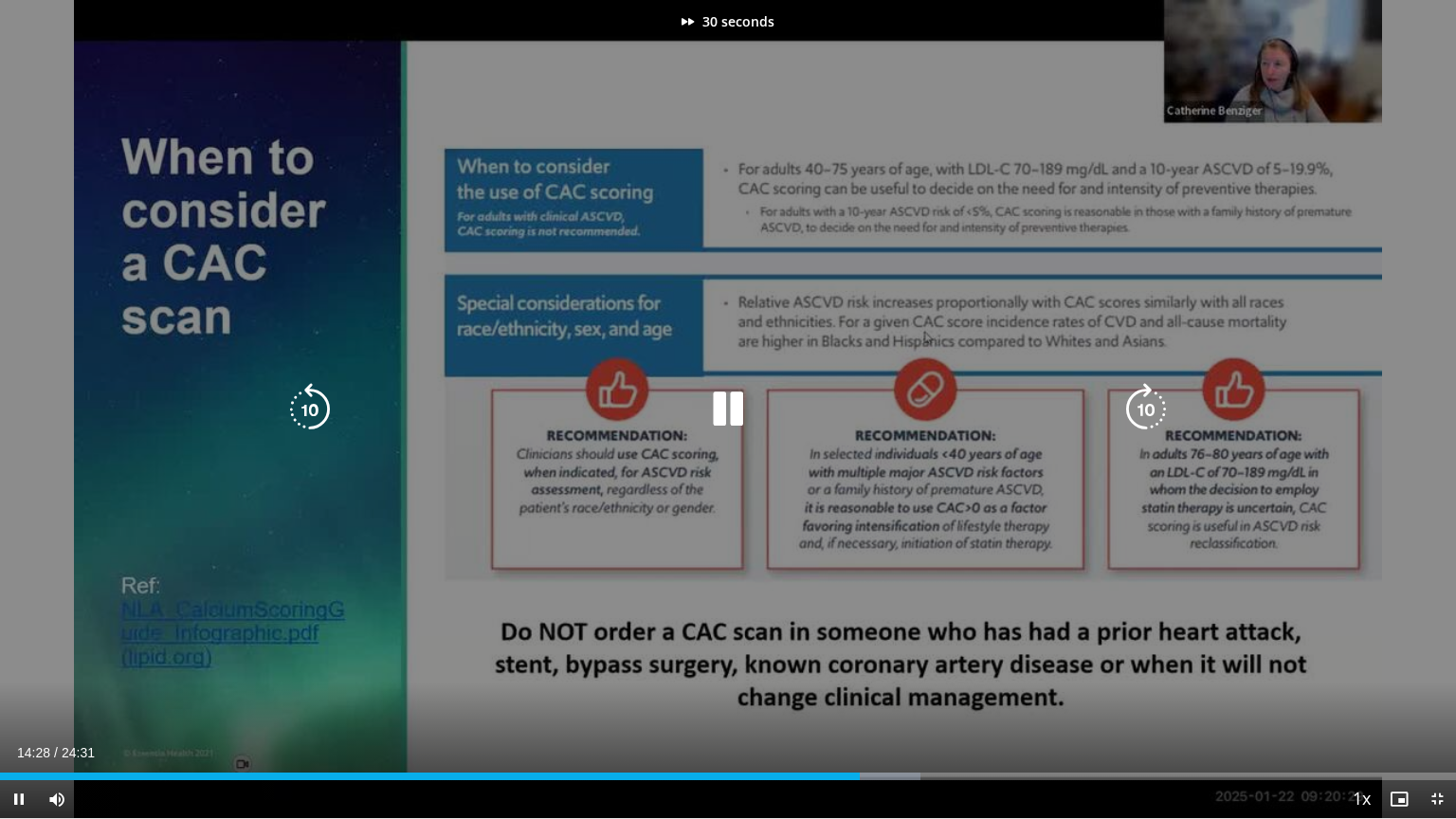 click at bounding box center (1146, 410) 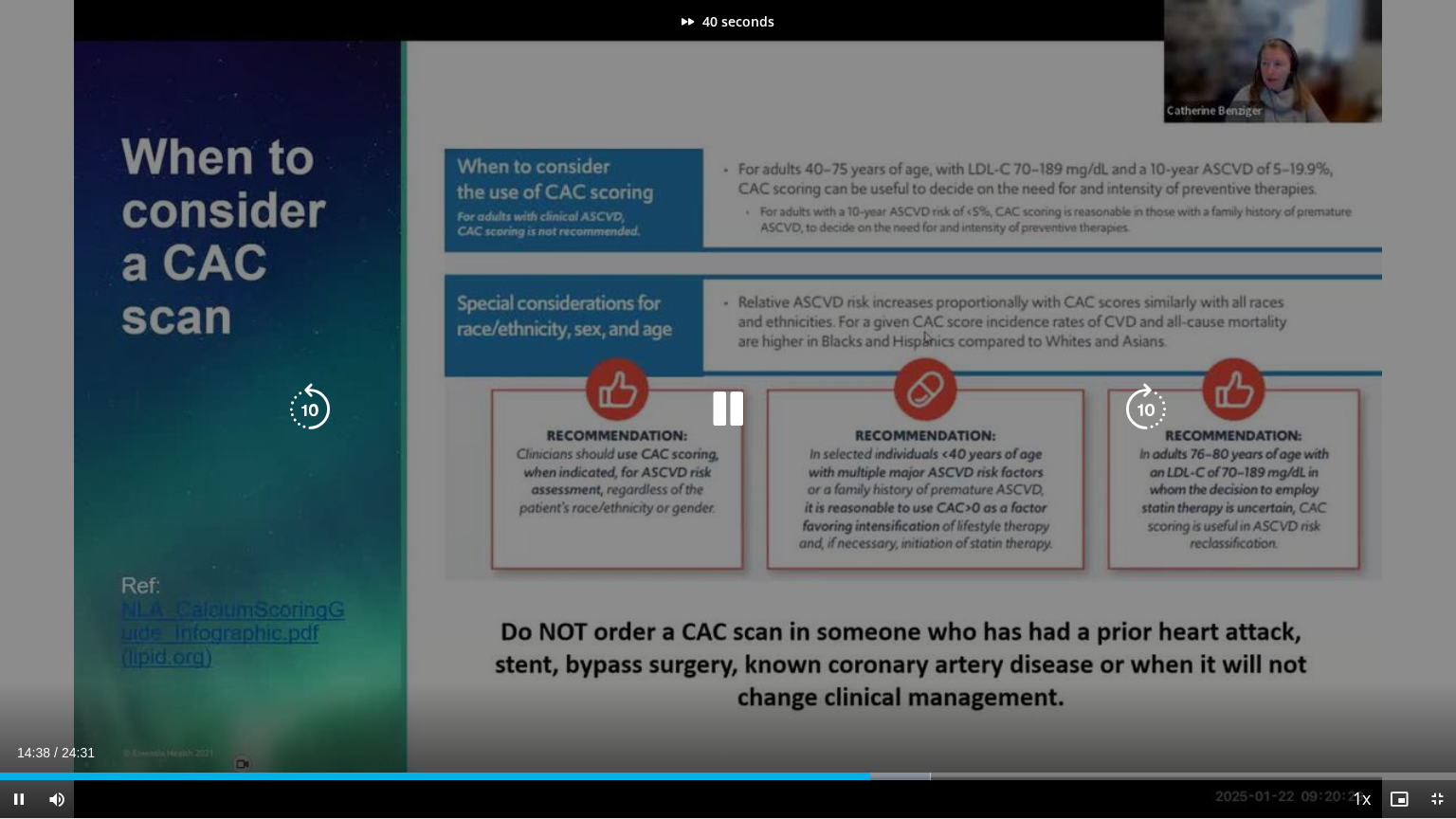 click at bounding box center [1146, 410] 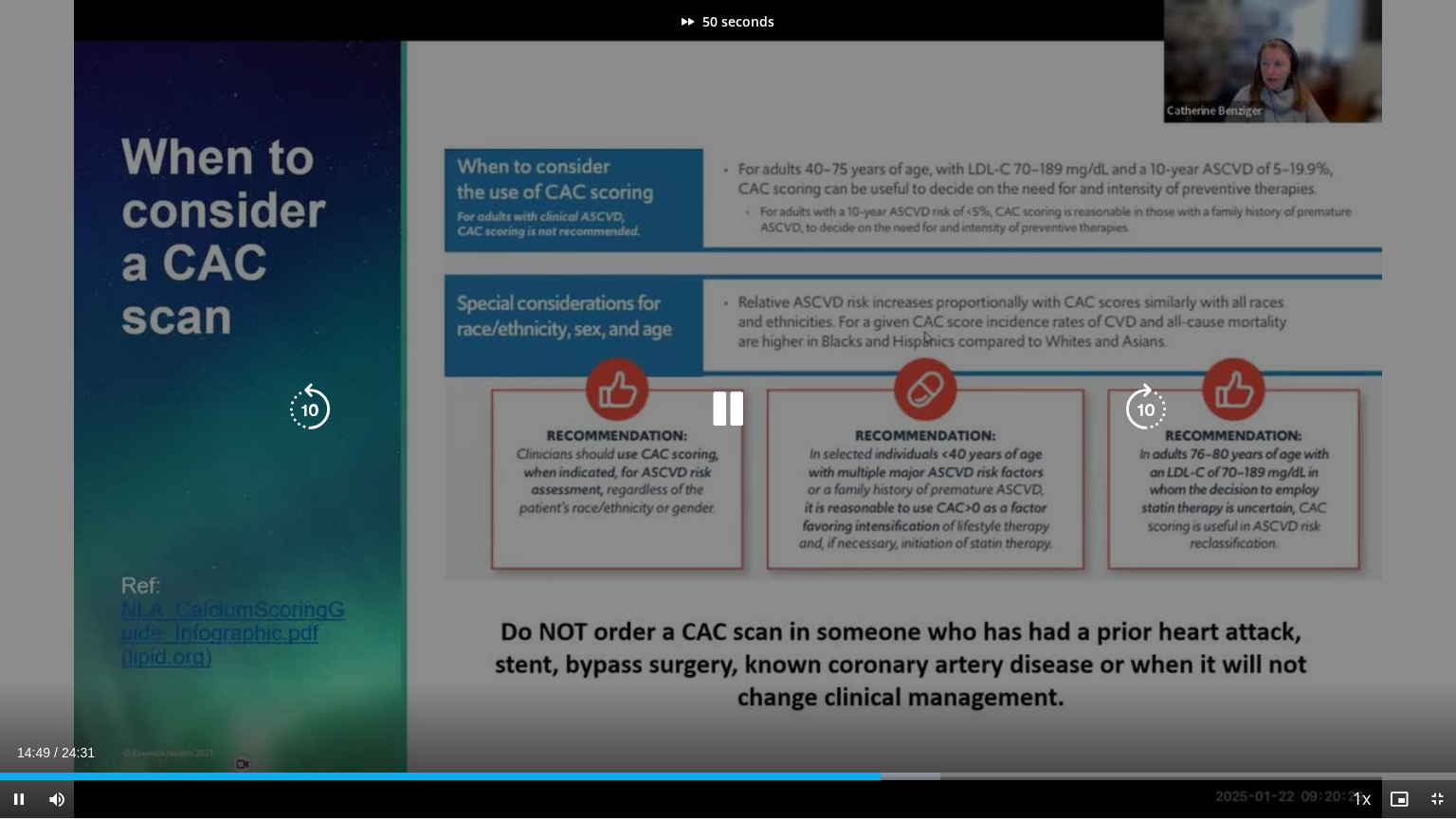 click at bounding box center [1146, 410] 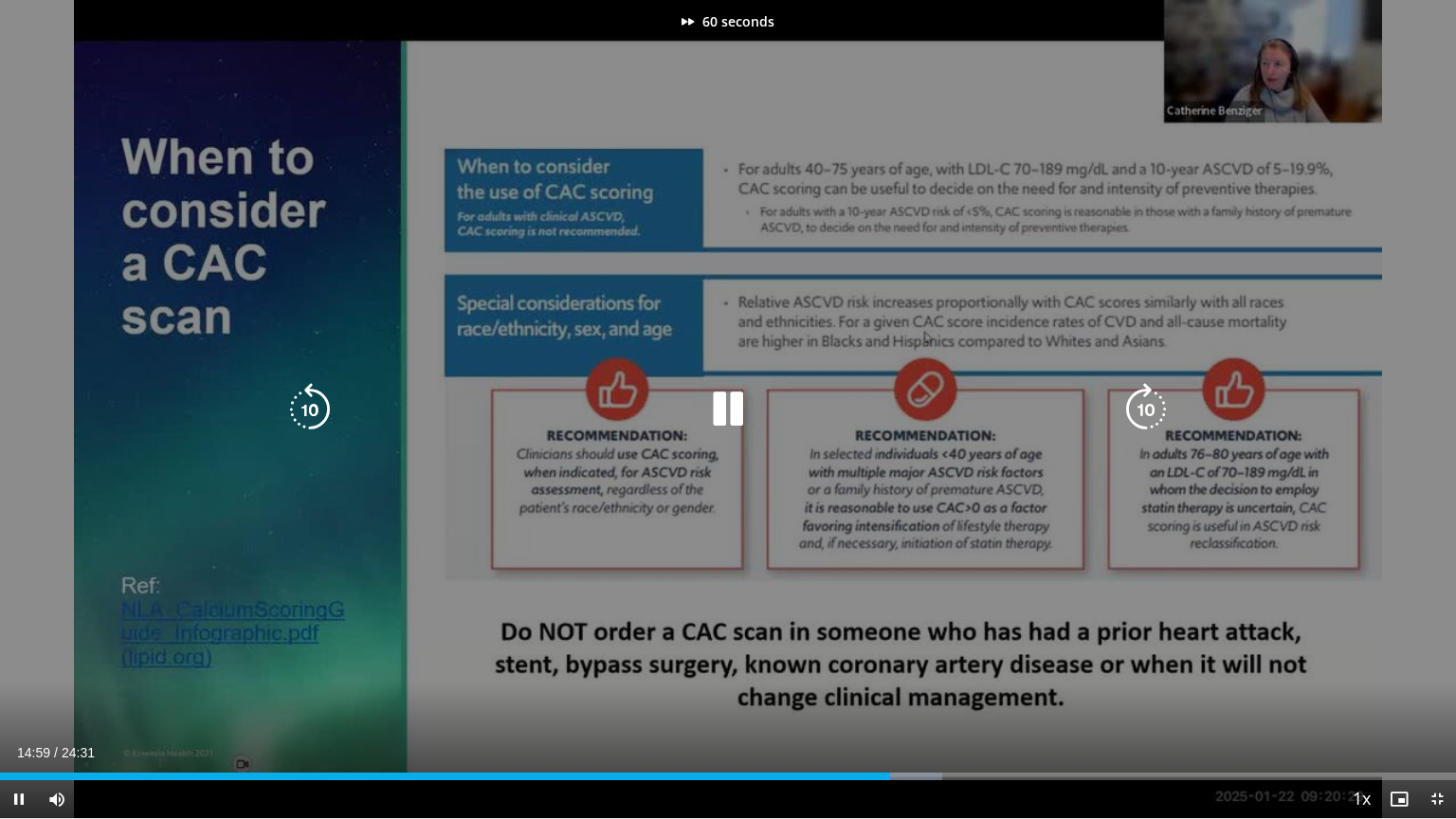 click at bounding box center [1146, 410] 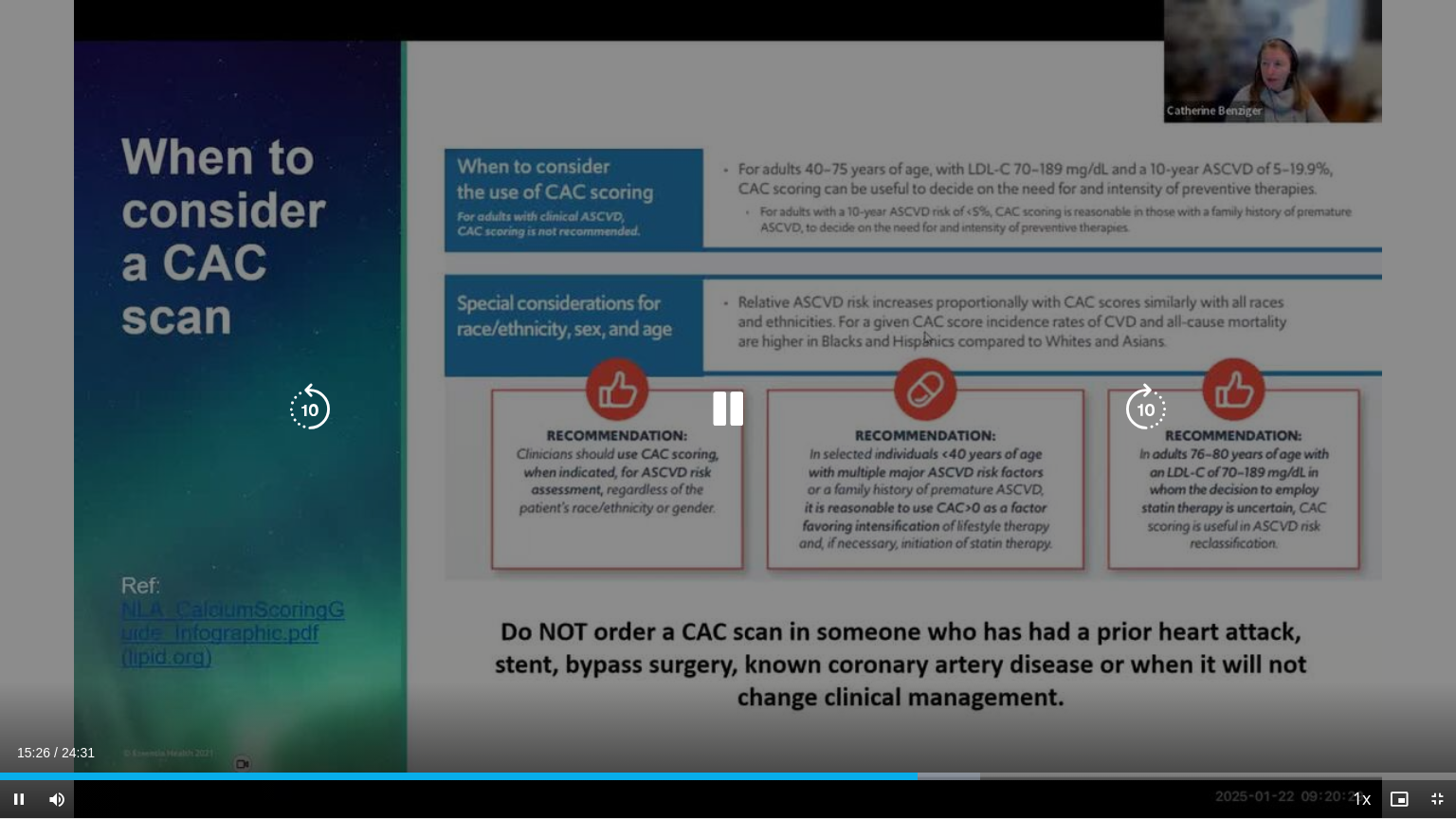 click at bounding box center (1146, 410) 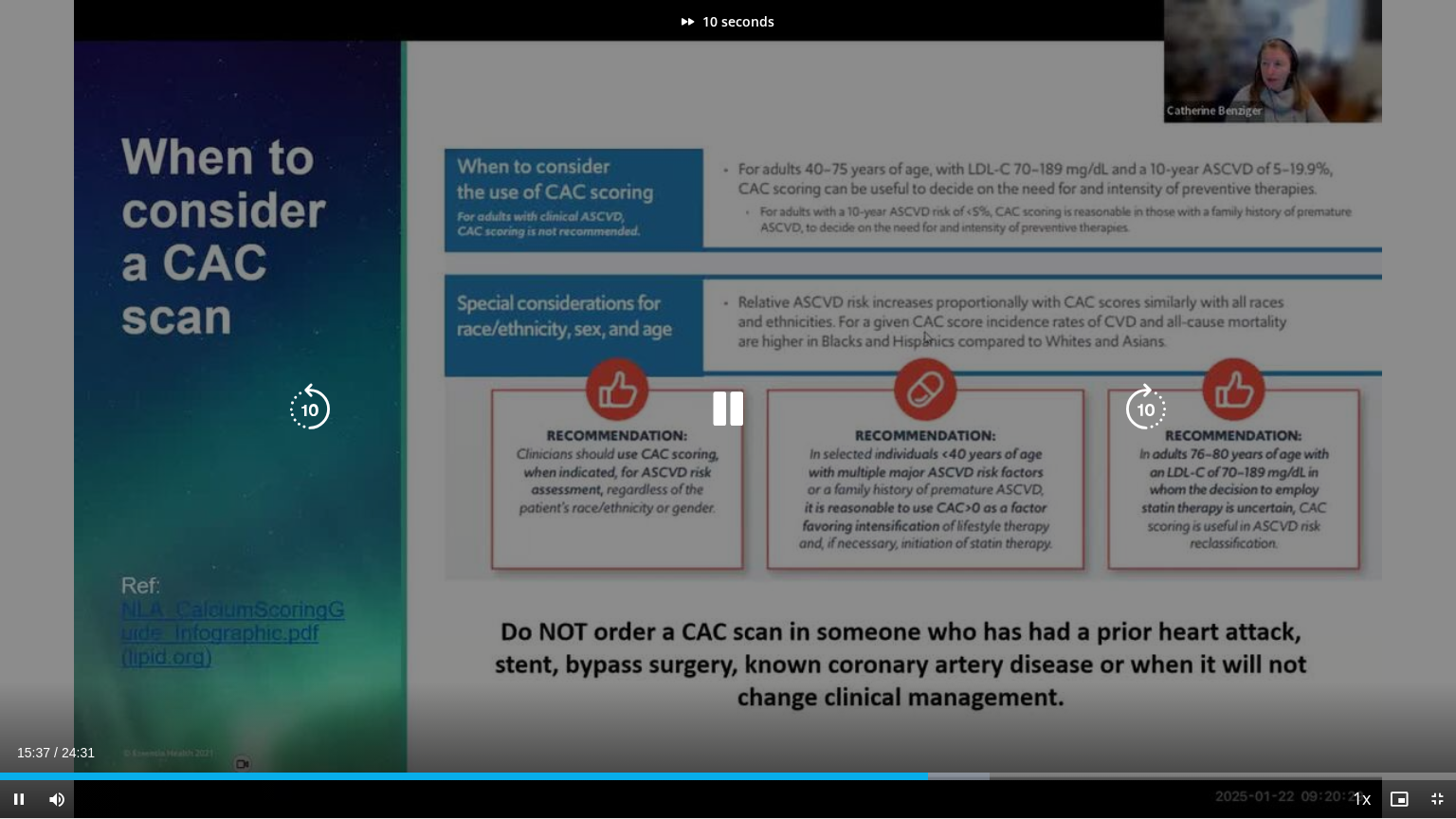 click at bounding box center (1146, 410) 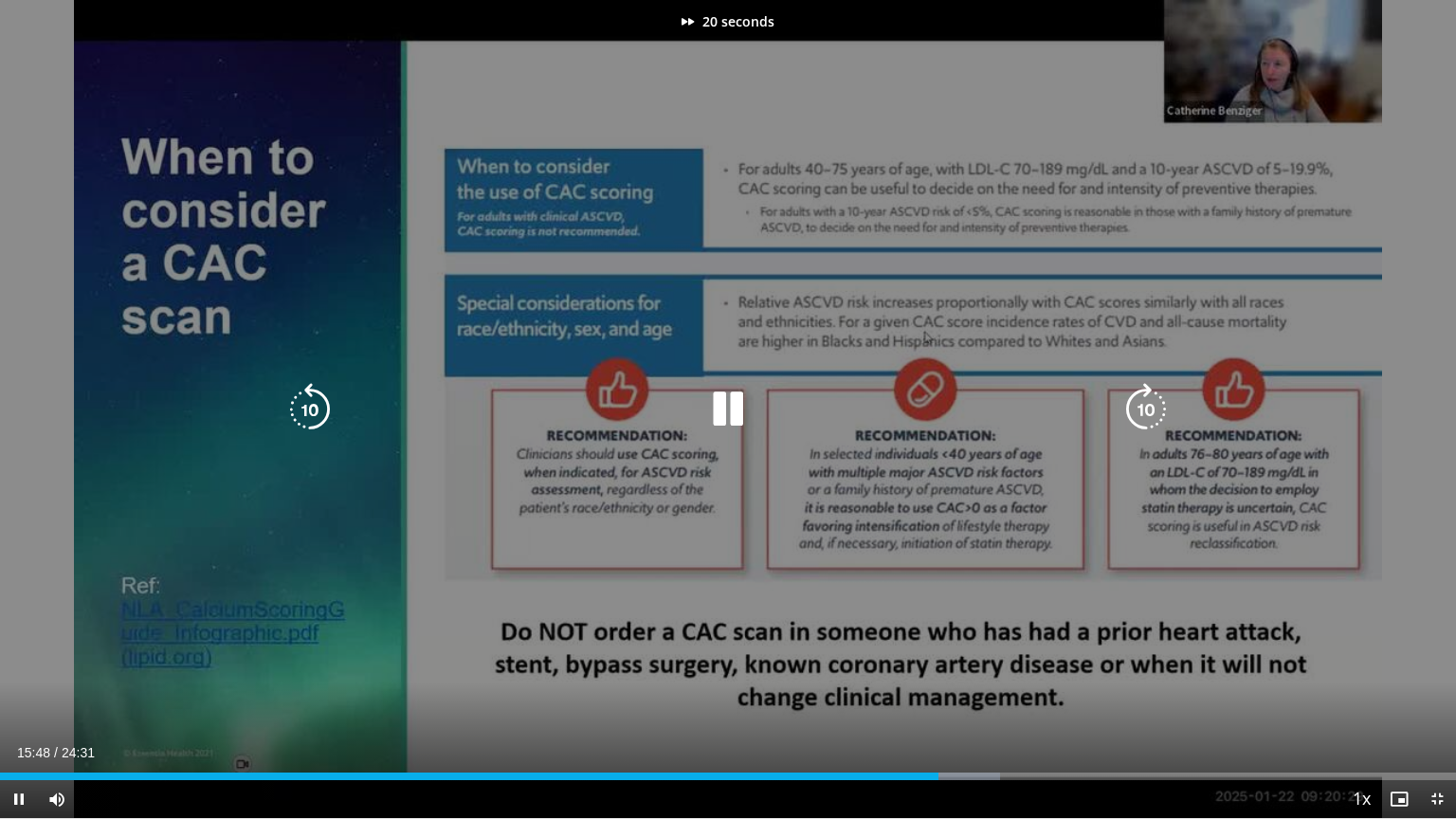 click at bounding box center (1146, 410) 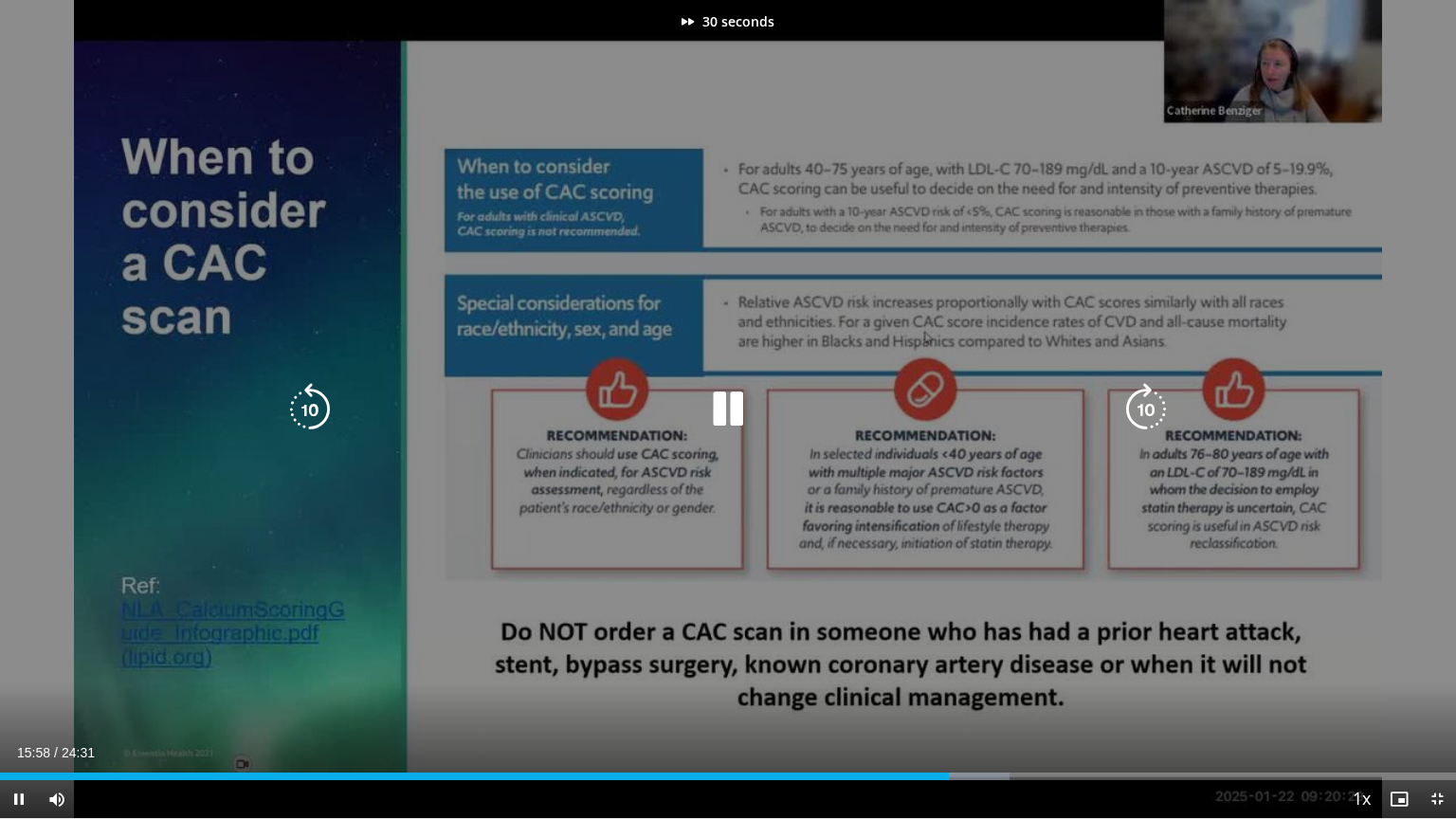 click at bounding box center [1146, 410] 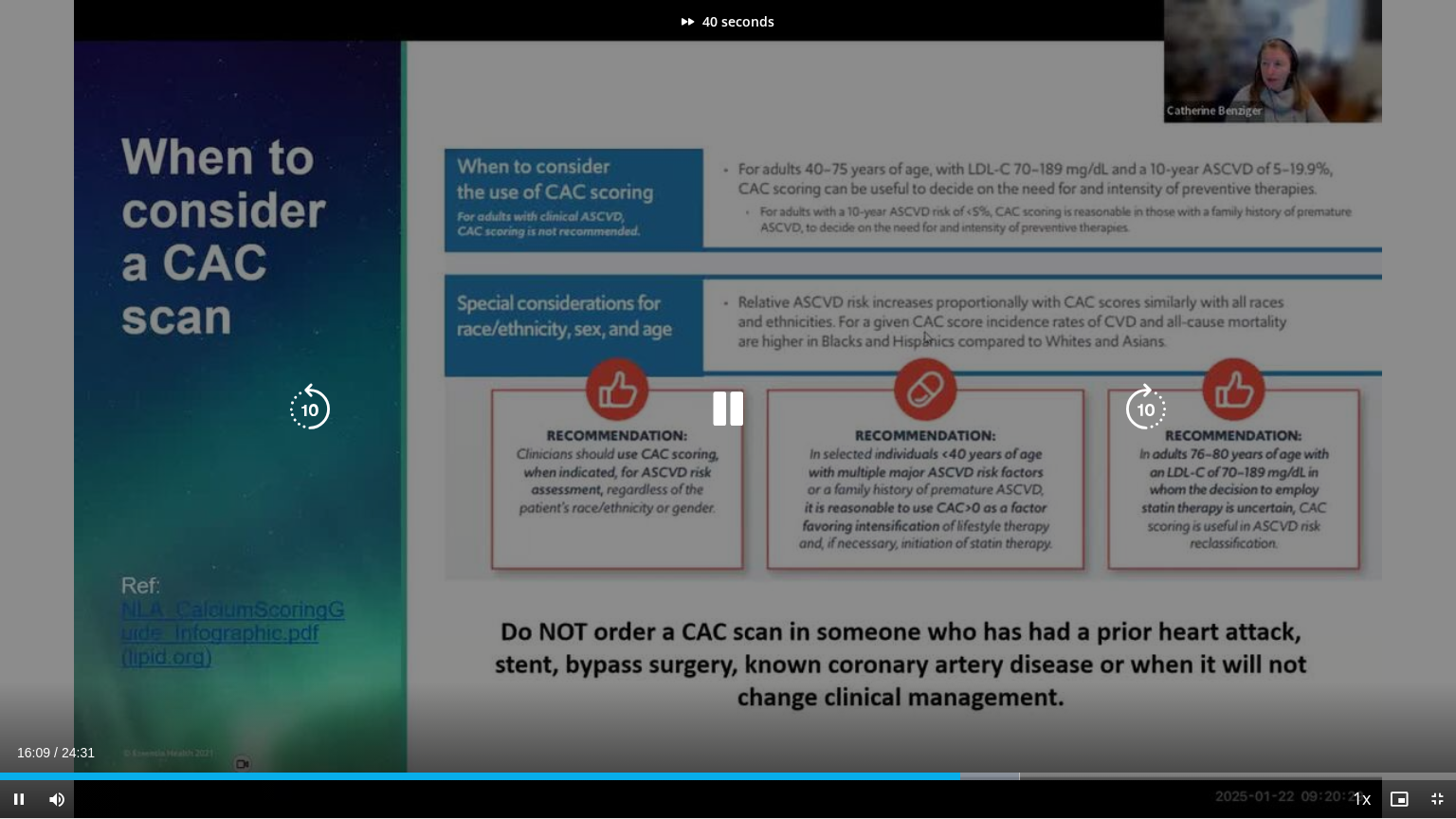 click at bounding box center (1146, 410) 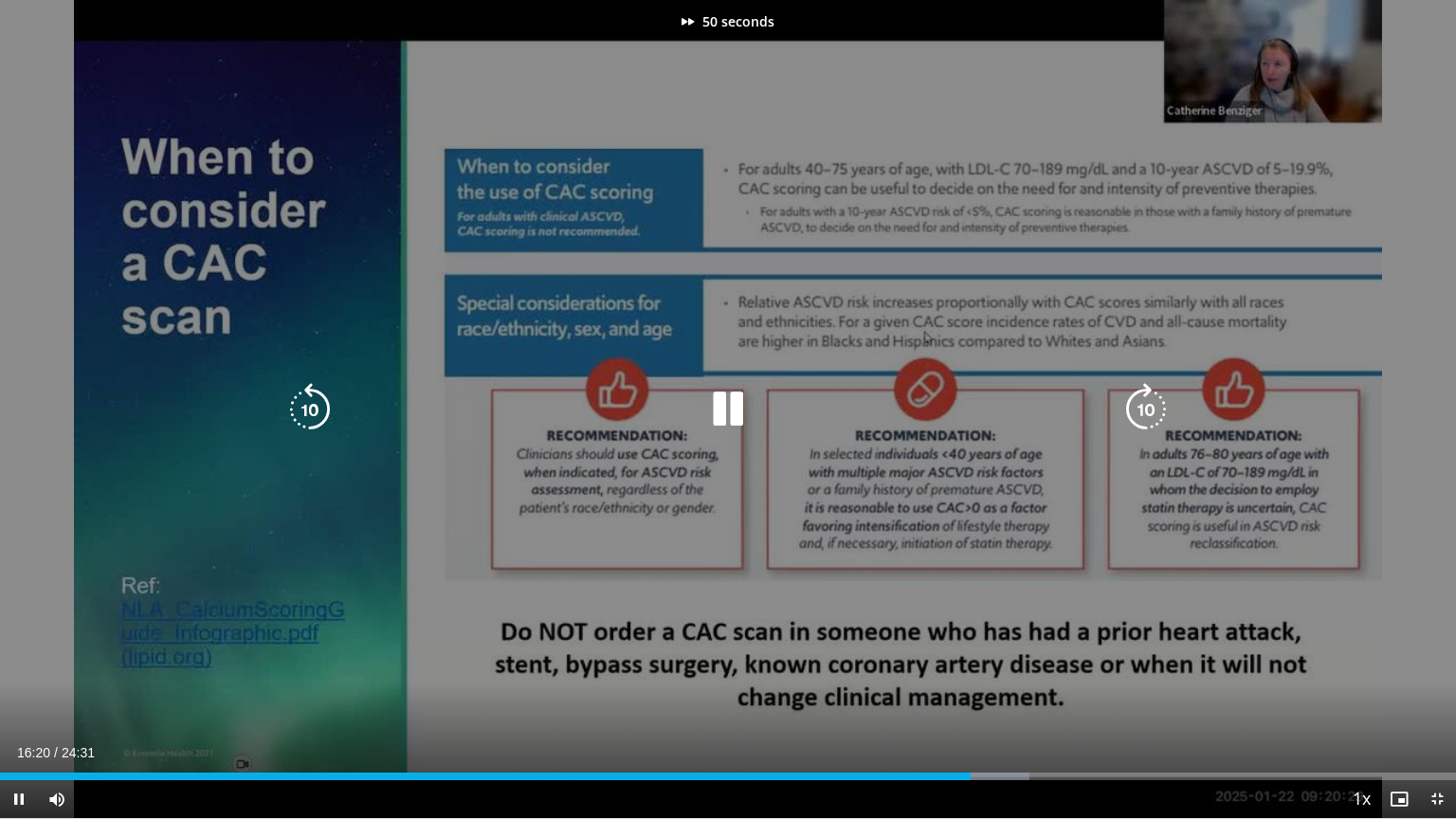 click at bounding box center [1146, 410] 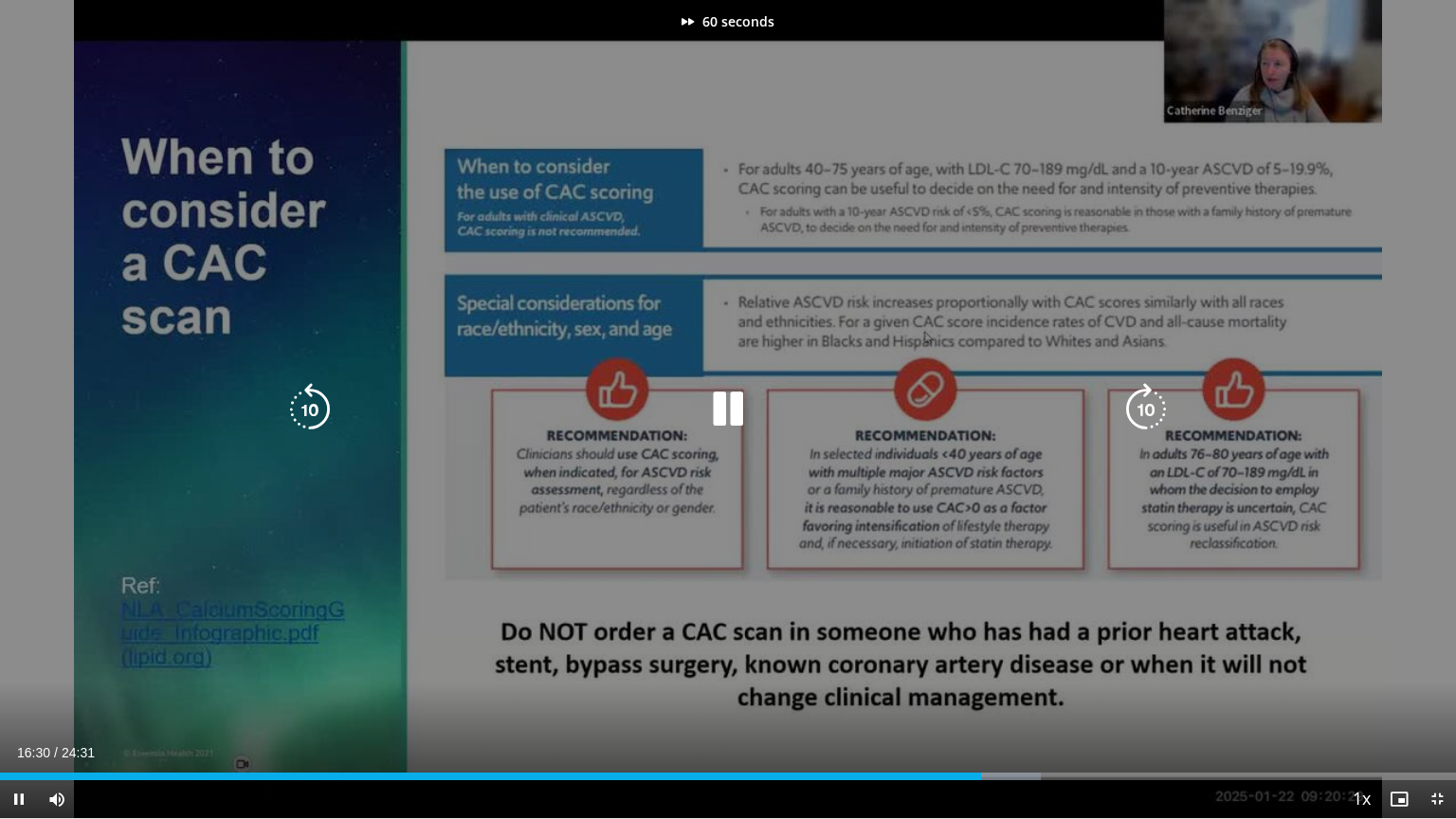 click at bounding box center [1146, 410] 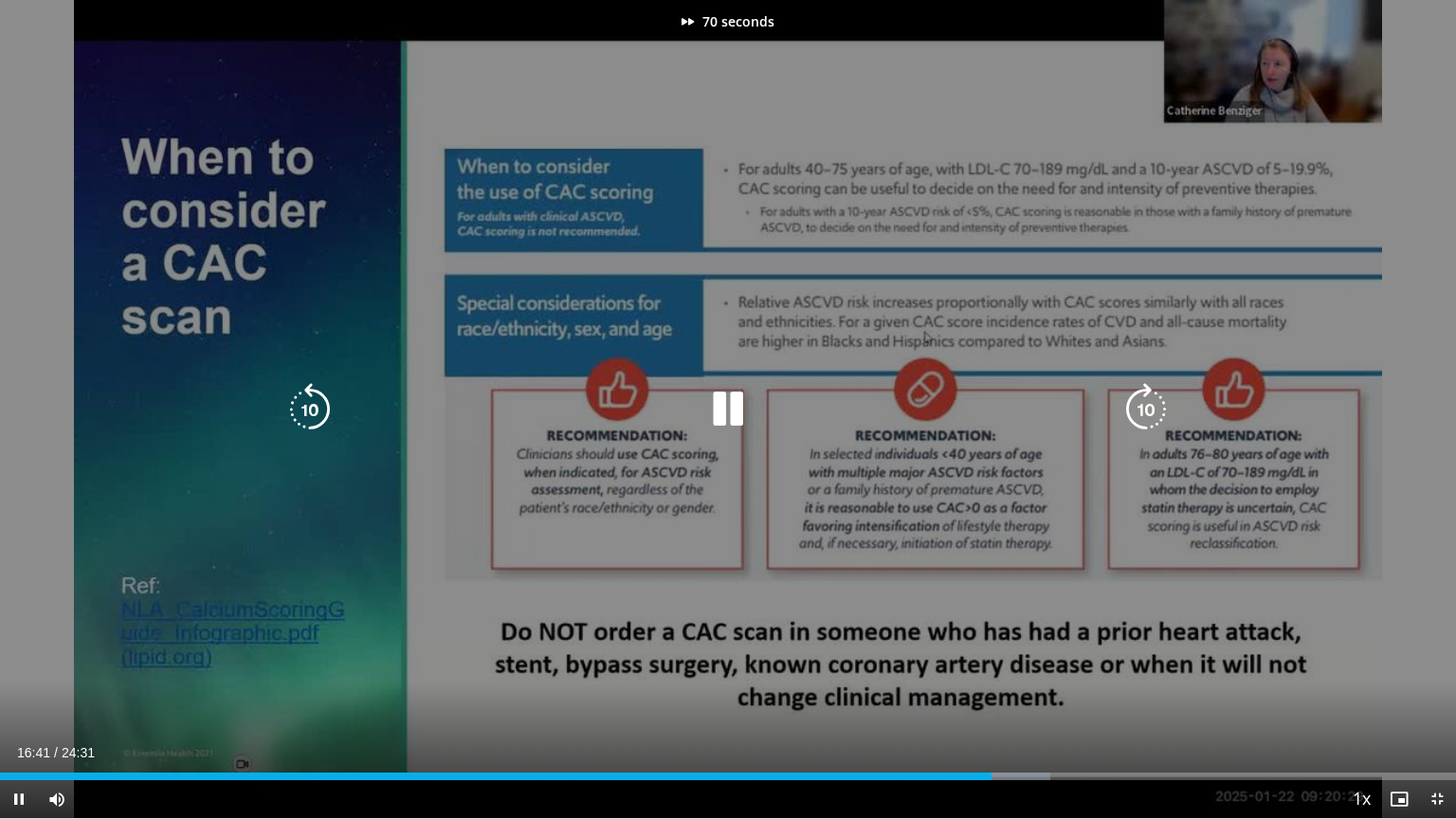 click at bounding box center [1146, 410] 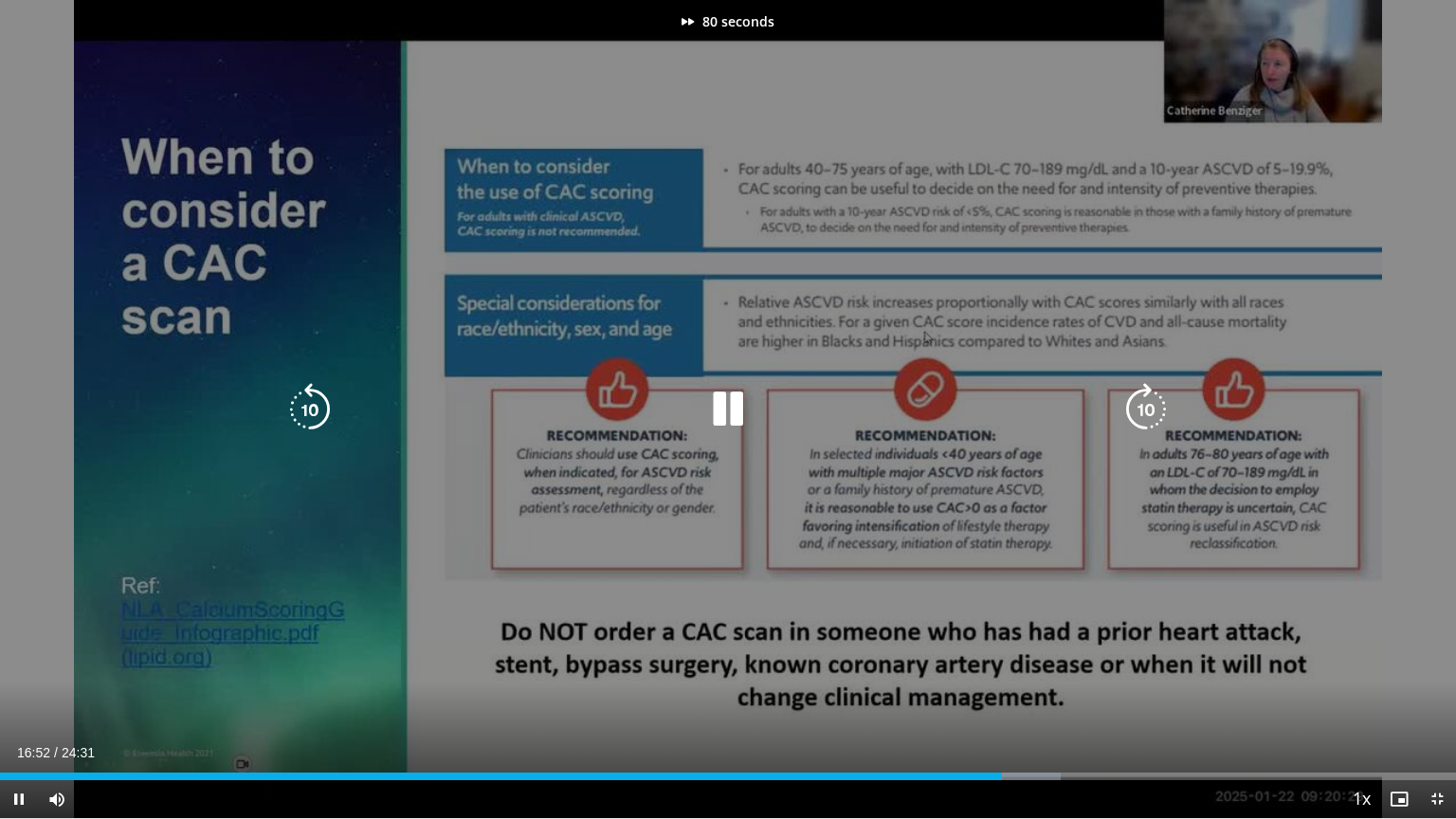click at bounding box center [1146, 410] 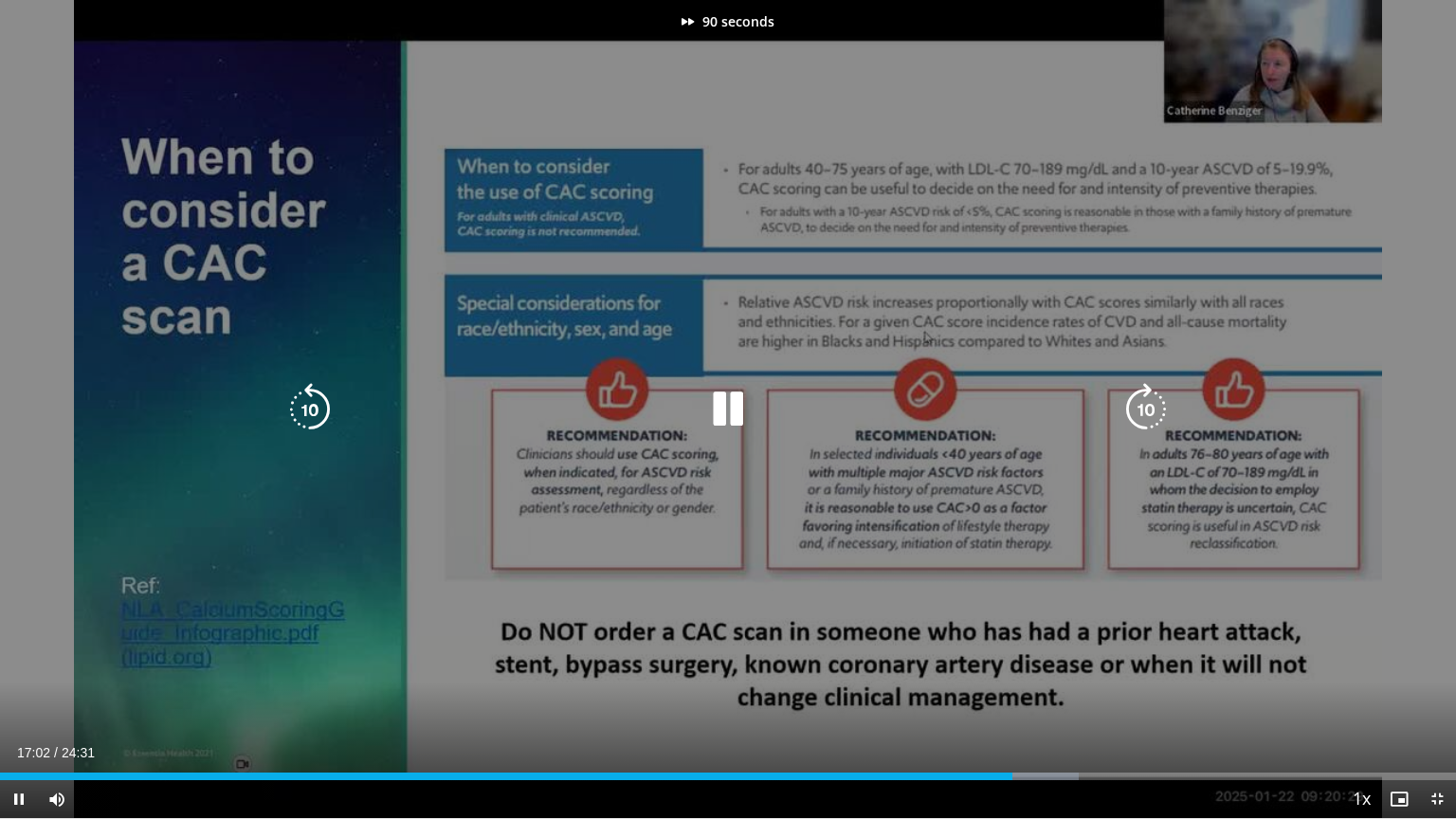 click at bounding box center (1146, 410) 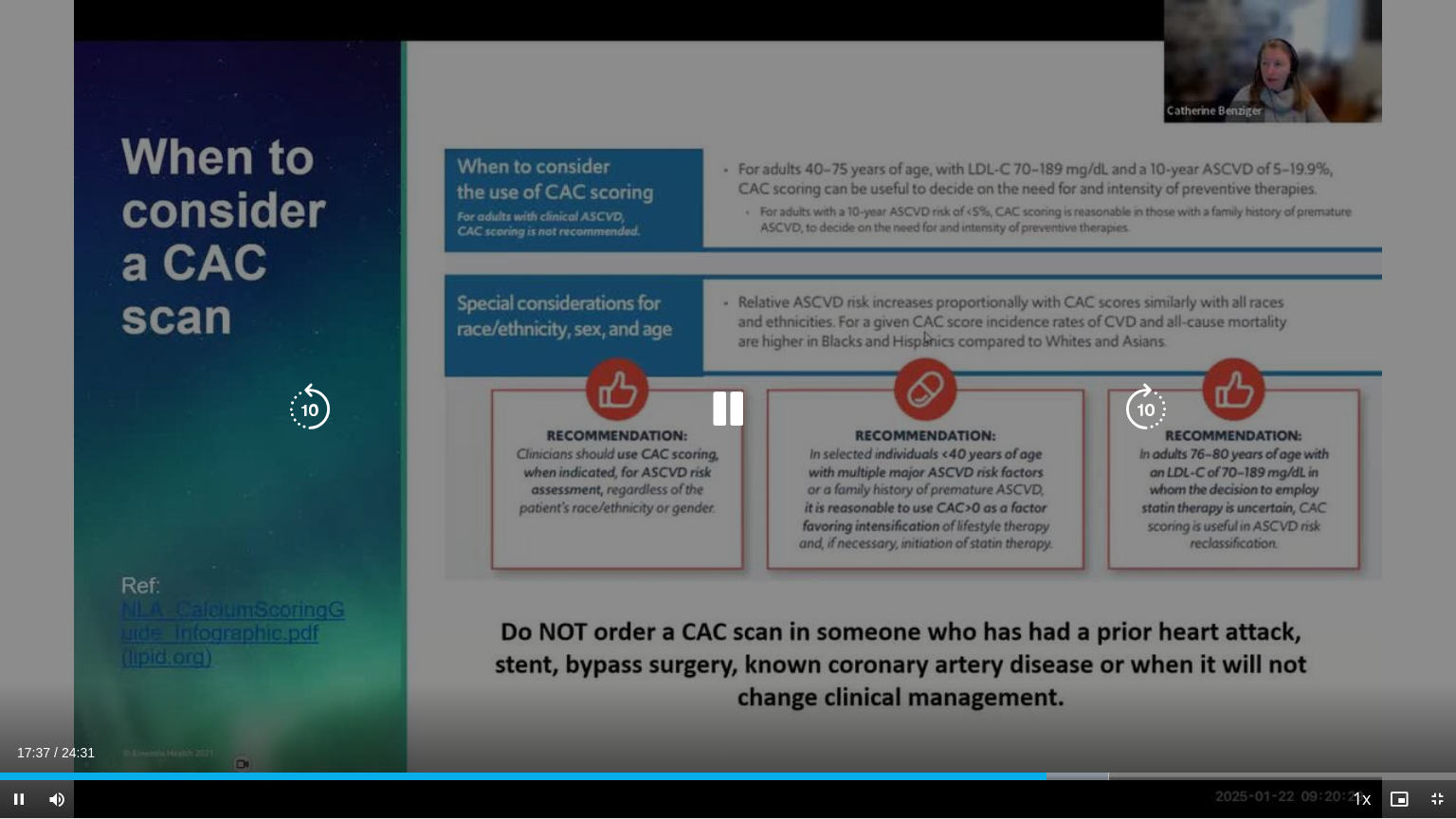 click at bounding box center (1146, 410) 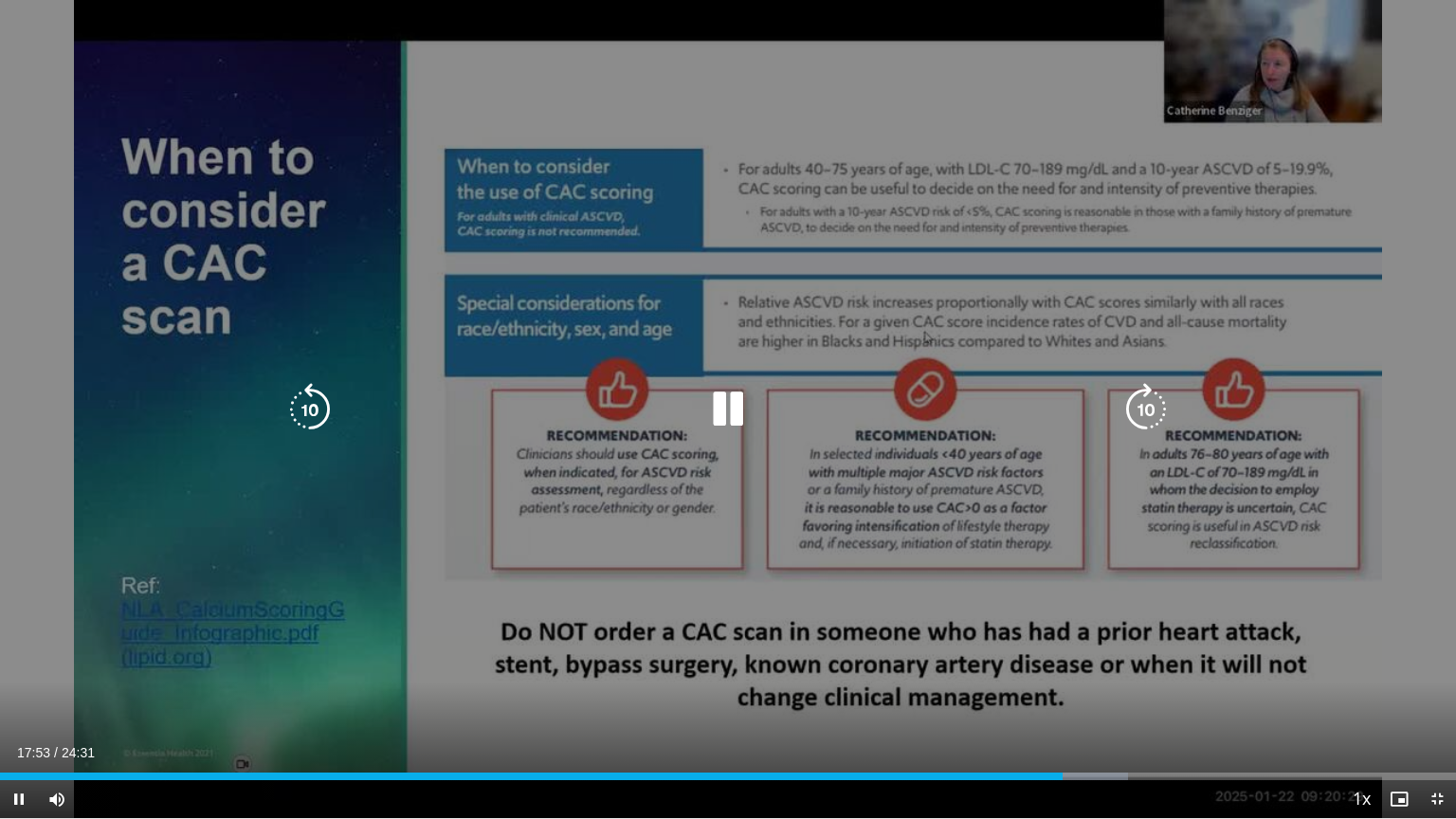 click at bounding box center [1146, 410] 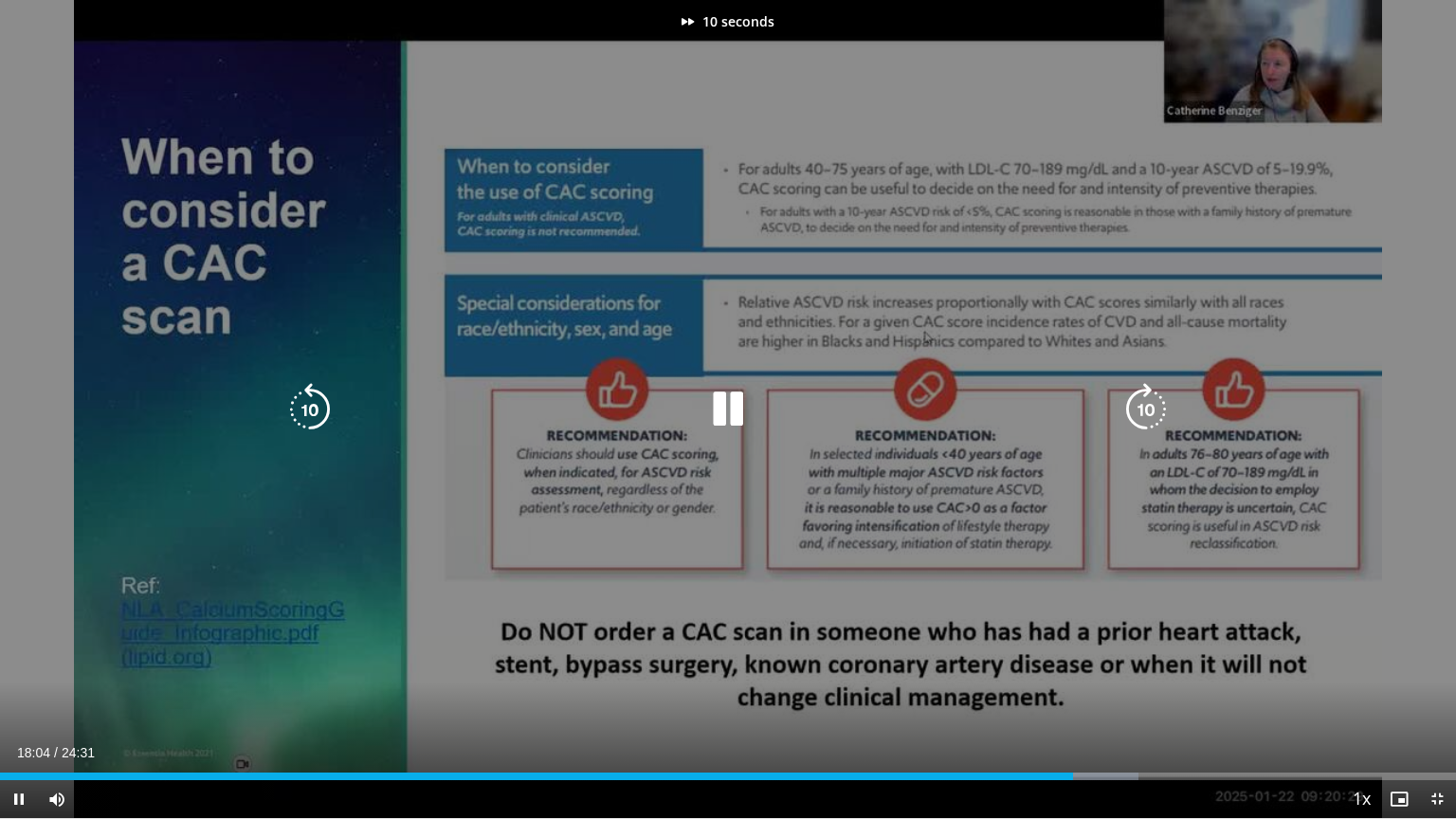 click at bounding box center (1146, 410) 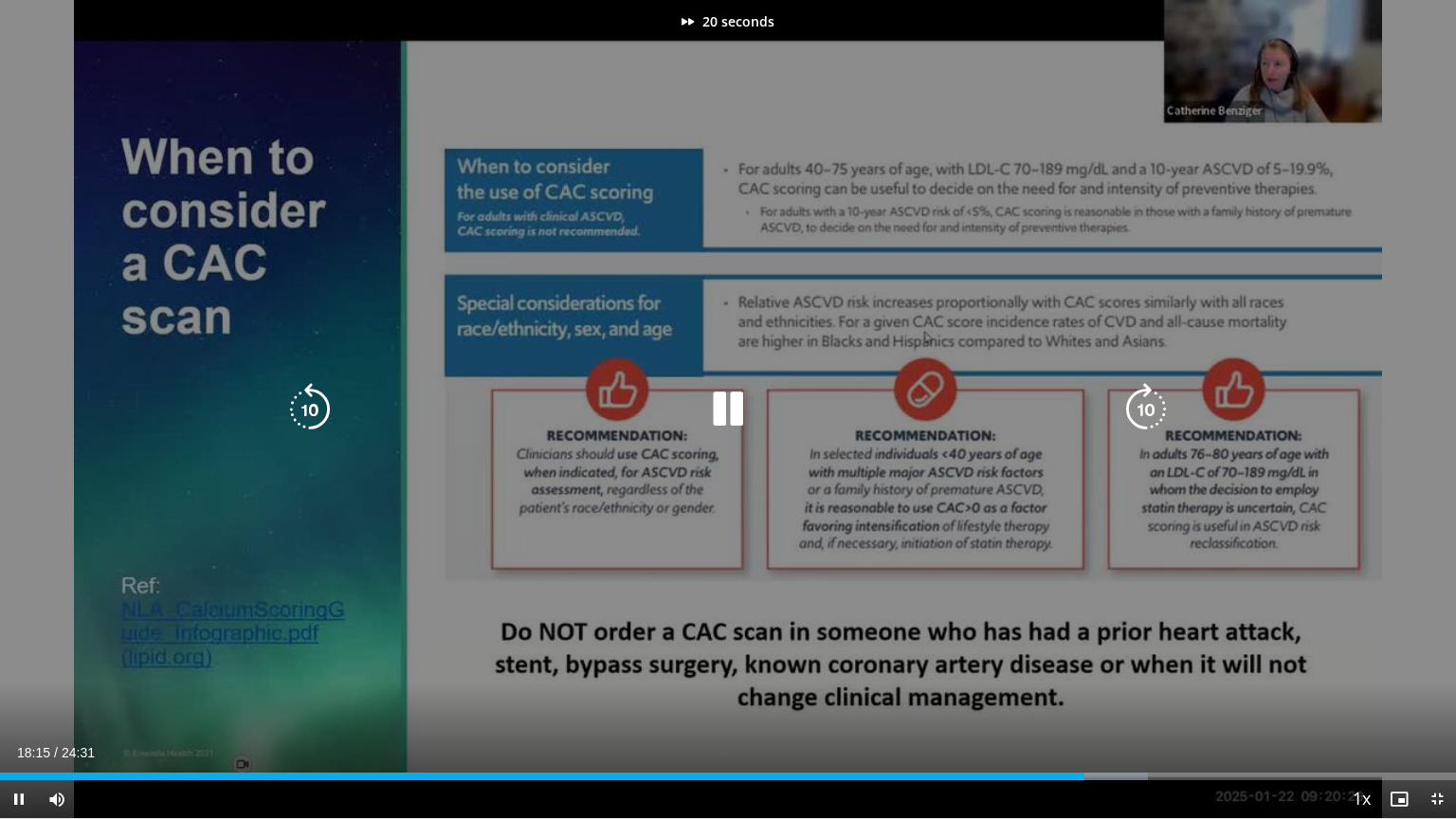 click at bounding box center [1146, 410] 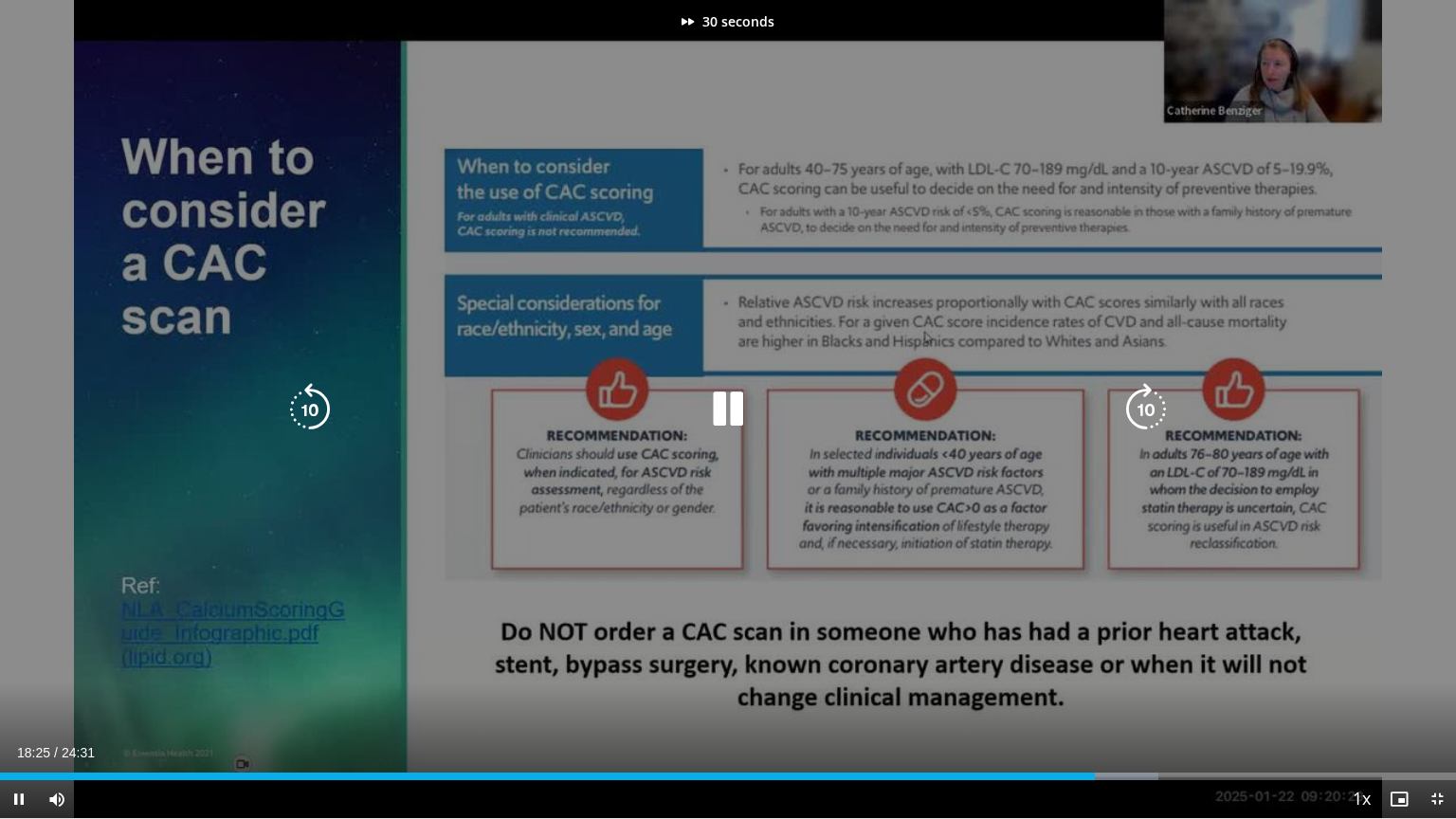 click at bounding box center [1146, 410] 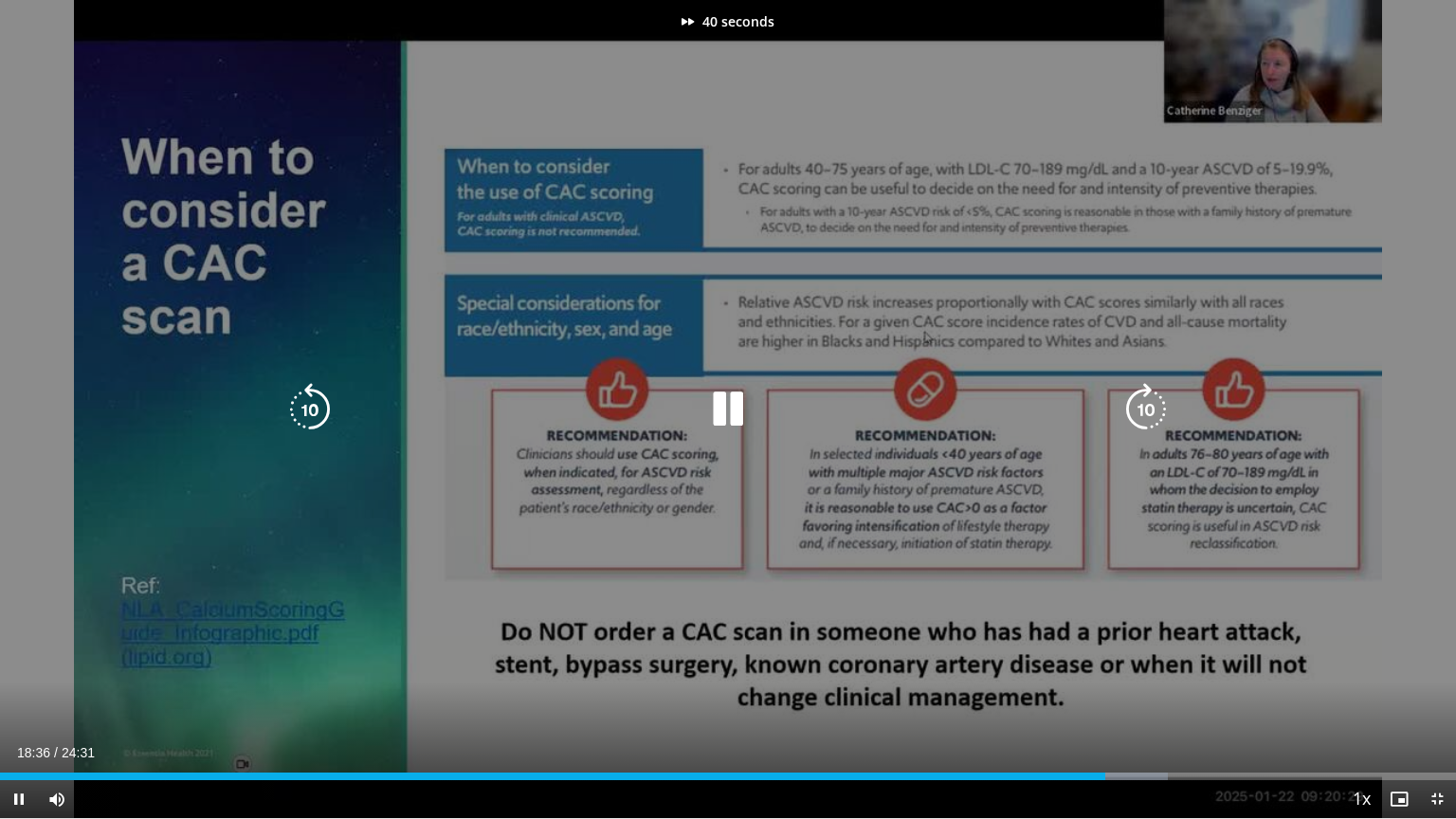 click at bounding box center [1146, 410] 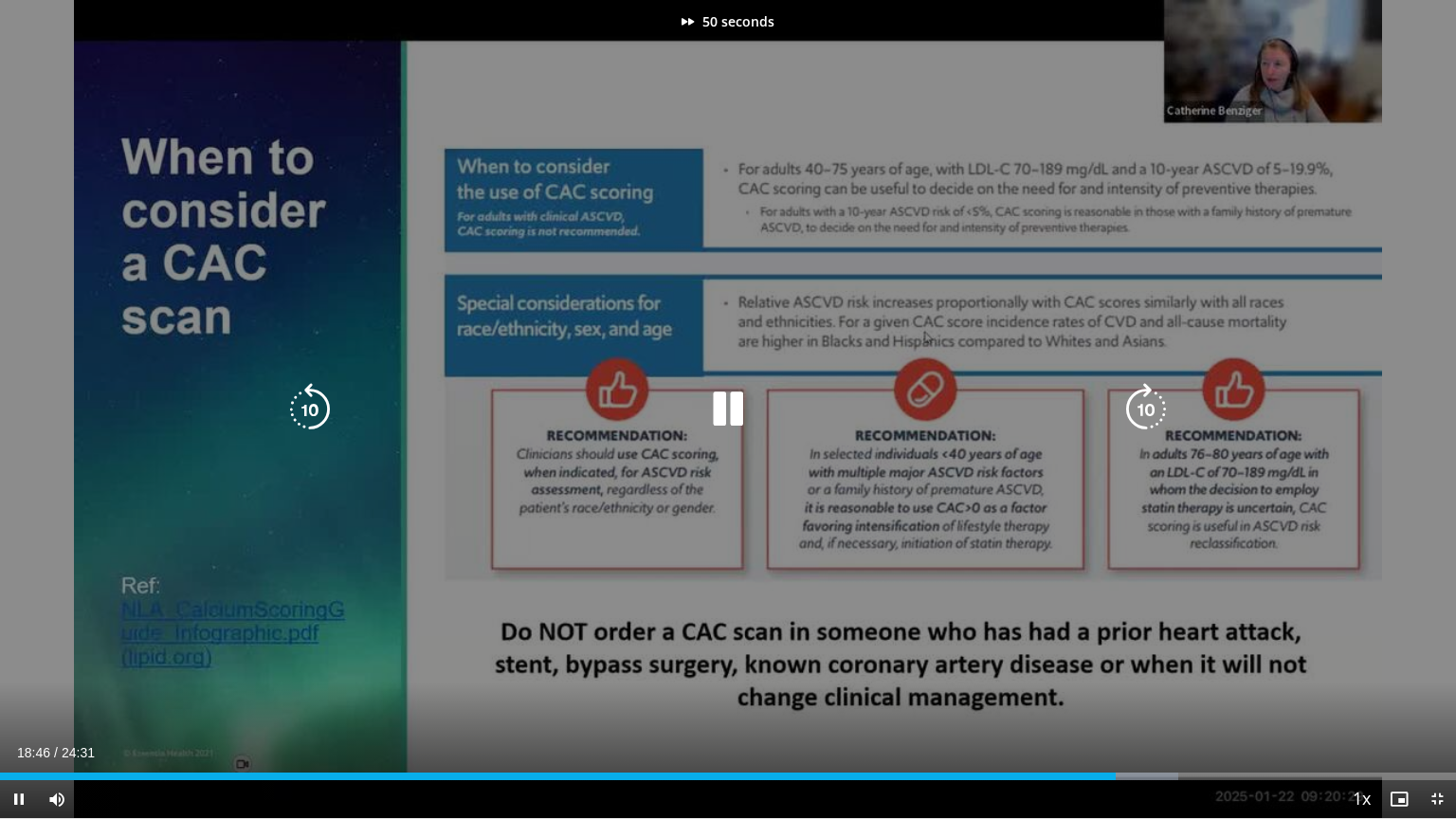click at bounding box center (1146, 410) 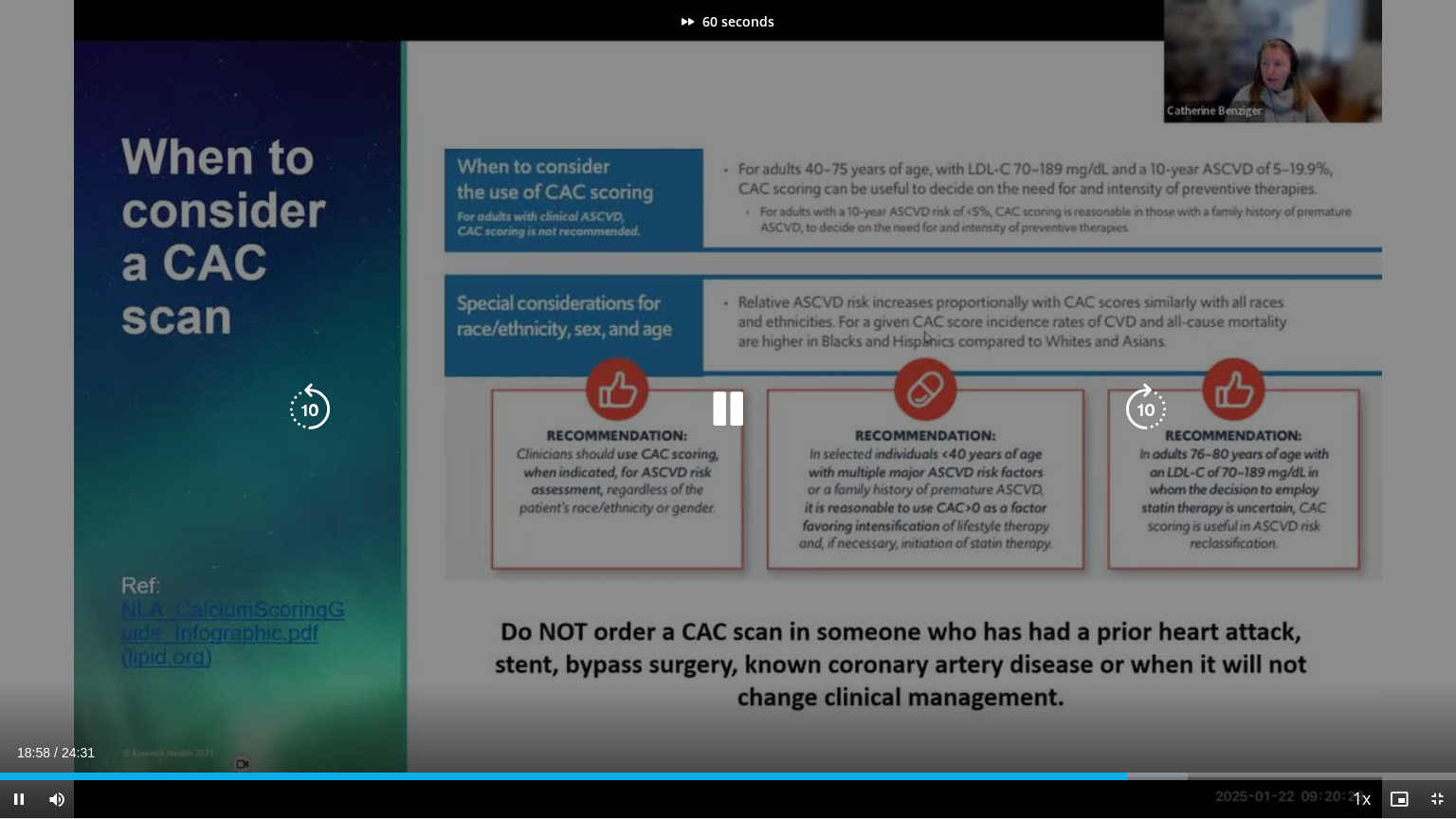 click at bounding box center (1146, 410) 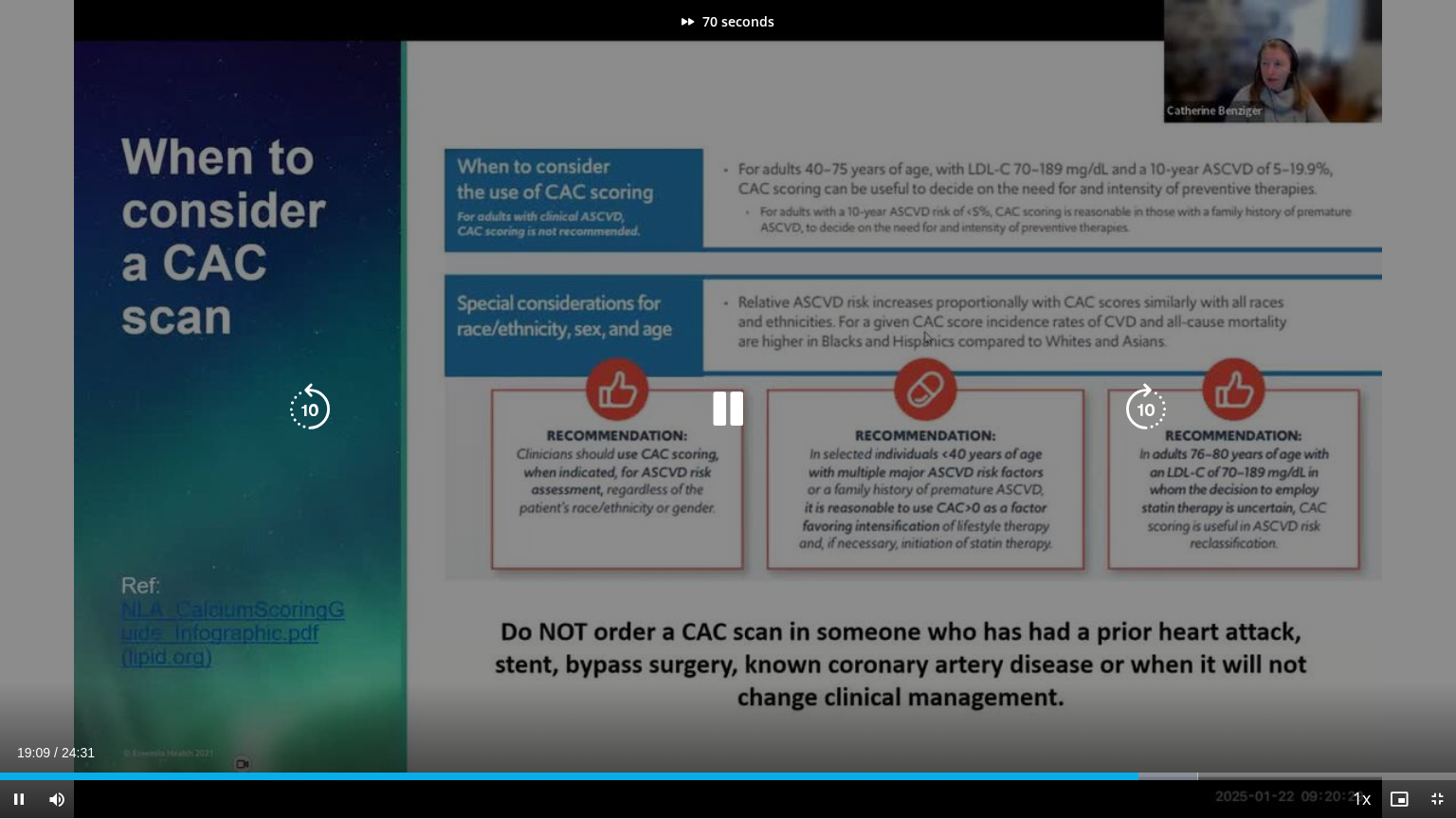 click at bounding box center (1146, 410) 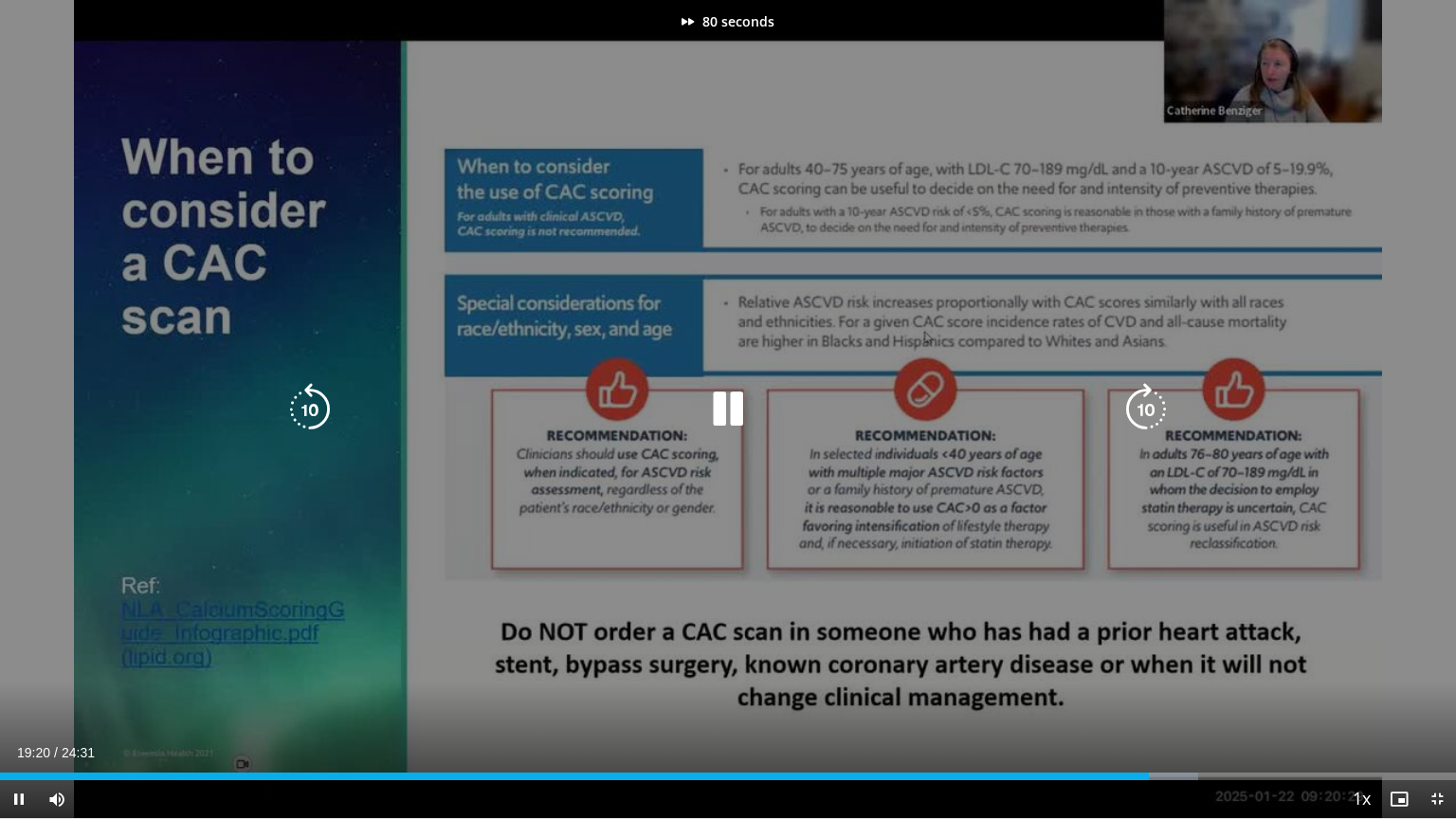 click at bounding box center (1146, 410) 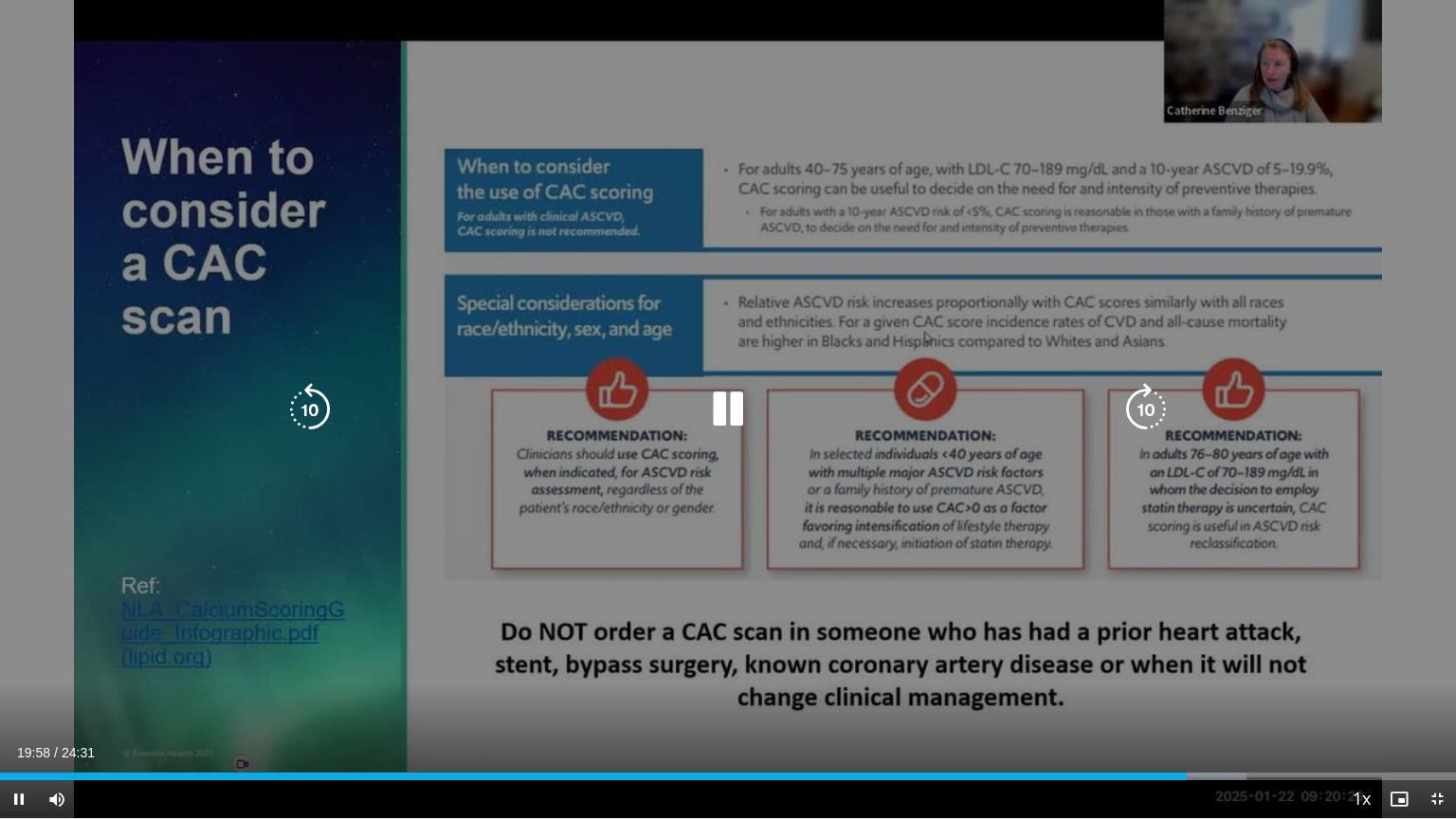 click at bounding box center (1146, 410) 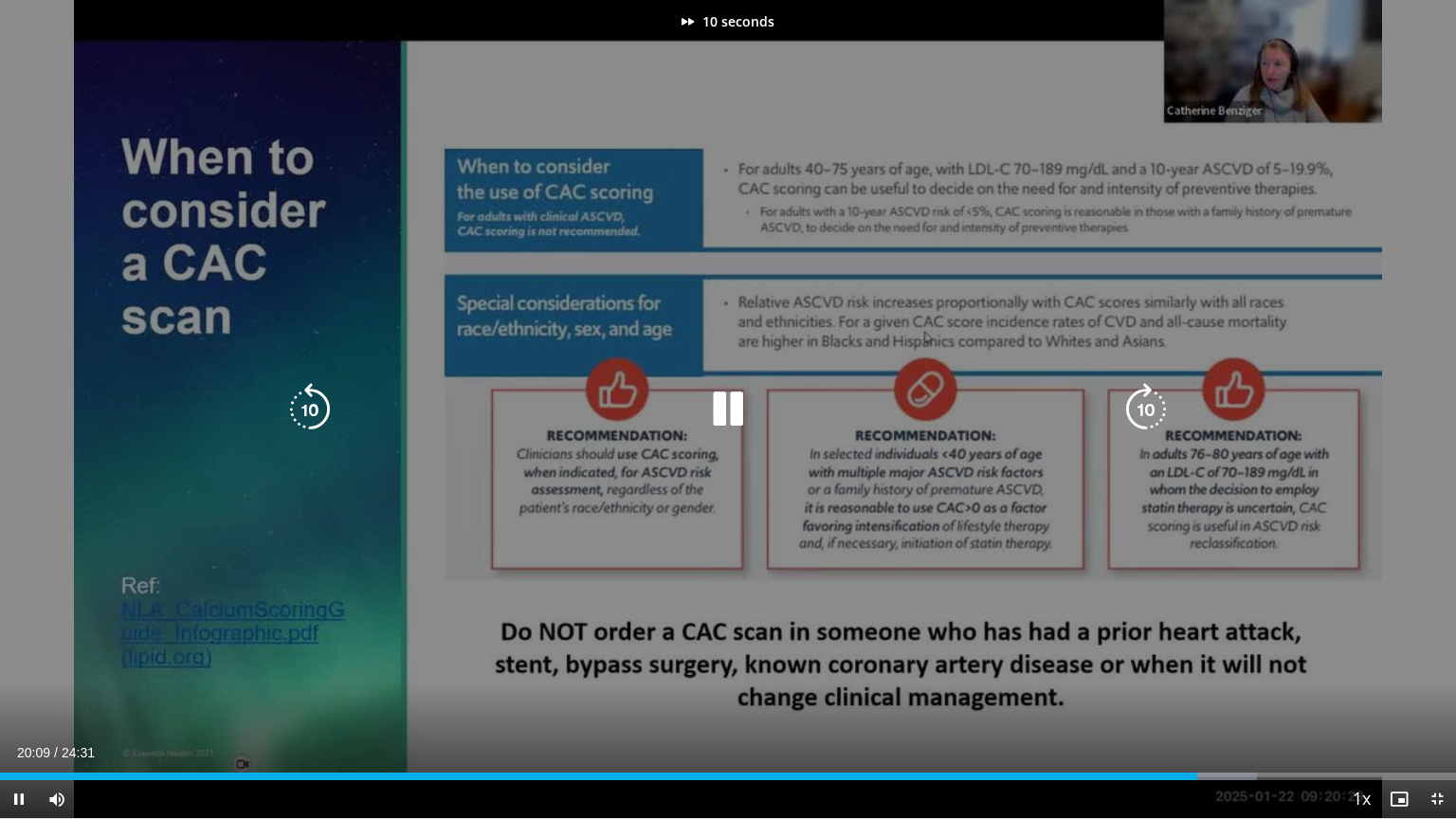 click at bounding box center (1146, 410) 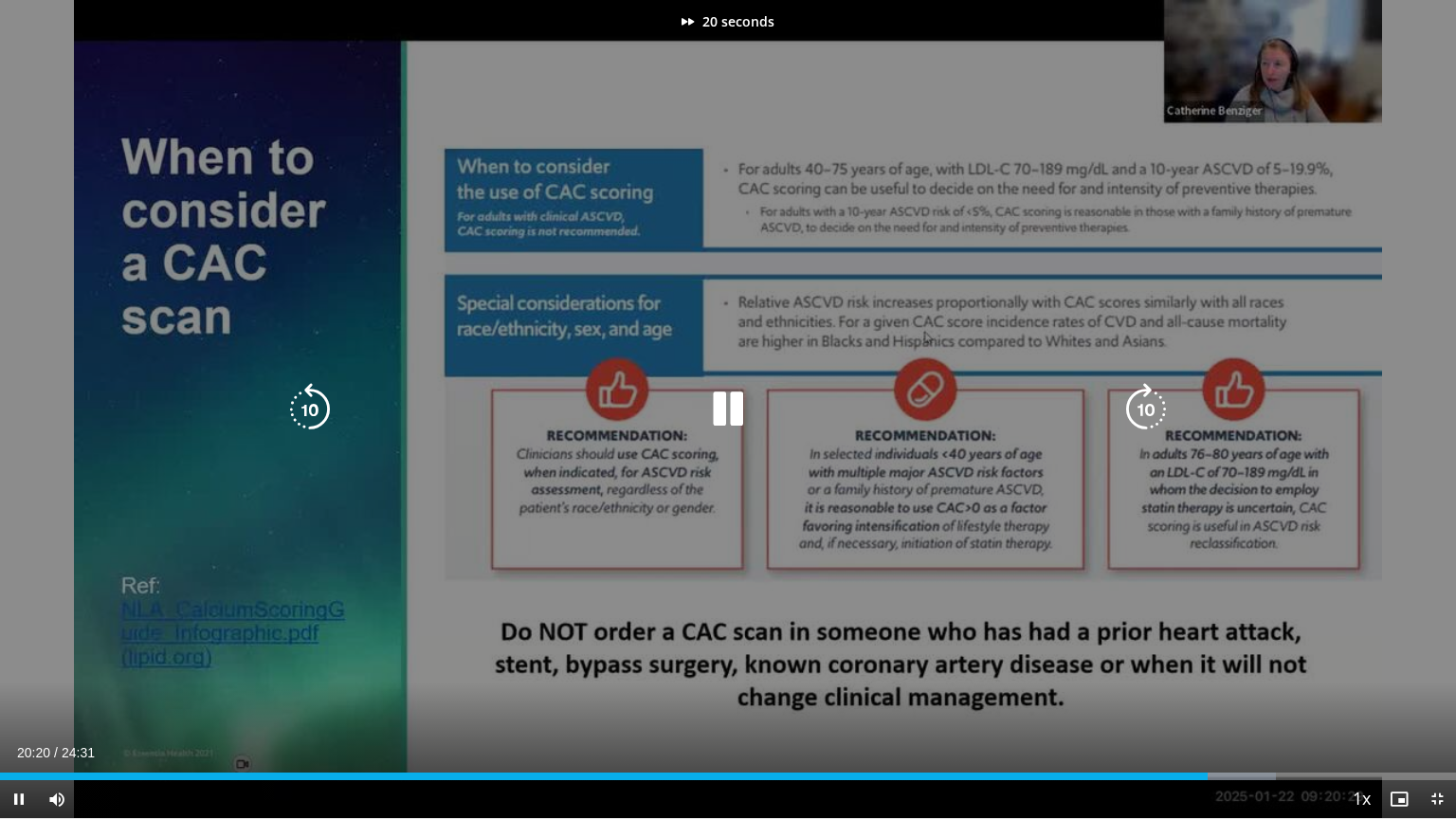 click at bounding box center (1146, 410) 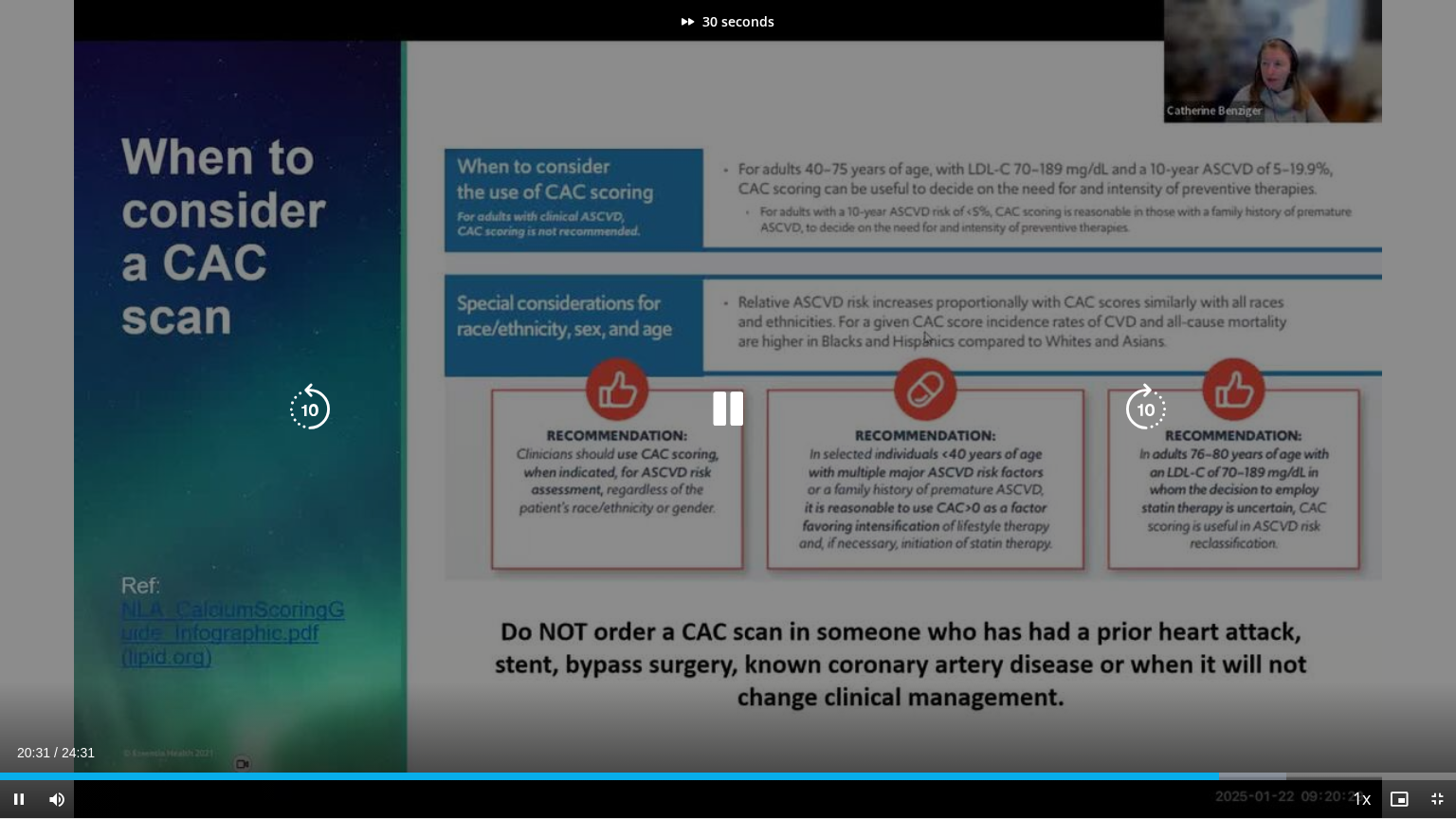 click at bounding box center [1146, 410] 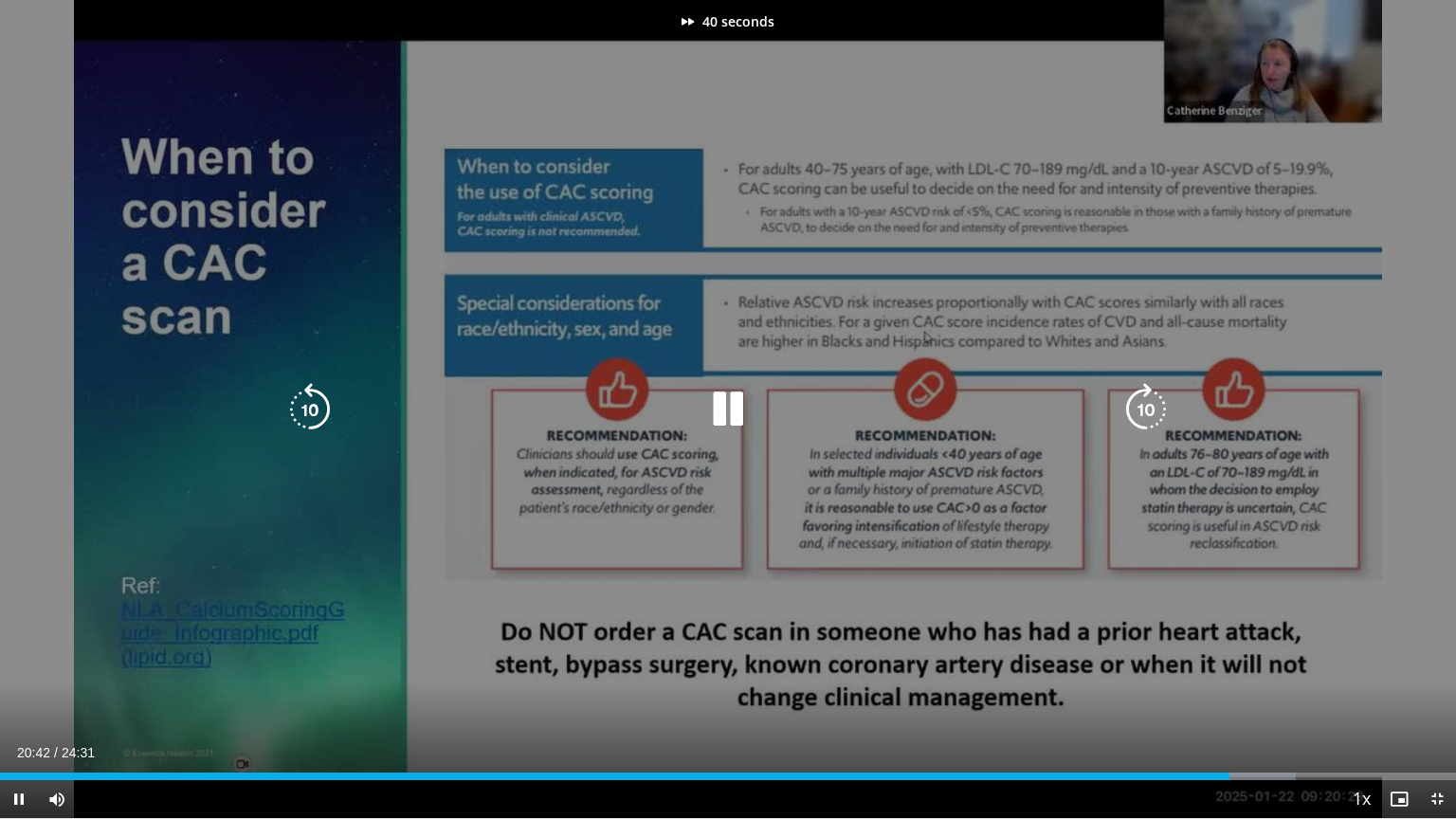 click at bounding box center (1146, 410) 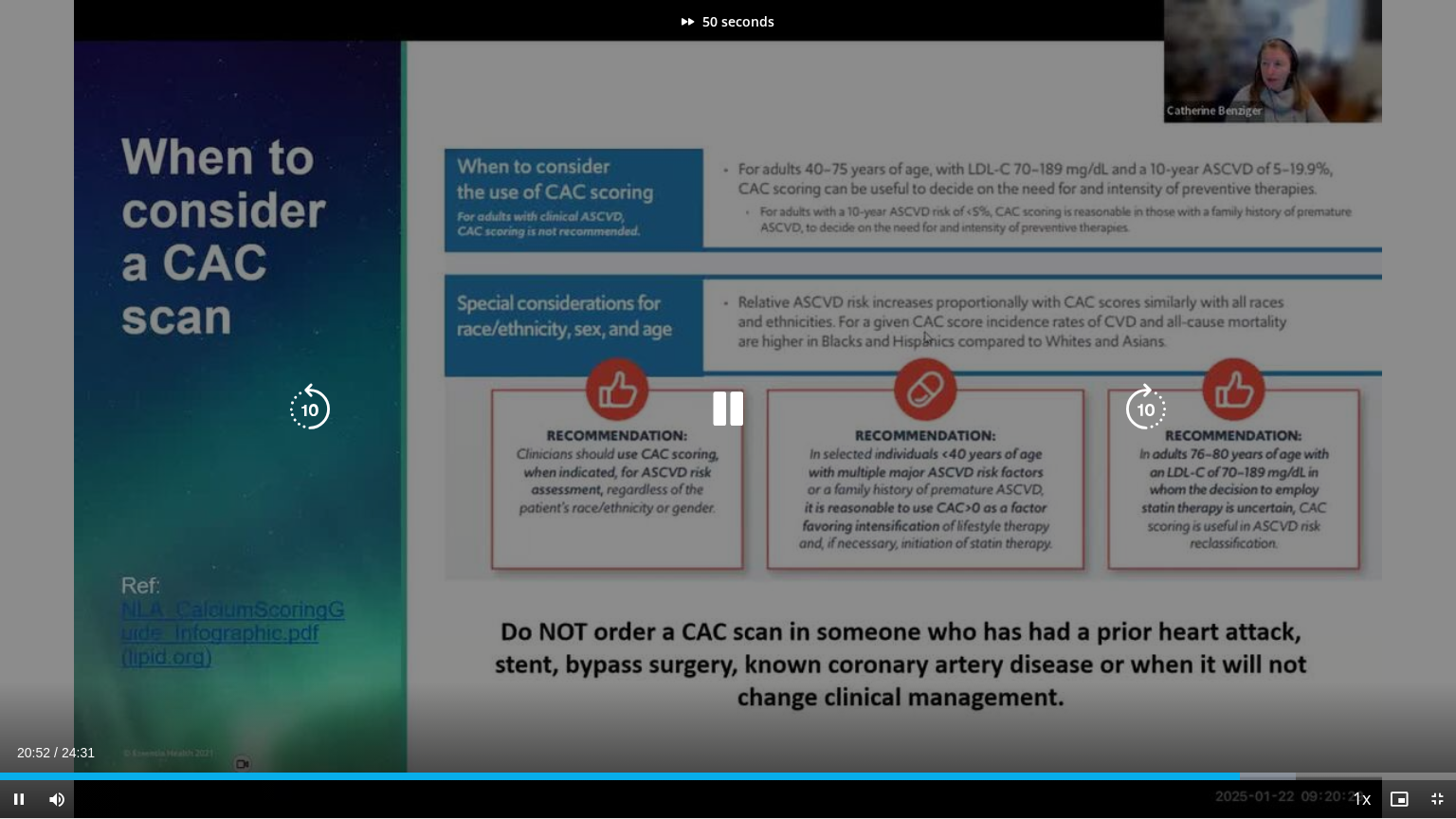 click at bounding box center (1146, 410) 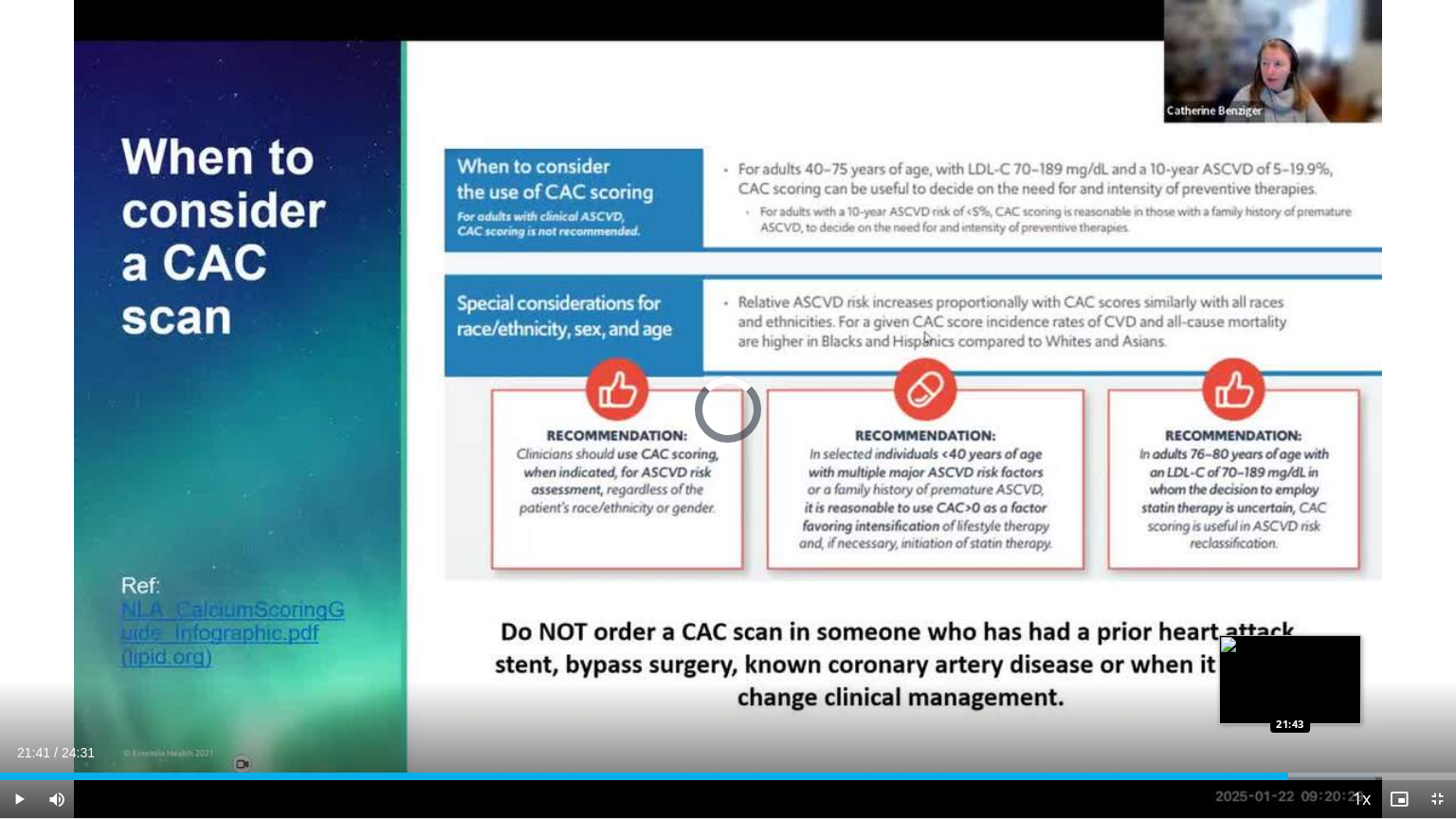 click on "Loaded :  94.49% 22:09 21:43" at bounding box center (728, 776) 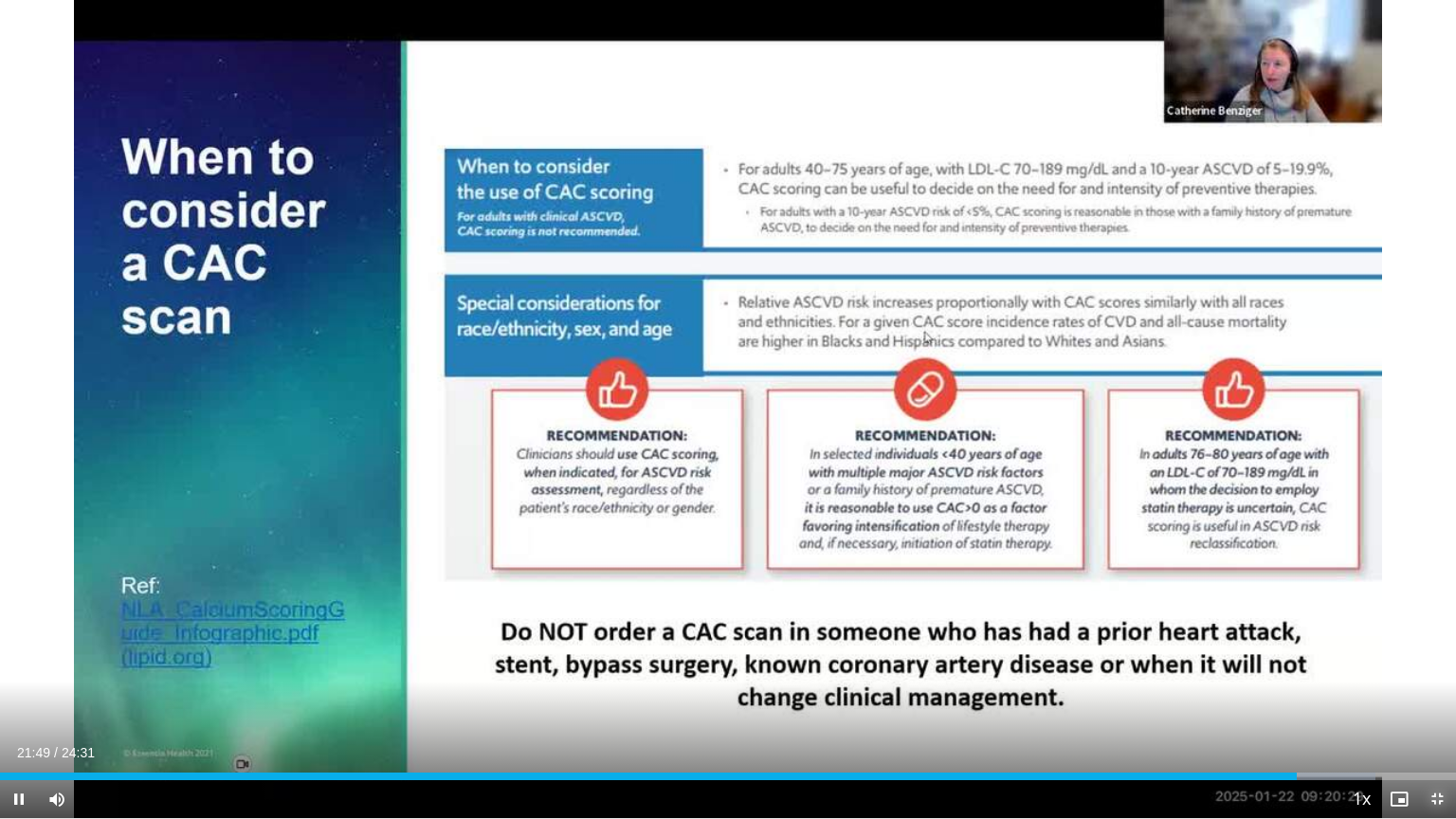 click at bounding box center (1437, 799) 